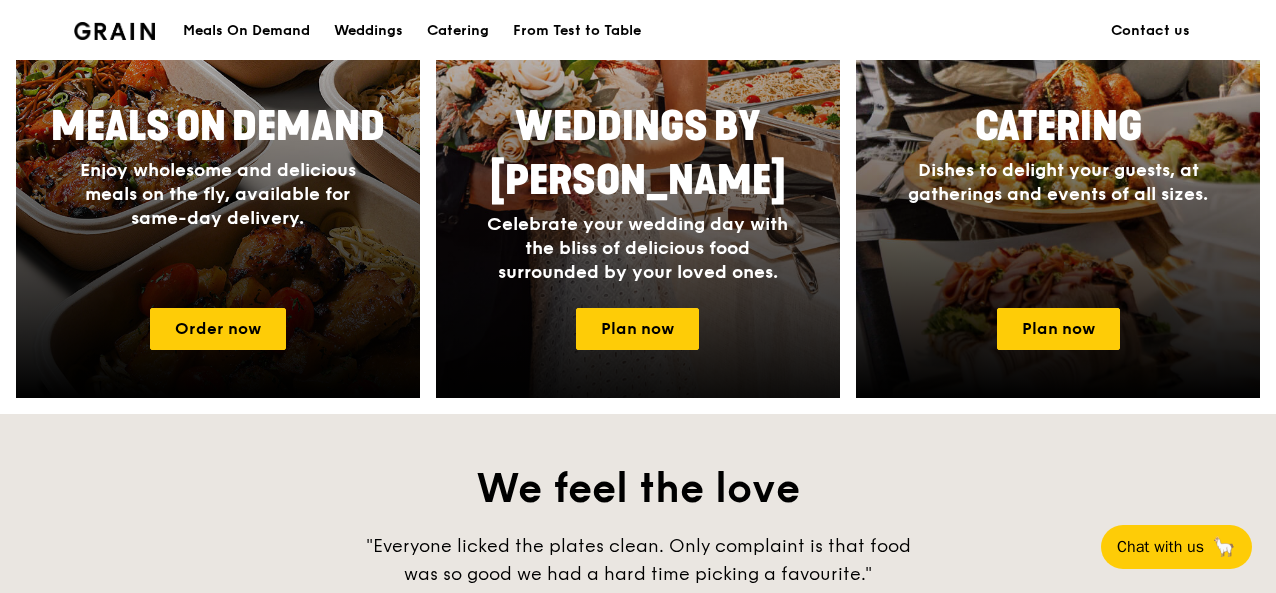 scroll, scrollTop: 0, scrollLeft: 0, axis: both 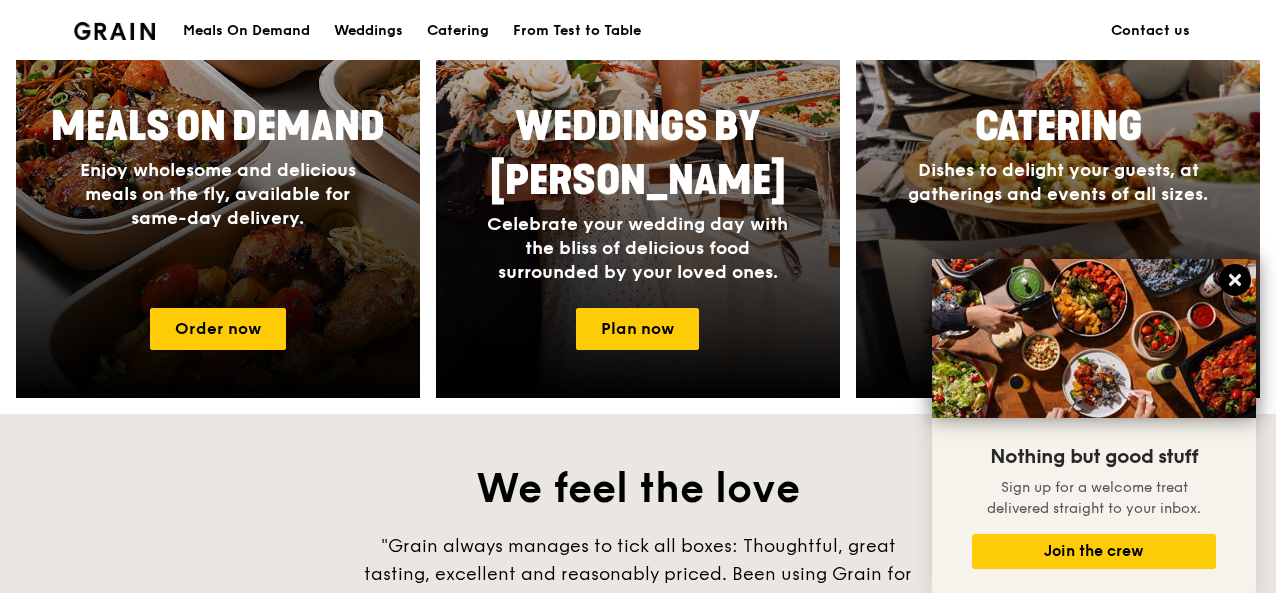 click 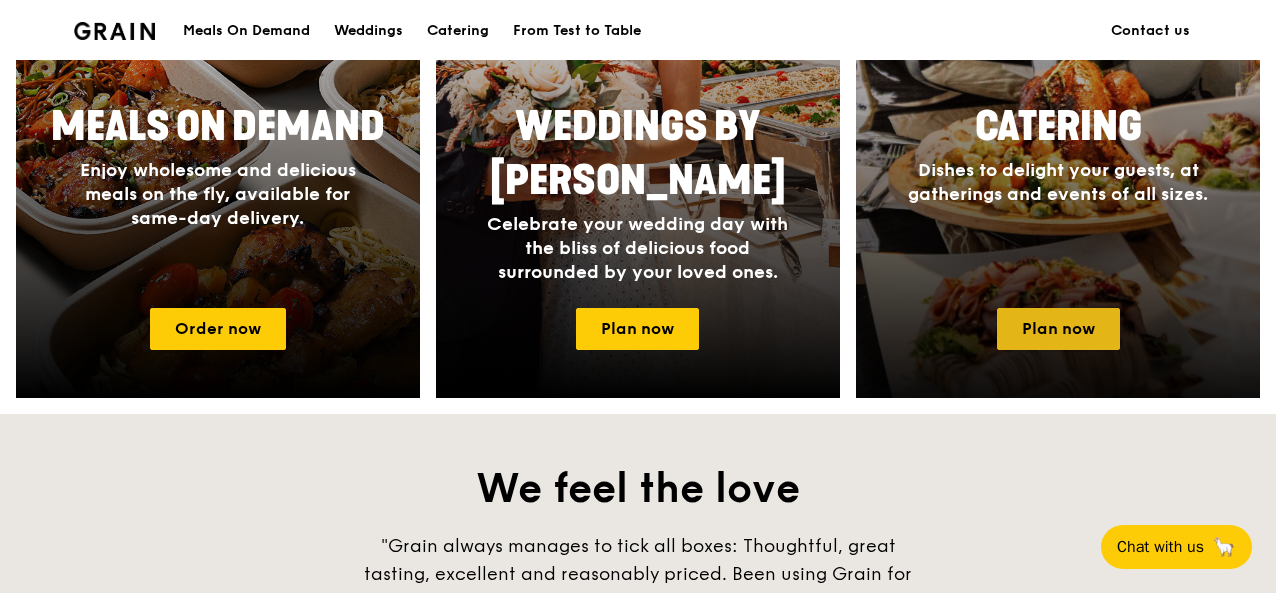 click on "Plan now" at bounding box center (1058, 329) 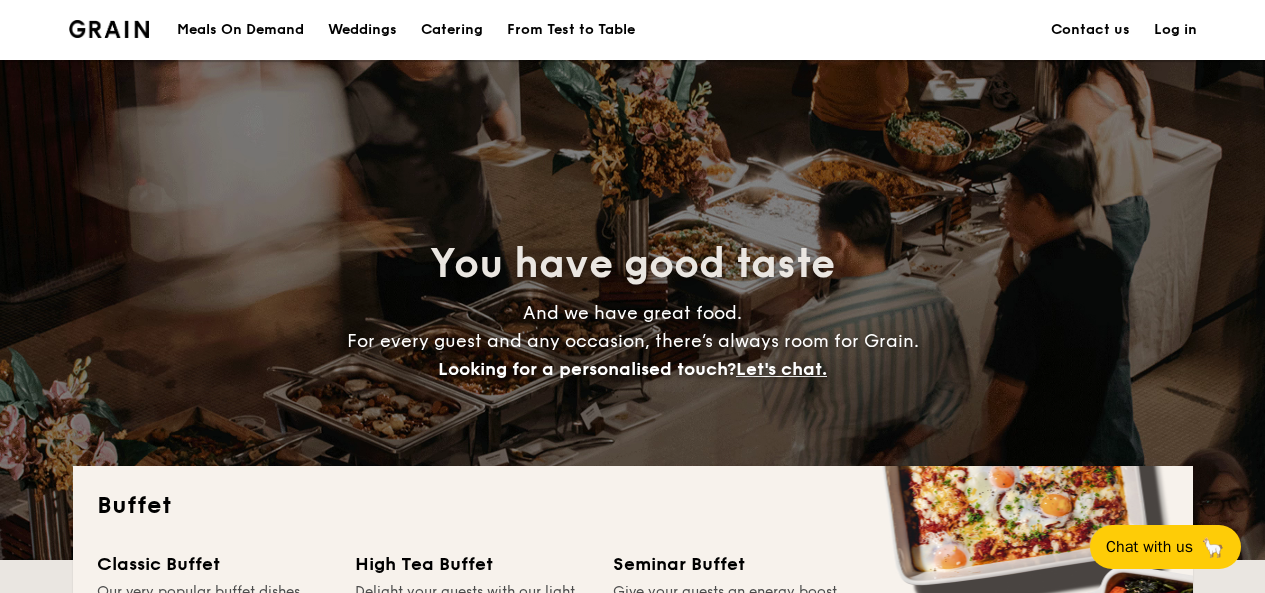 scroll, scrollTop: 0, scrollLeft: 0, axis: both 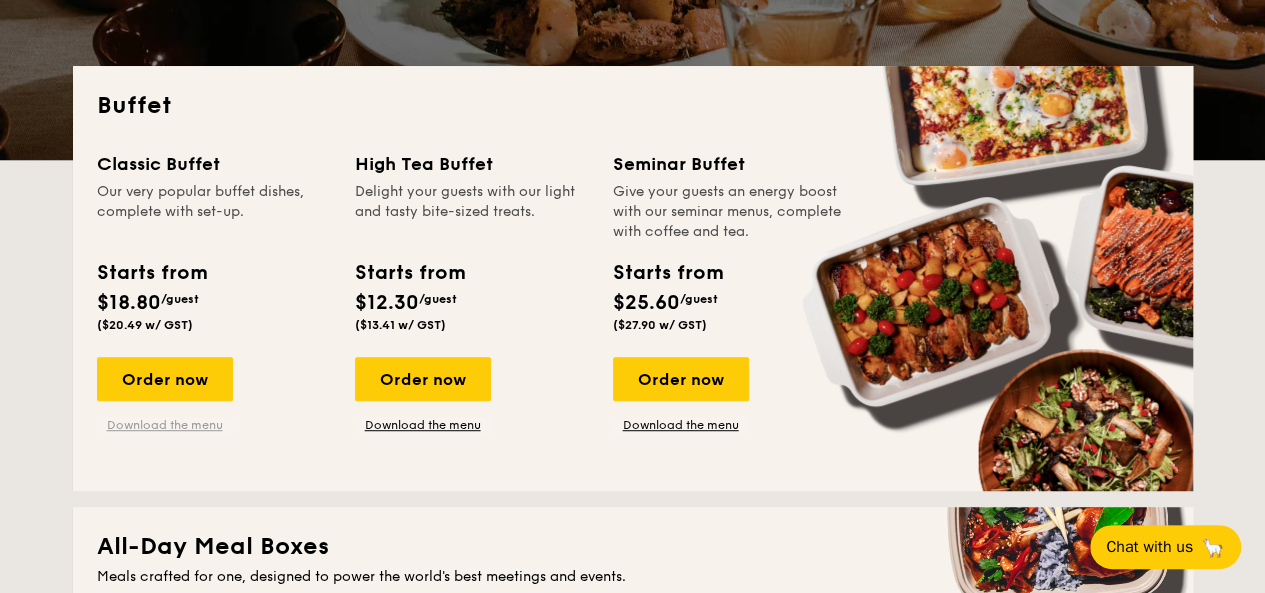 click on "Download the menu" at bounding box center [165, 425] 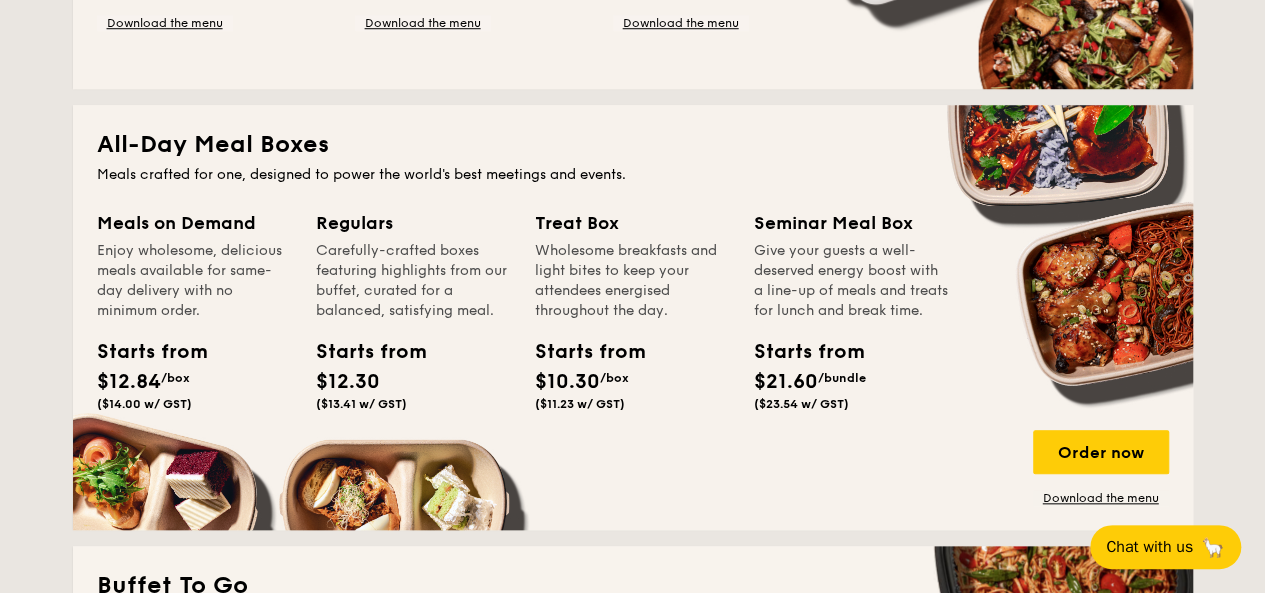 scroll, scrollTop: 800, scrollLeft: 0, axis: vertical 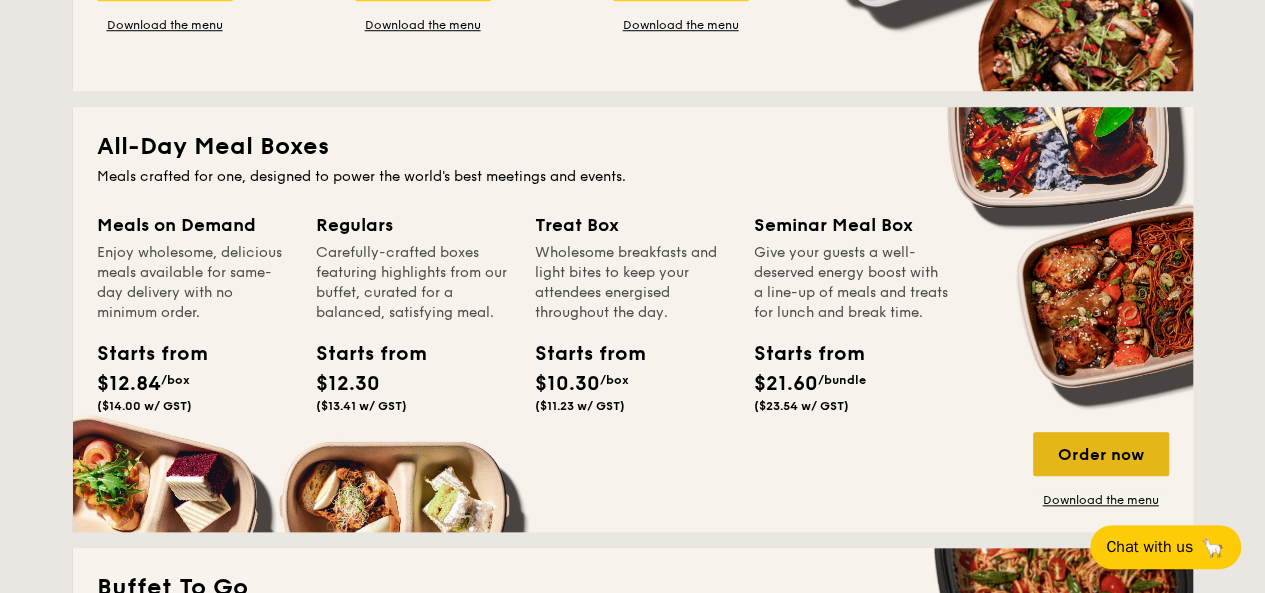 click on "Order now" at bounding box center (1101, 454) 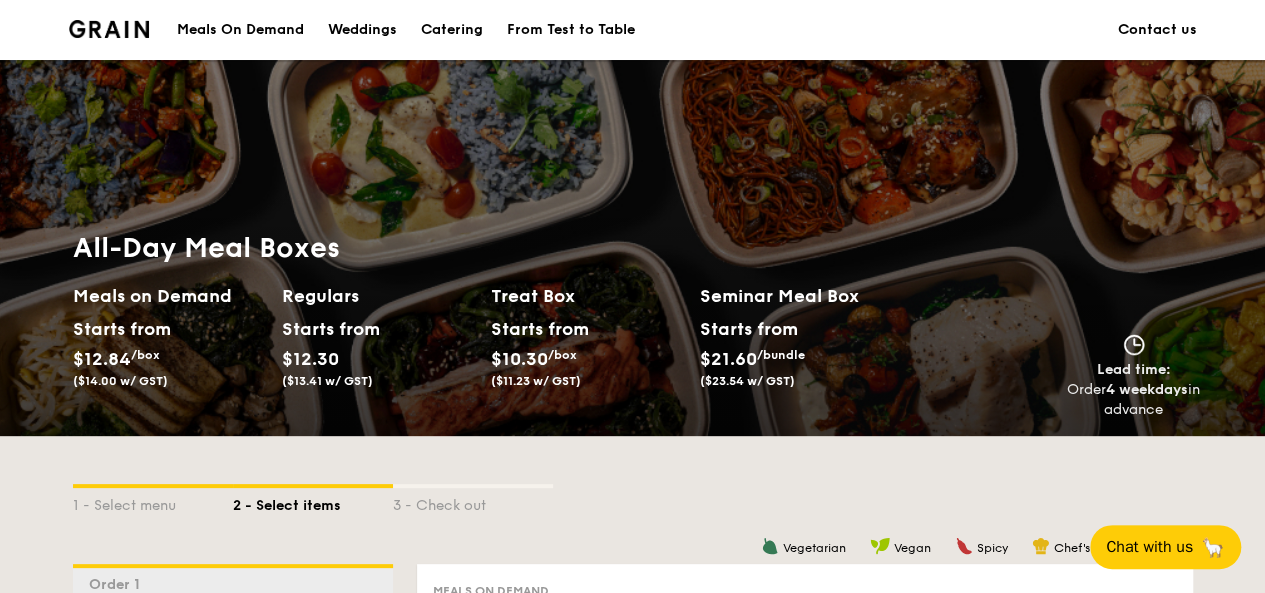 scroll, scrollTop: 400, scrollLeft: 0, axis: vertical 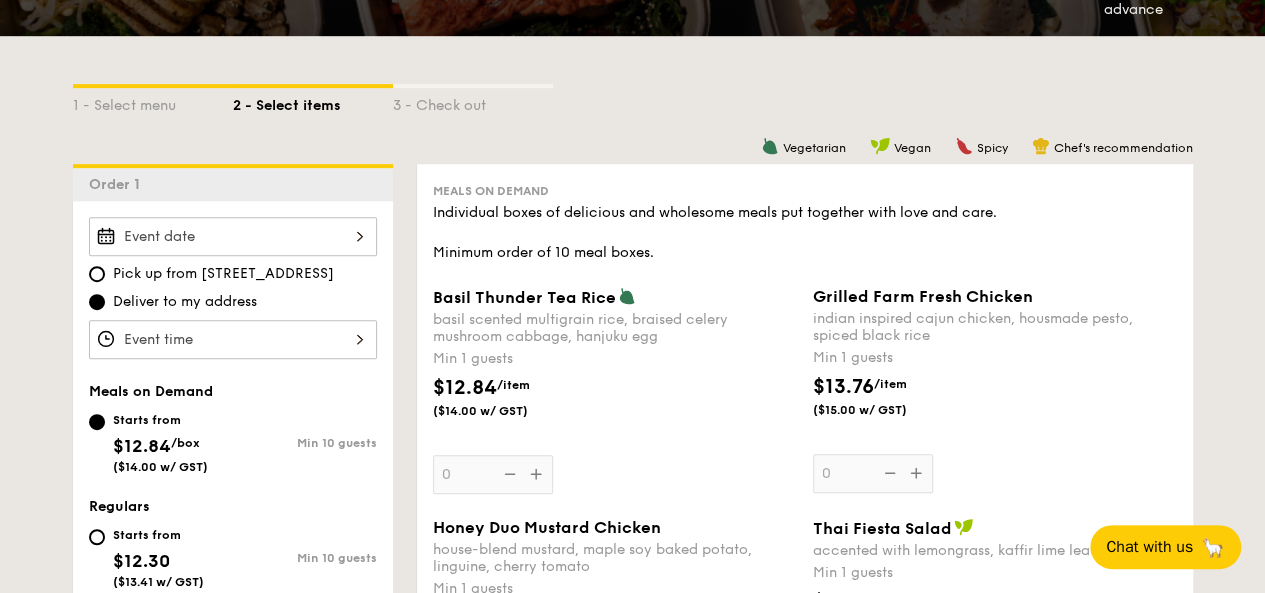 click at bounding box center [233, 236] 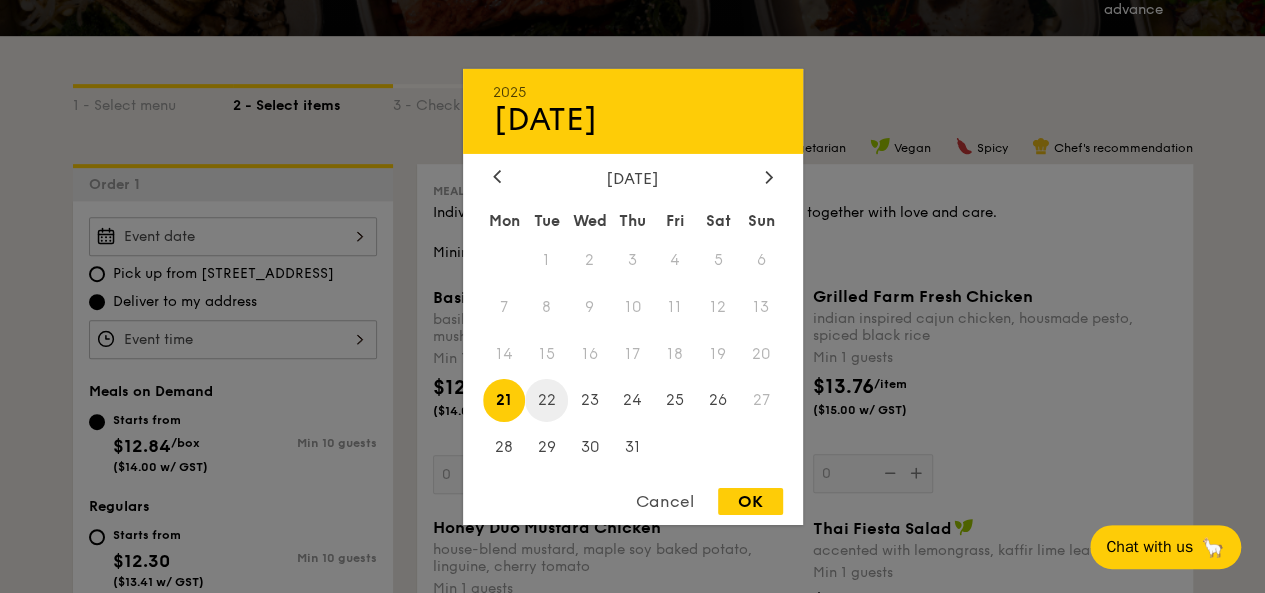 click on "22" at bounding box center (546, 400) 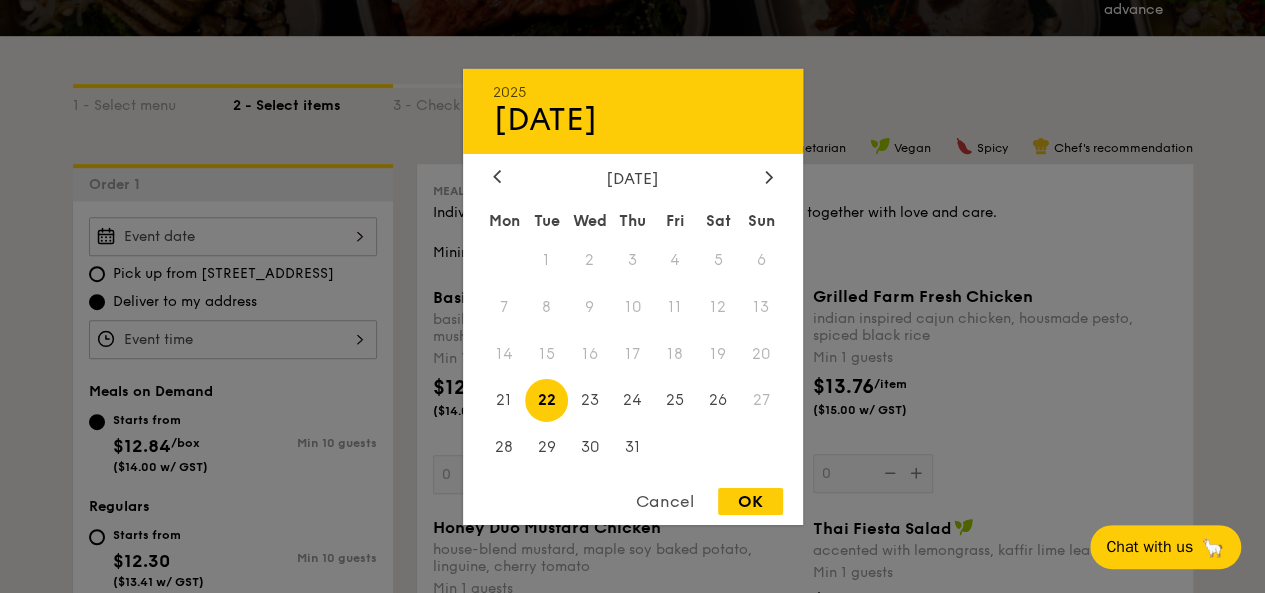 click on "OK" at bounding box center [750, 501] 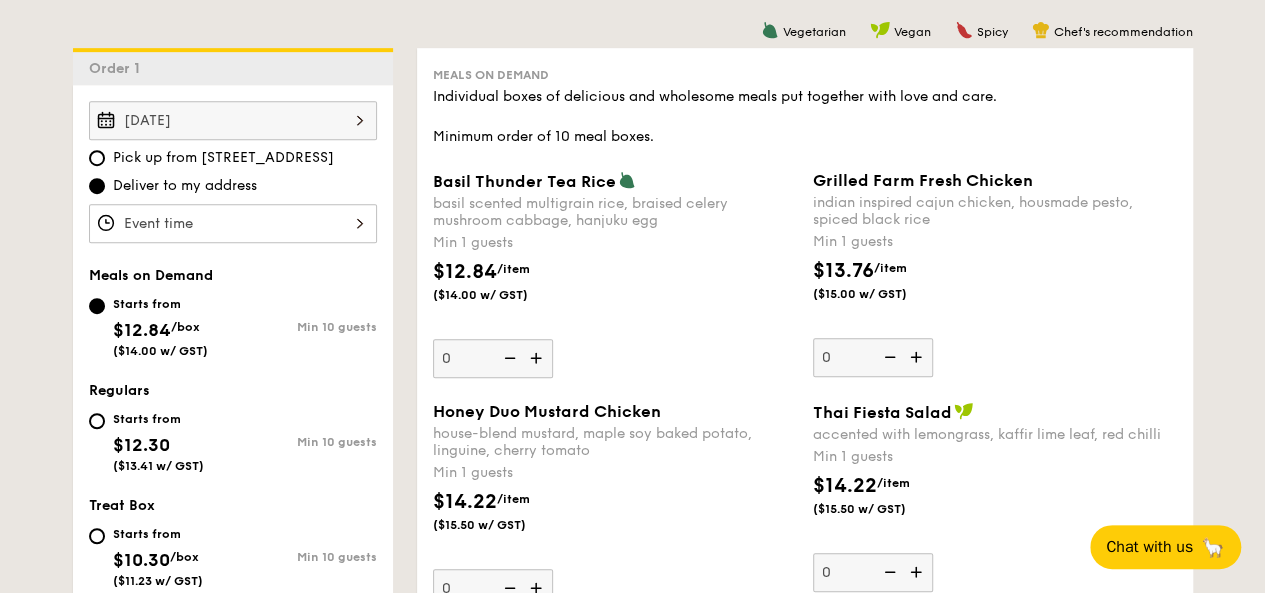 scroll, scrollTop: 400, scrollLeft: 0, axis: vertical 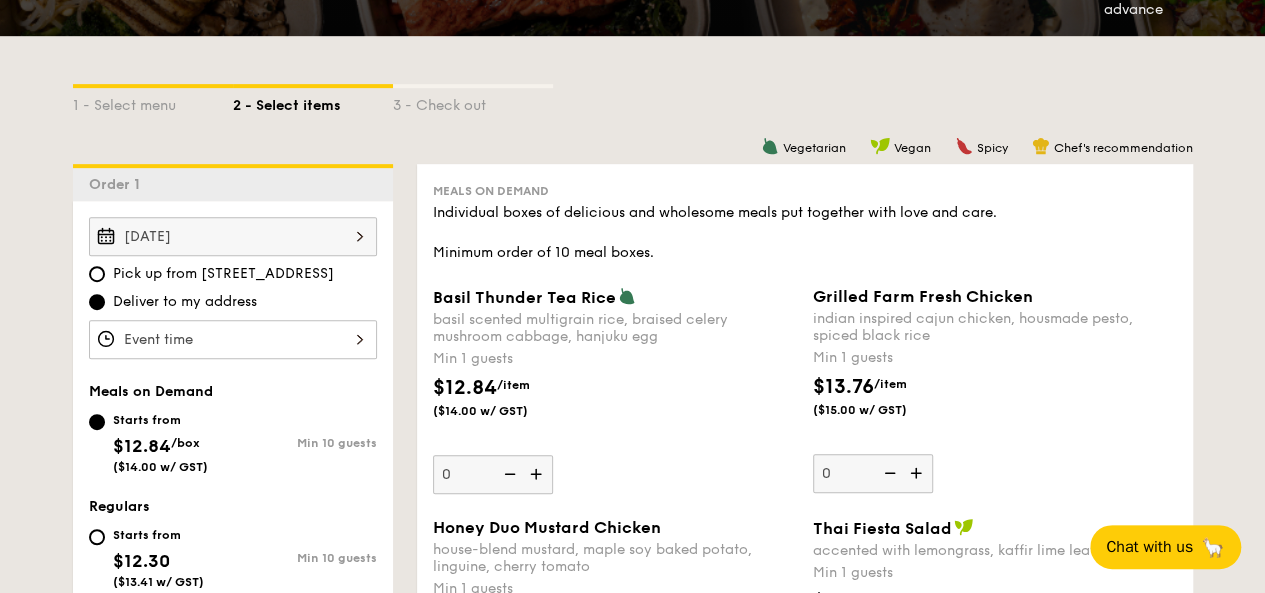 click at bounding box center [233, 339] 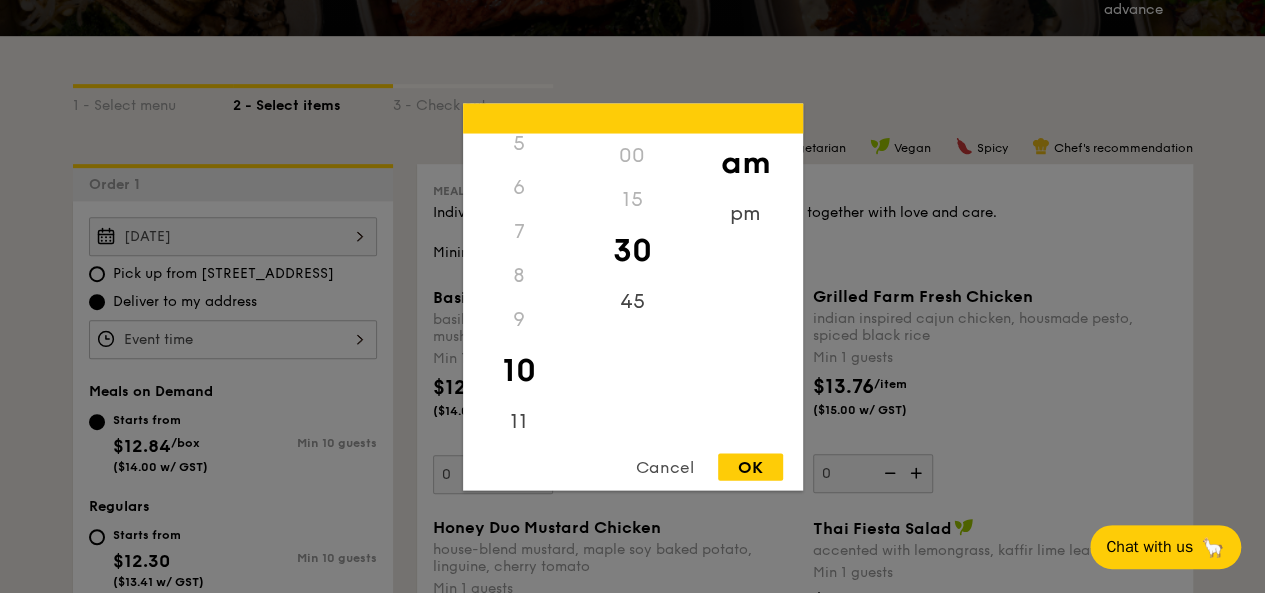 scroll, scrollTop: 236, scrollLeft: 0, axis: vertical 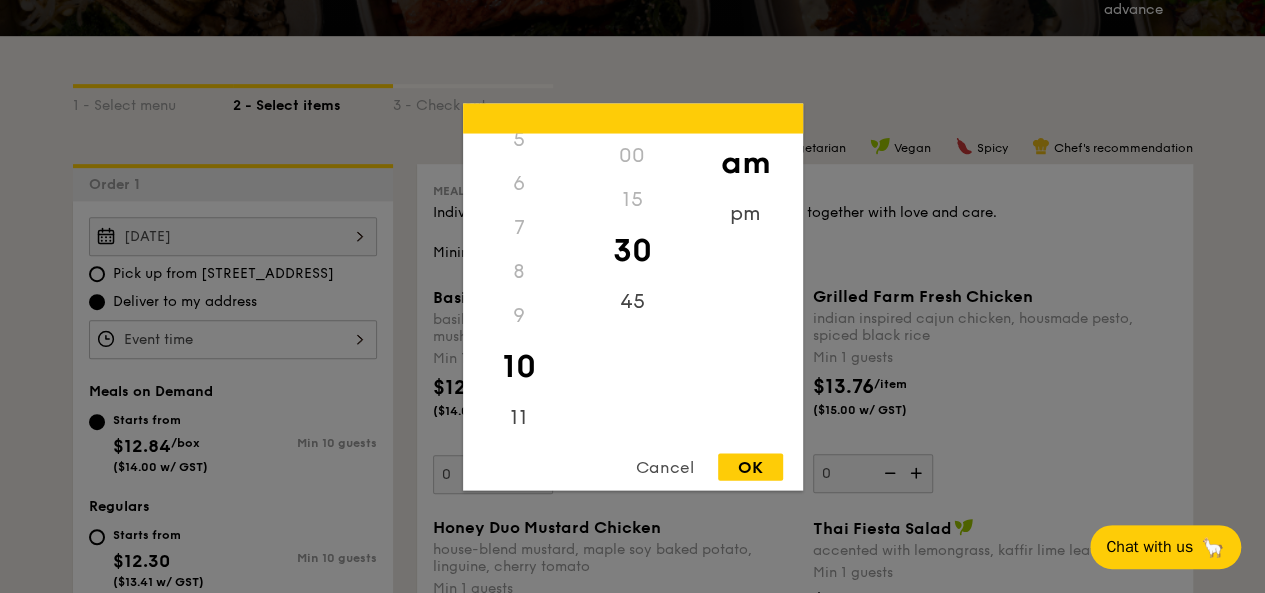 click on "6" at bounding box center [519, 183] 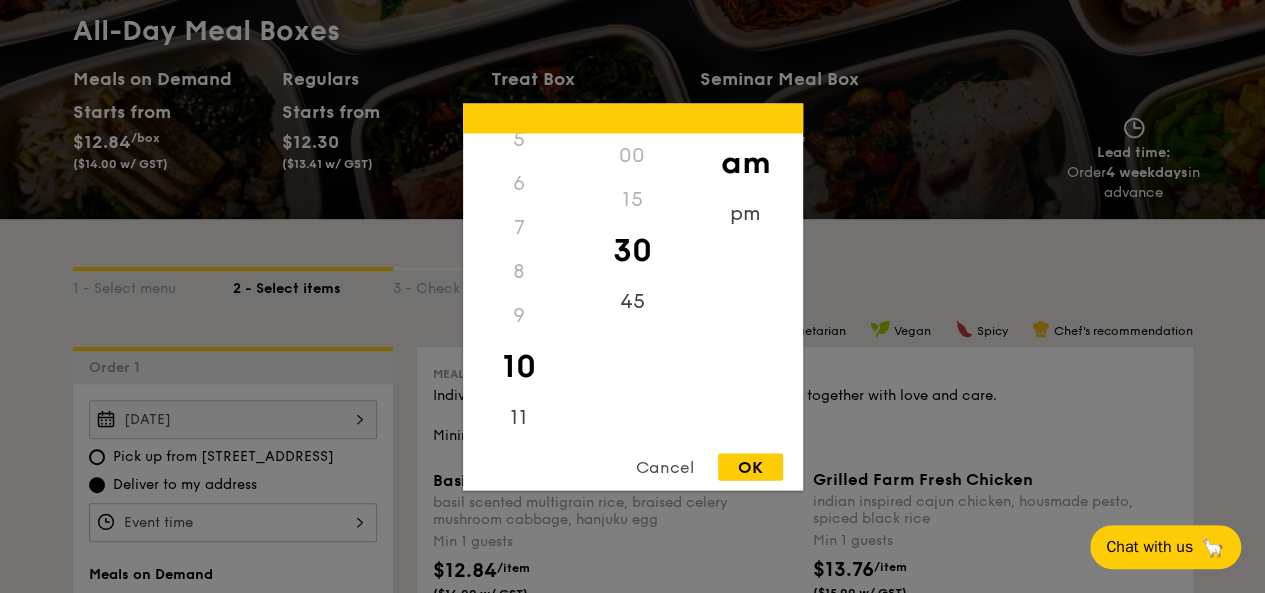 scroll, scrollTop: 0, scrollLeft: 0, axis: both 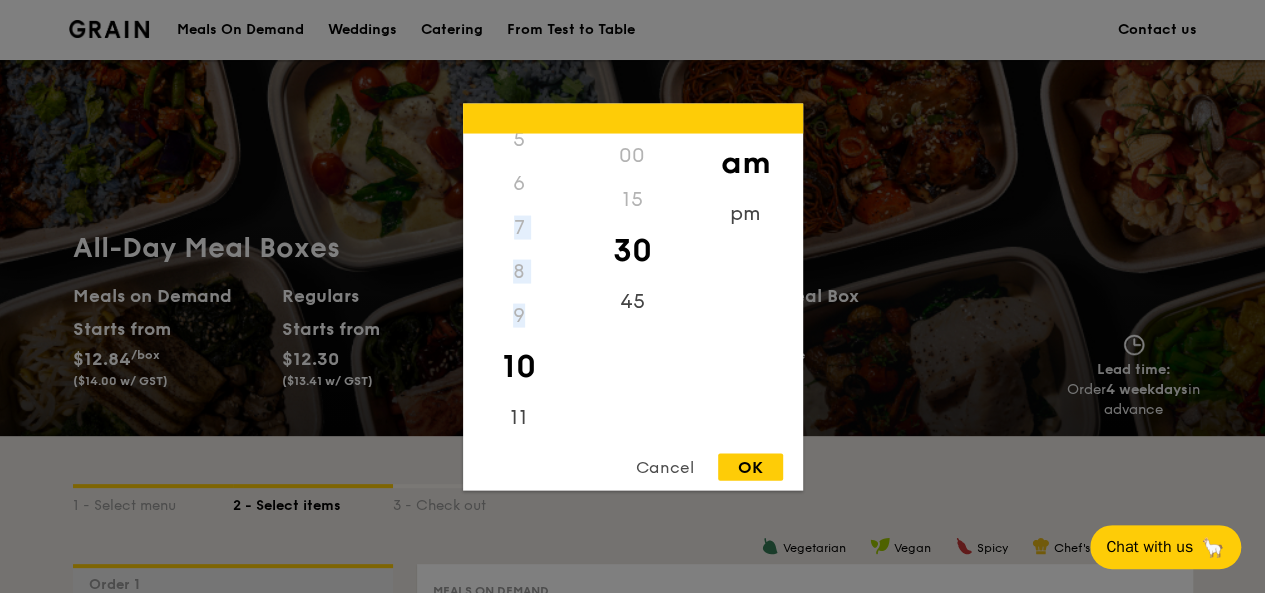 drag, startPoint x: 522, startPoint y: 199, endPoint x: 530, endPoint y: 322, distance: 123.25989 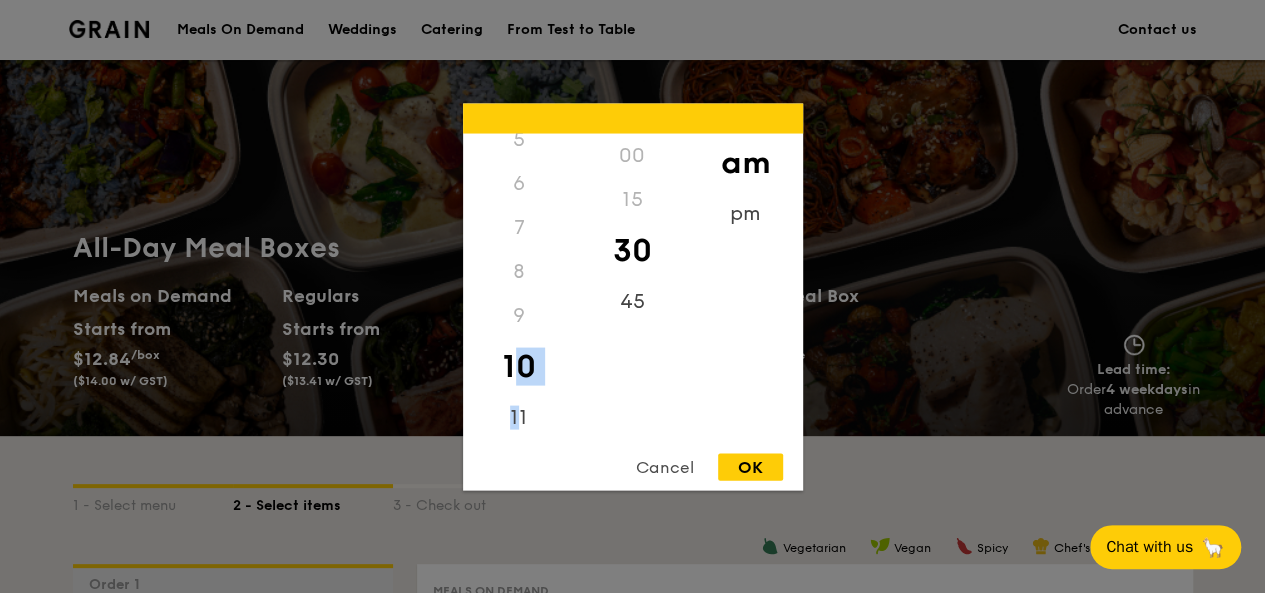 drag, startPoint x: 523, startPoint y: 403, endPoint x: 523, endPoint y: 340, distance: 63 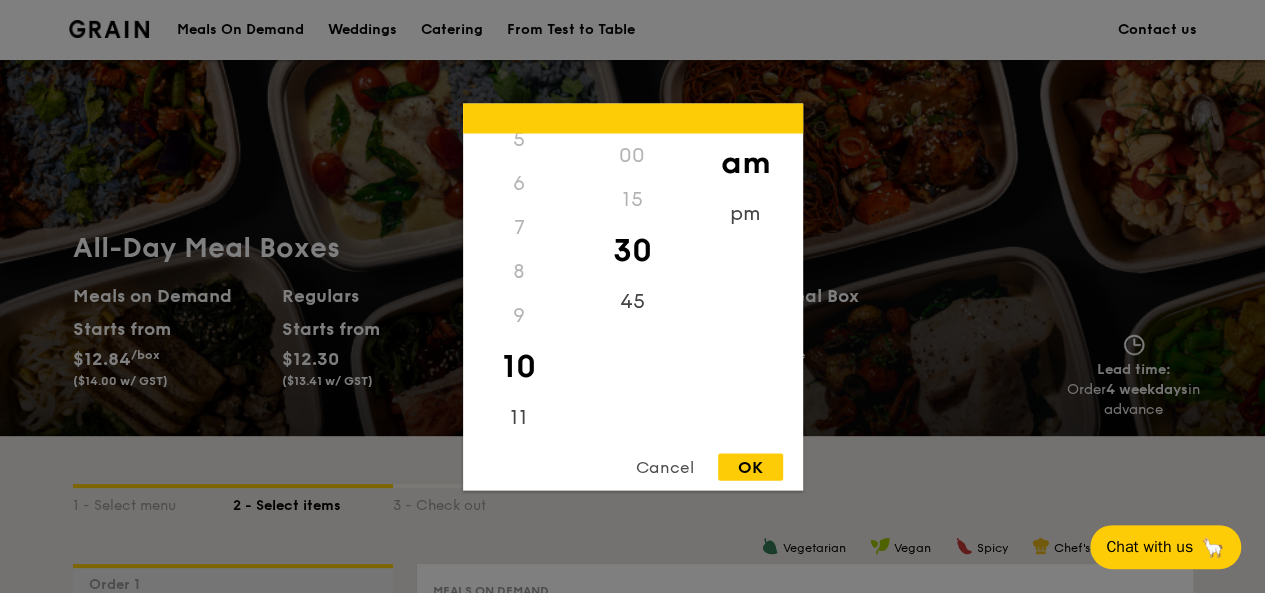 click on "6" at bounding box center [519, 183] 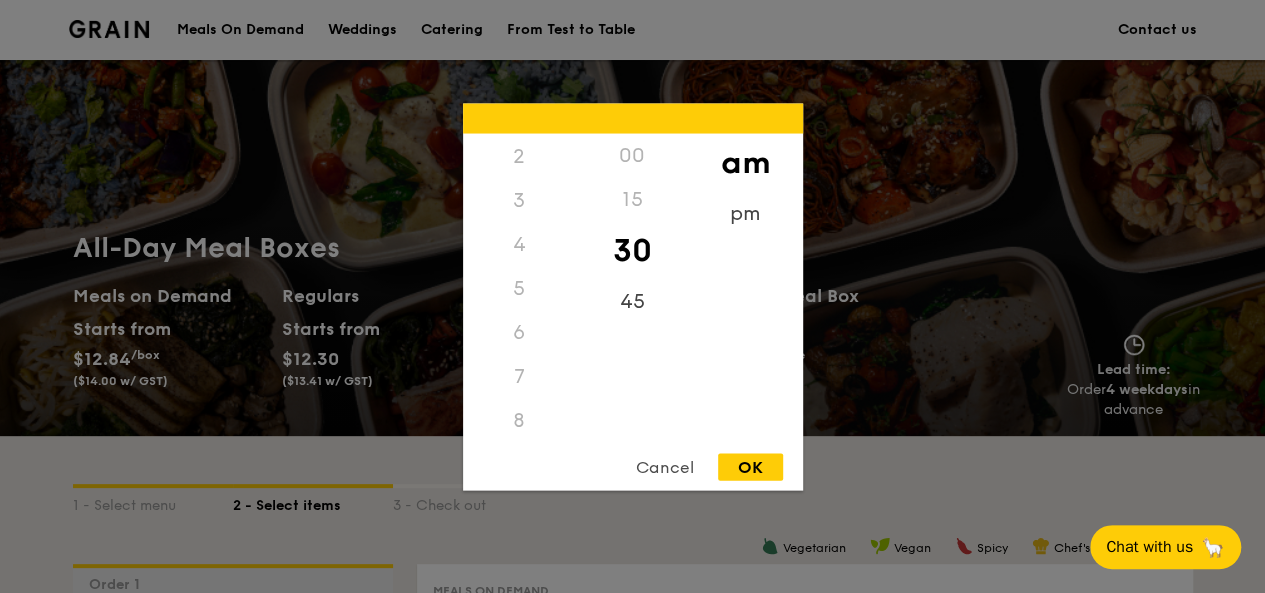 scroll, scrollTop: 36, scrollLeft: 0, axis: vertical 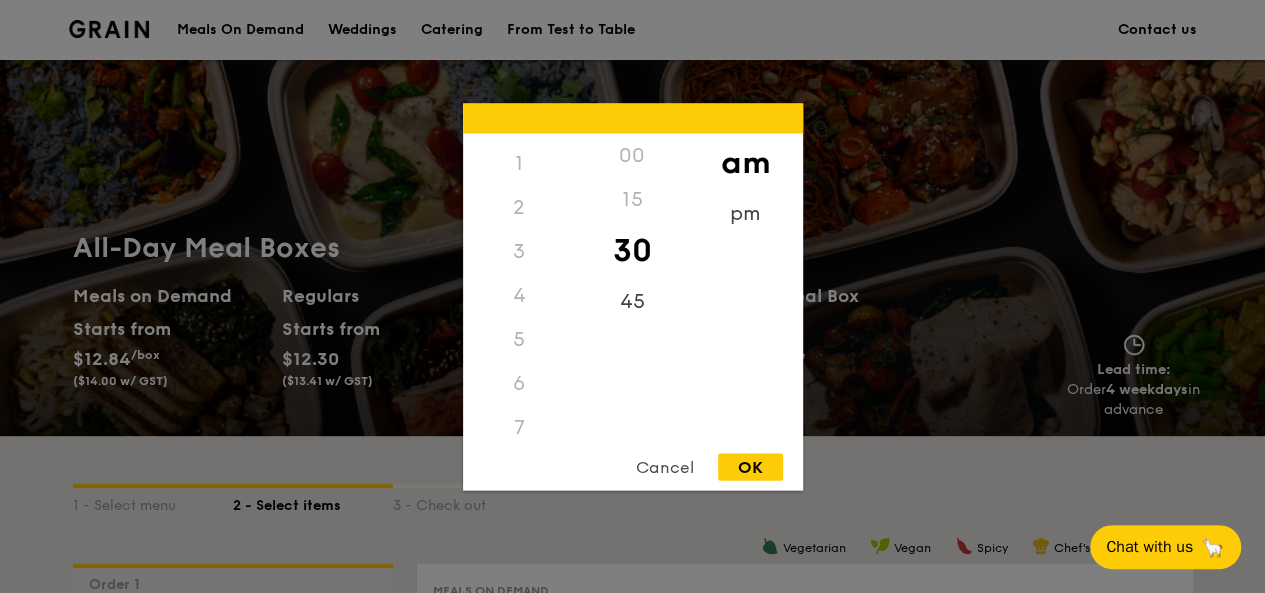 click on "5" at bounding box center [519, 339] 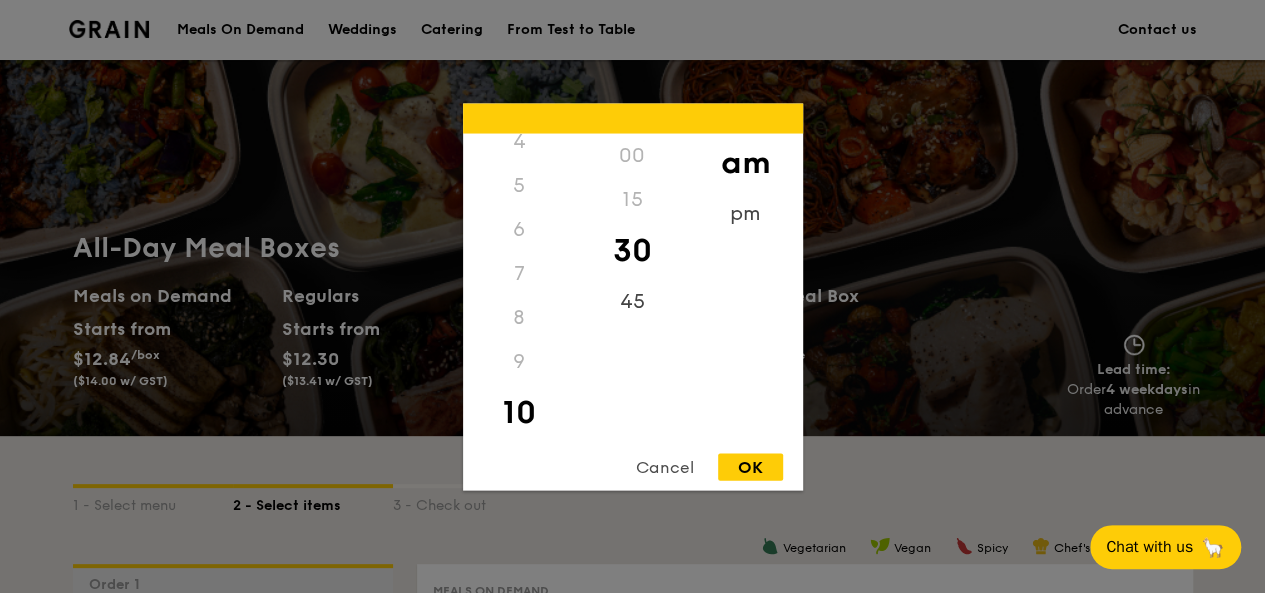 scroll, scrollTop: 236, scrollLeft: 0, axis: vertical 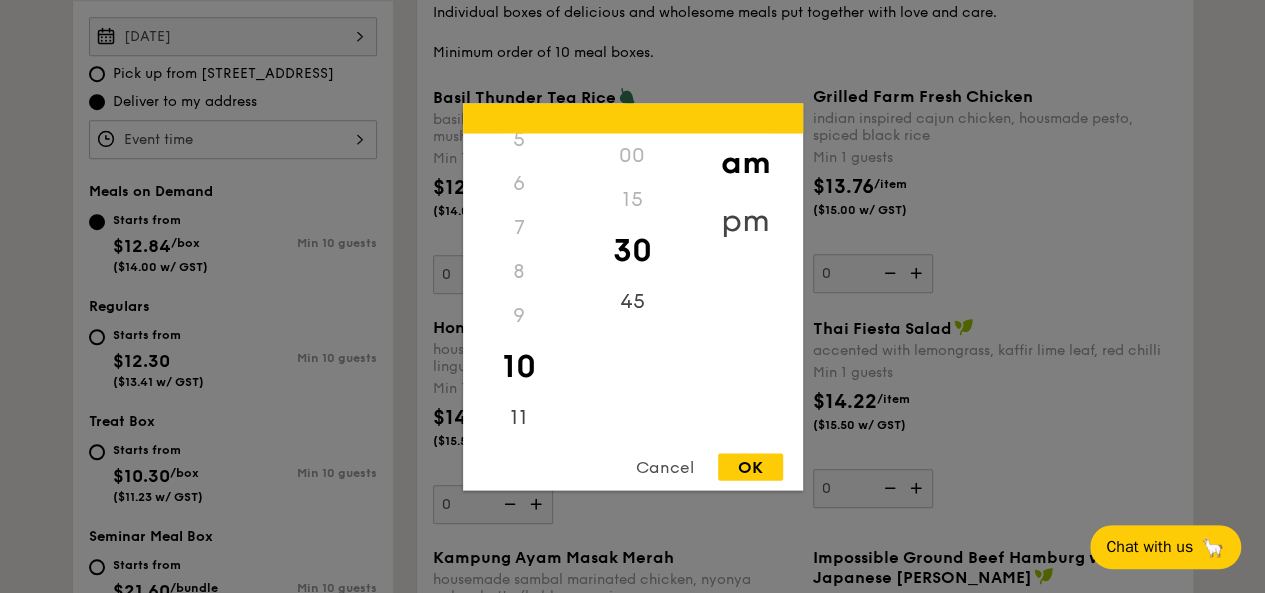 click on "pm" at bounding box center [745, 220] 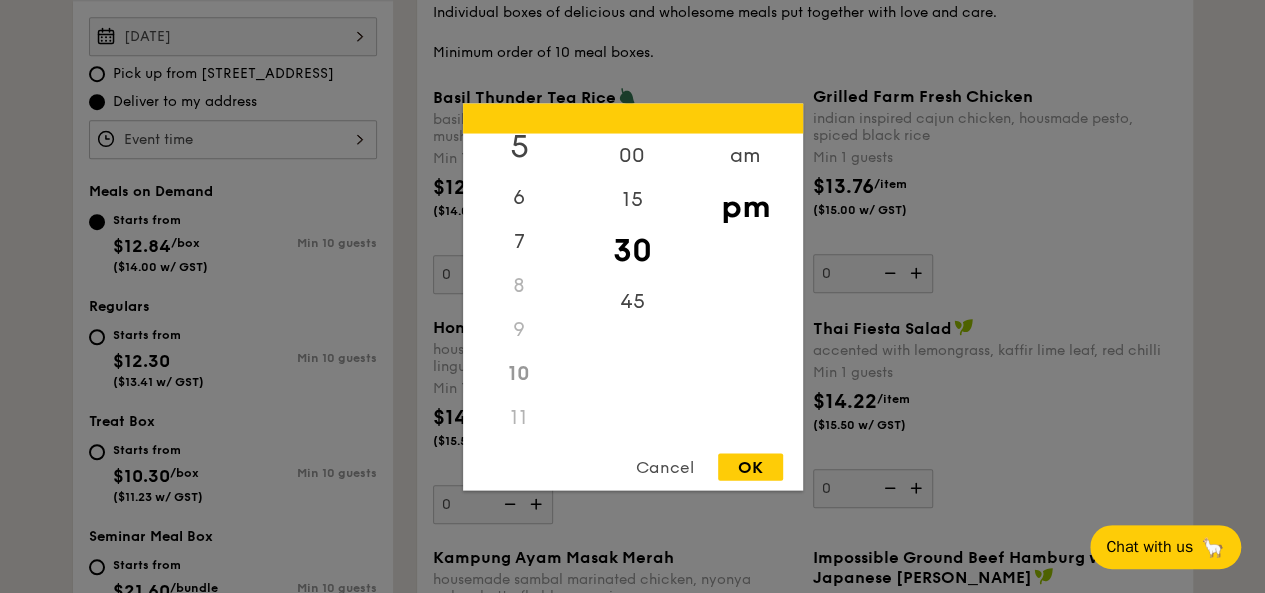 scroll, scrollTop: 236, scrollLeft: 0, axis: vertical 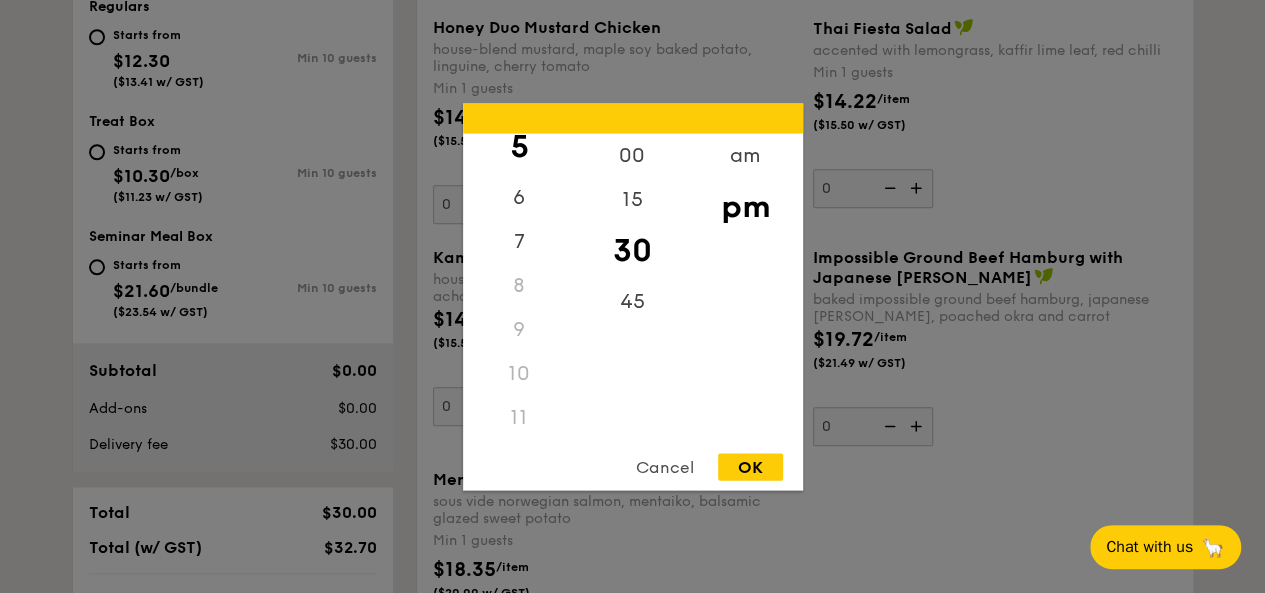 click on "30" at bounding box center [632, 250] 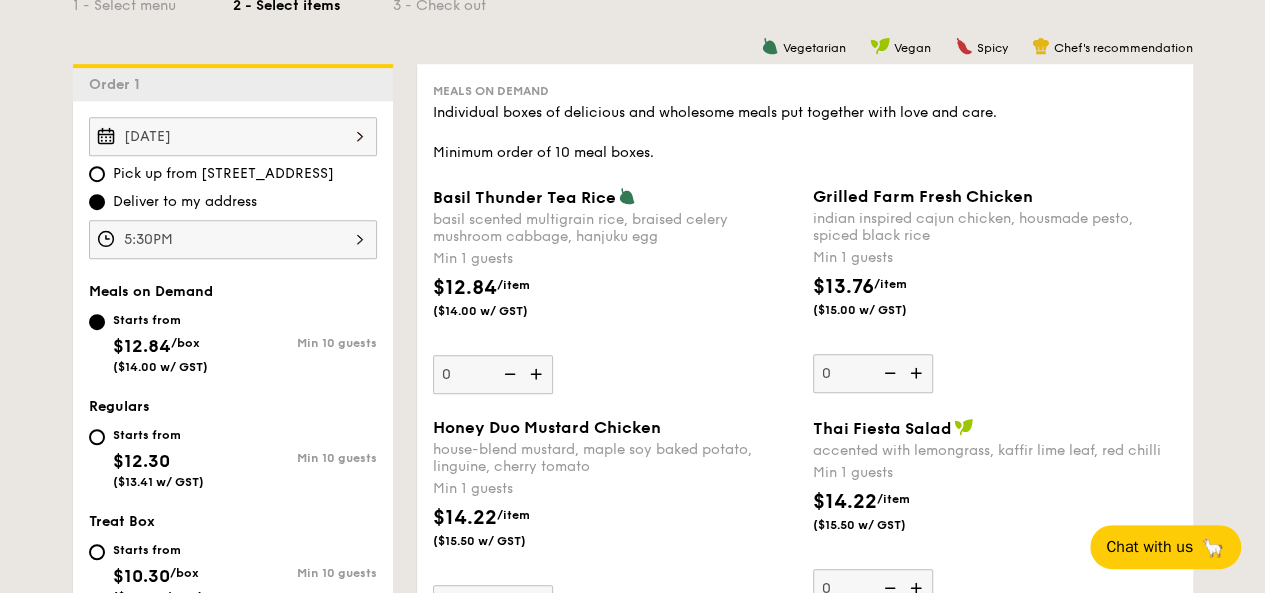scroll, scrollTop: 500, scrollLeft: 0, axis: vertical 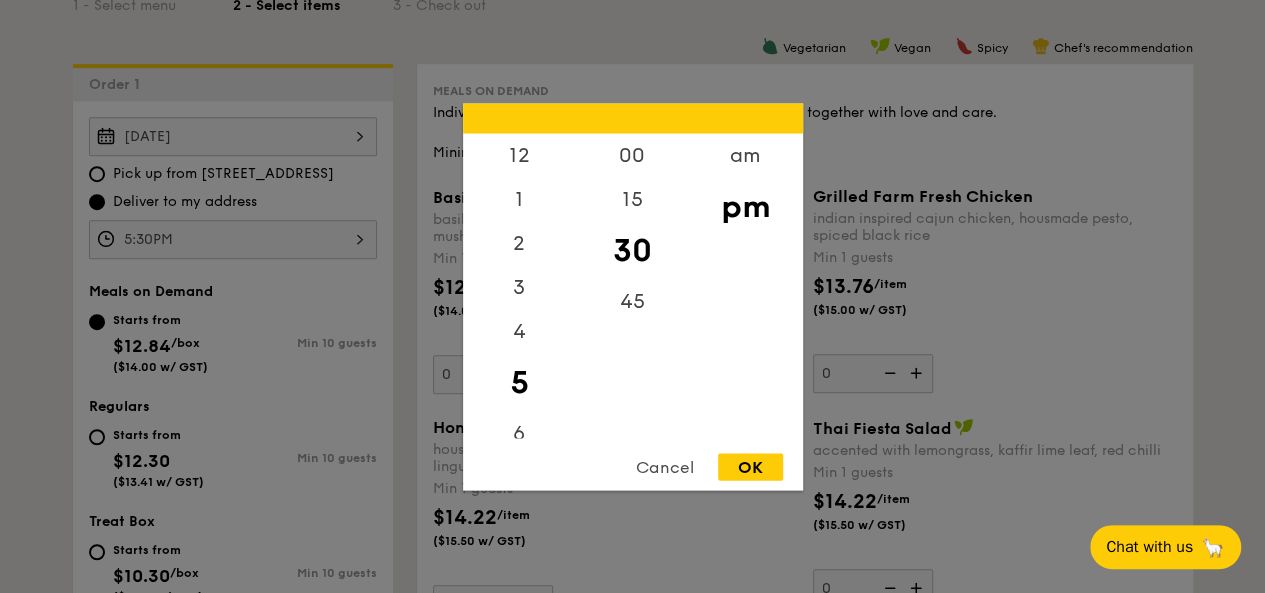 click on "5:30PM              12 1 2 3 4 5 6 7 8 9 10 11   00 15 30 45   am   pm   Cancel   OK" at bounding box center [233, 239] 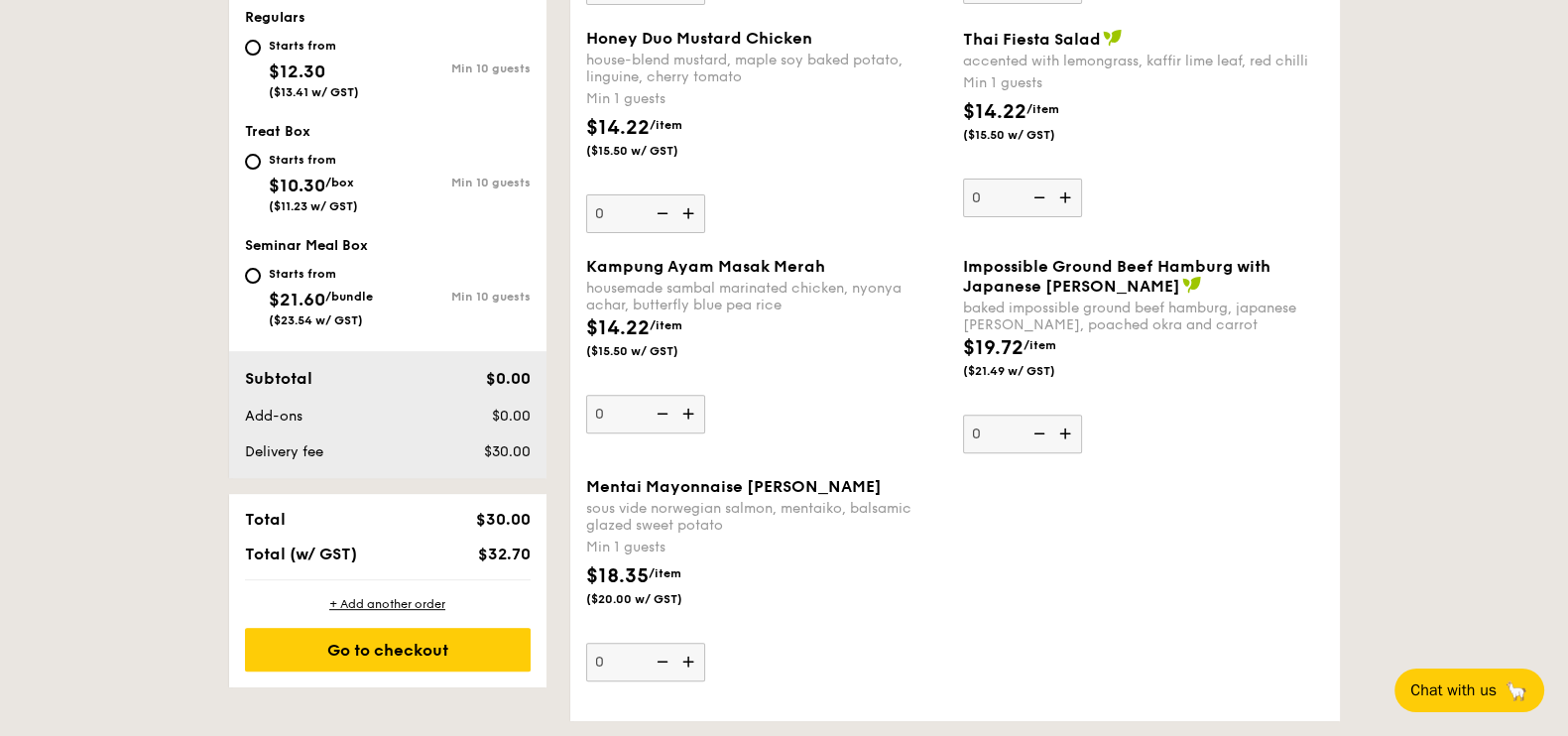scroll, scrollTop: 842, scrollLeft: 0, axis: vertical 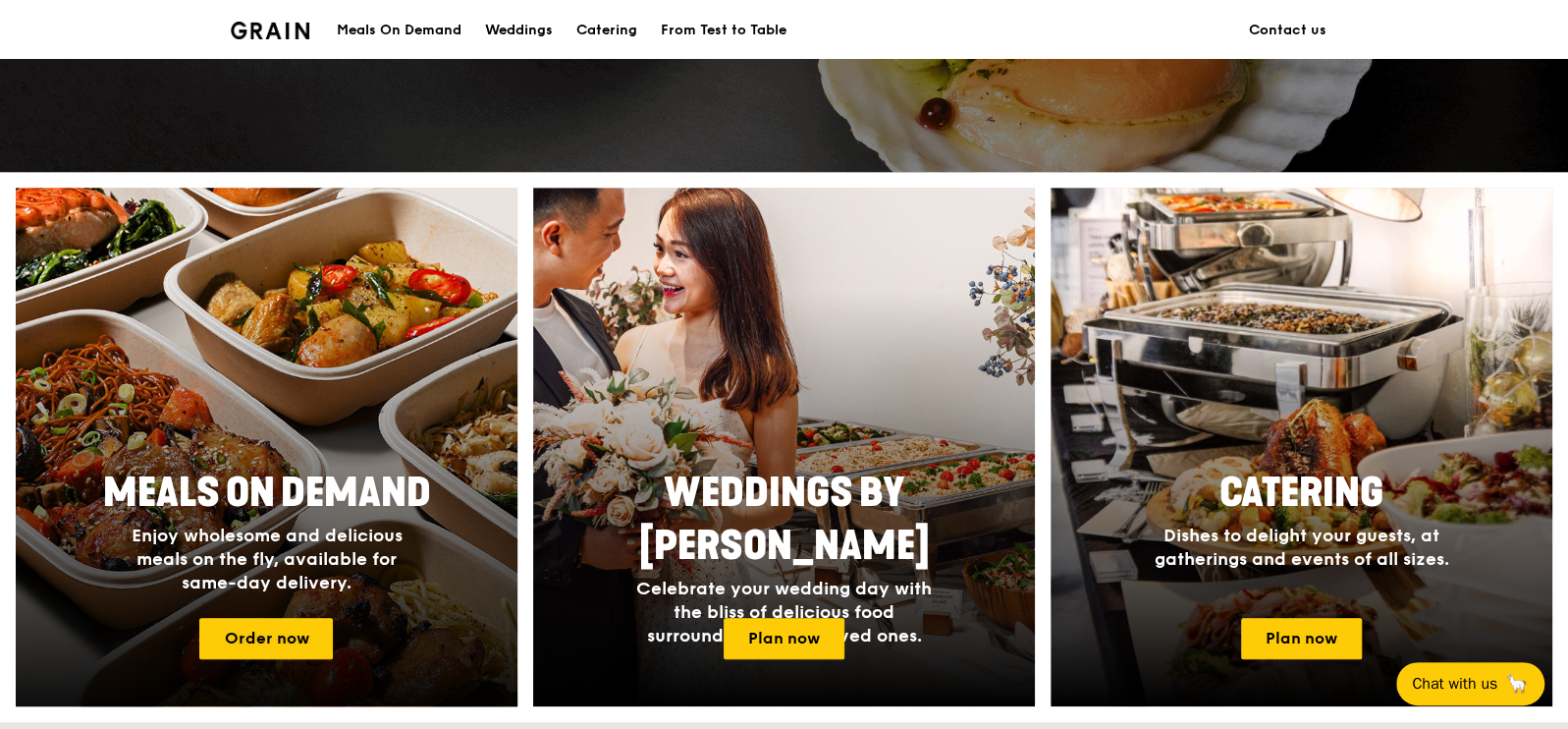 click at bounding box center [266, 447] 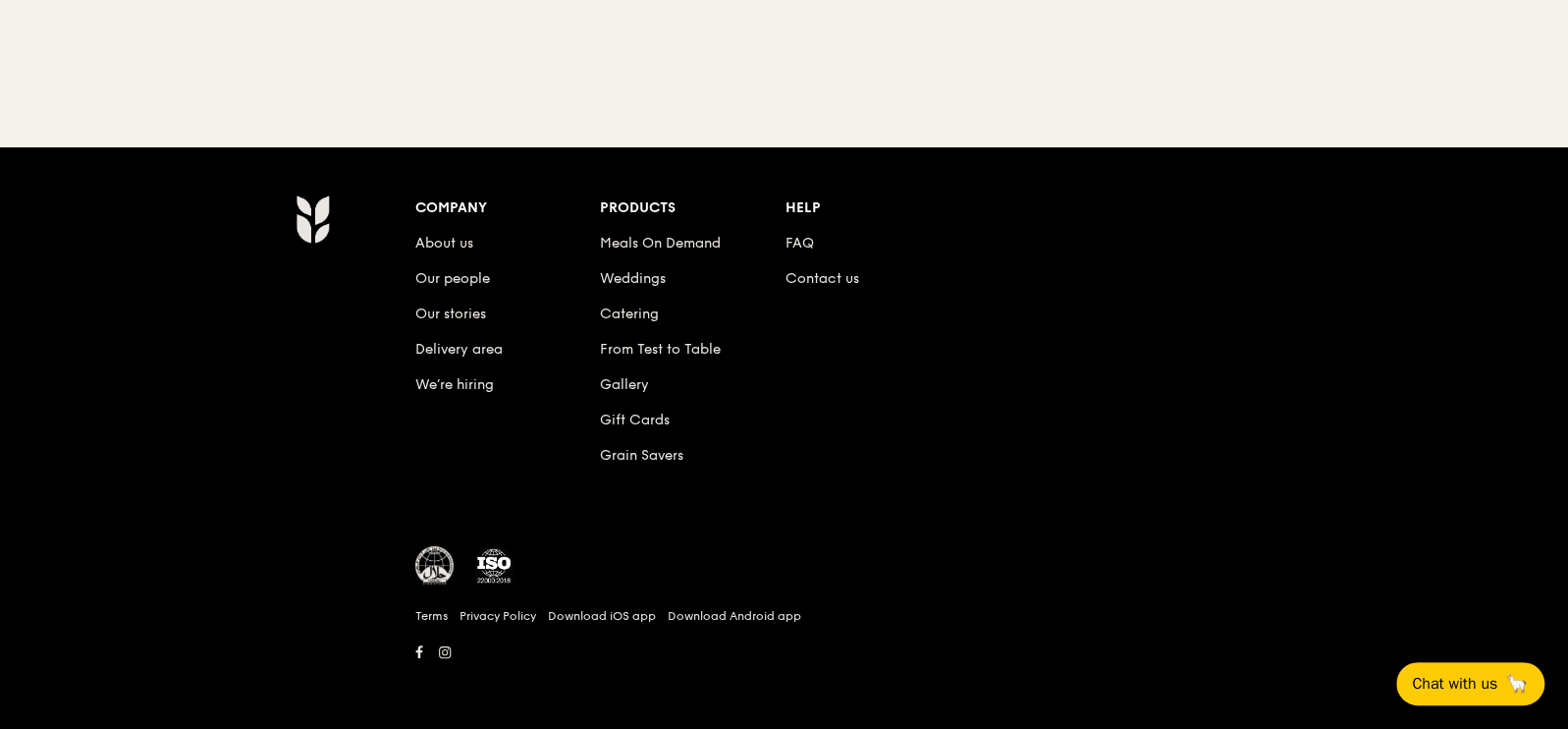 scroll, scrollTop: 0, scrollLeft: 0, axis: both 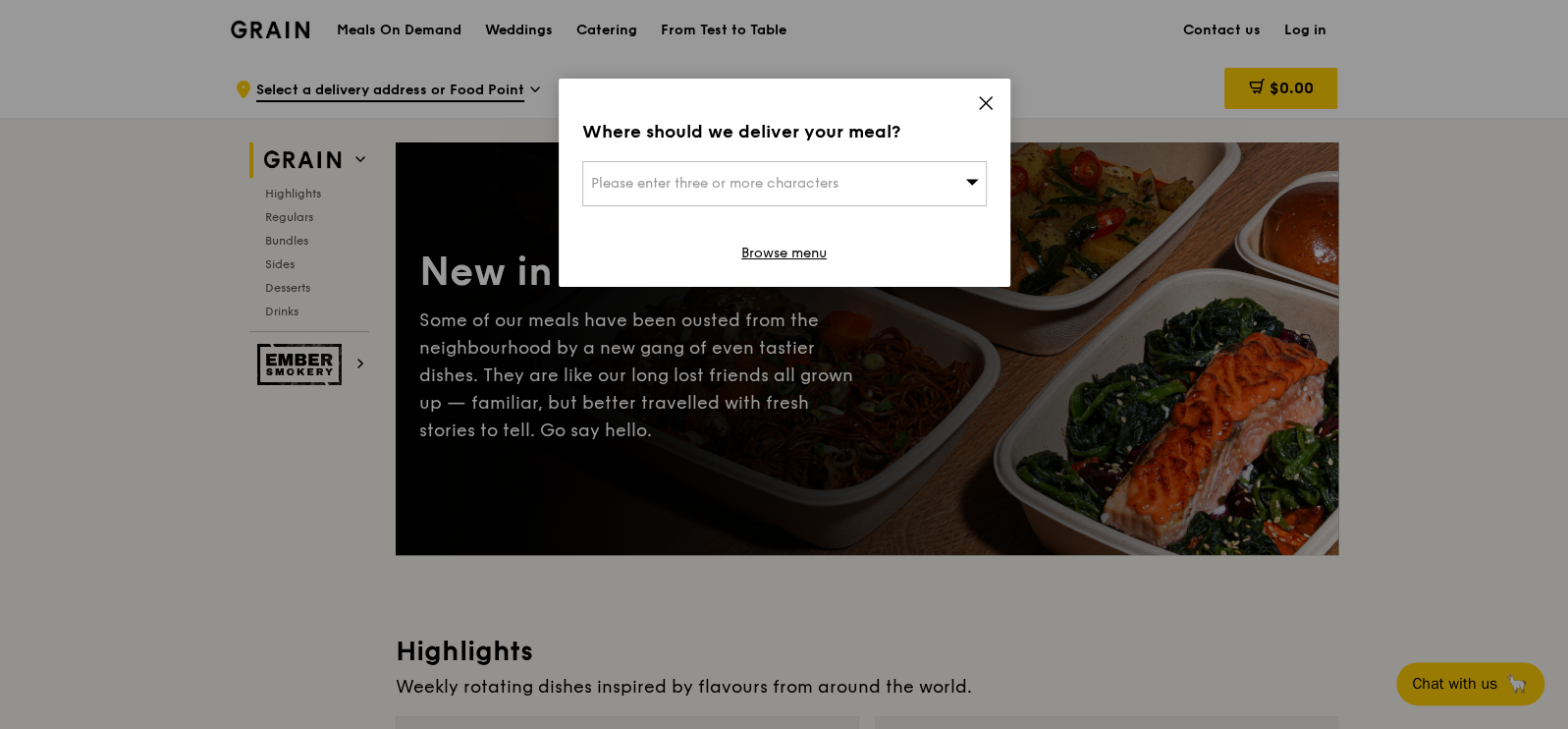 click on "Please enter three or more characters" at bounding box center (784, 184) 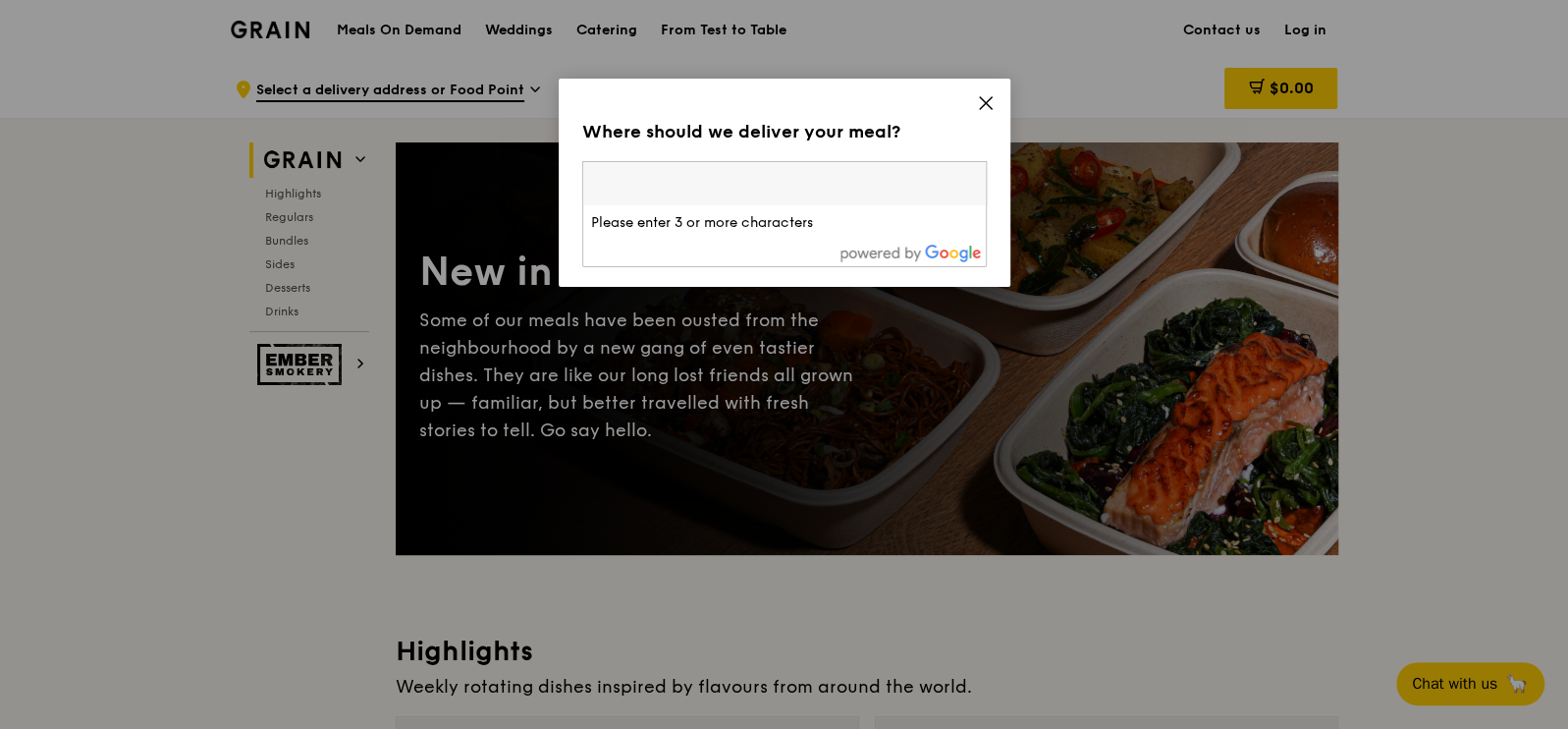 click at bounding box center (784, 184) 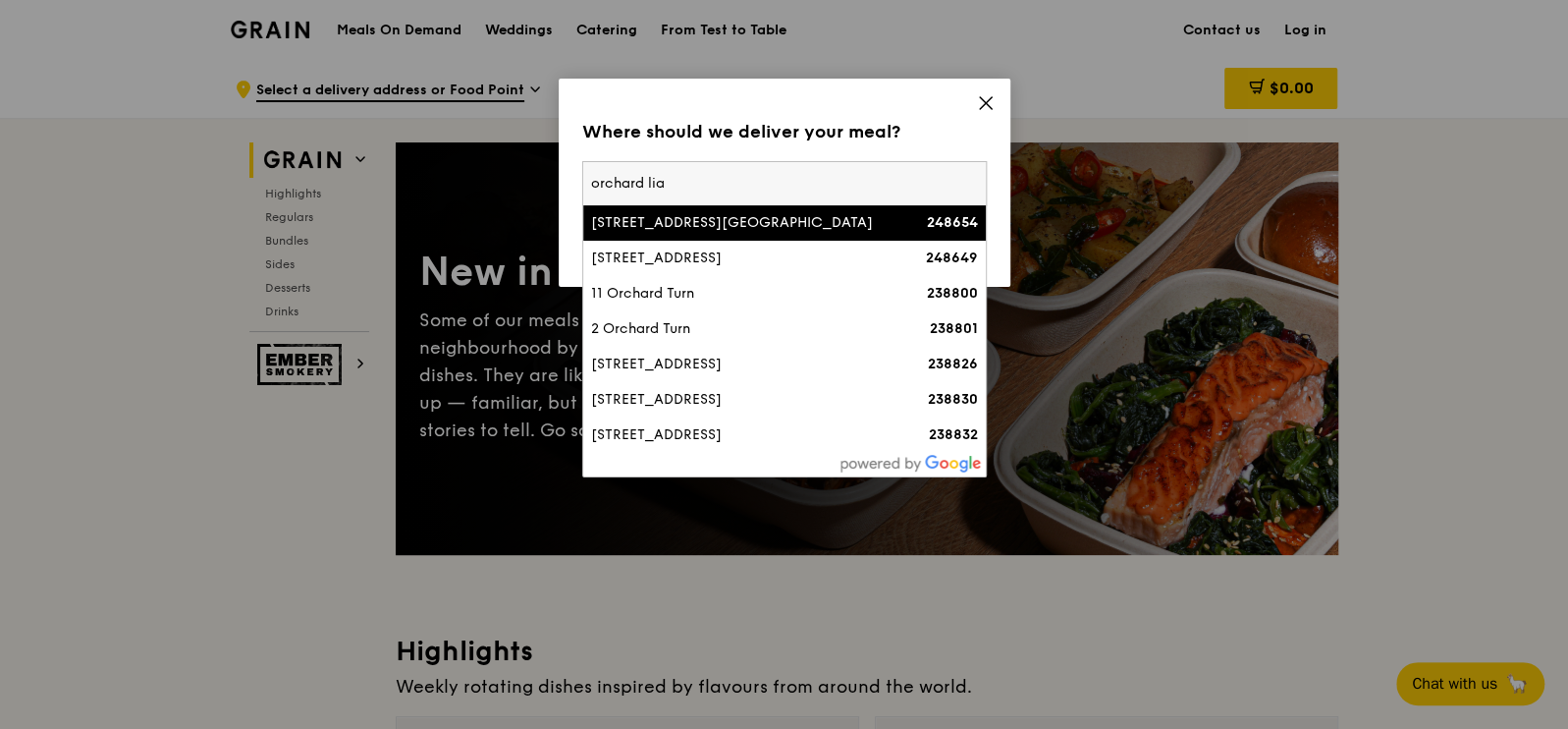 type on "orchard liat" 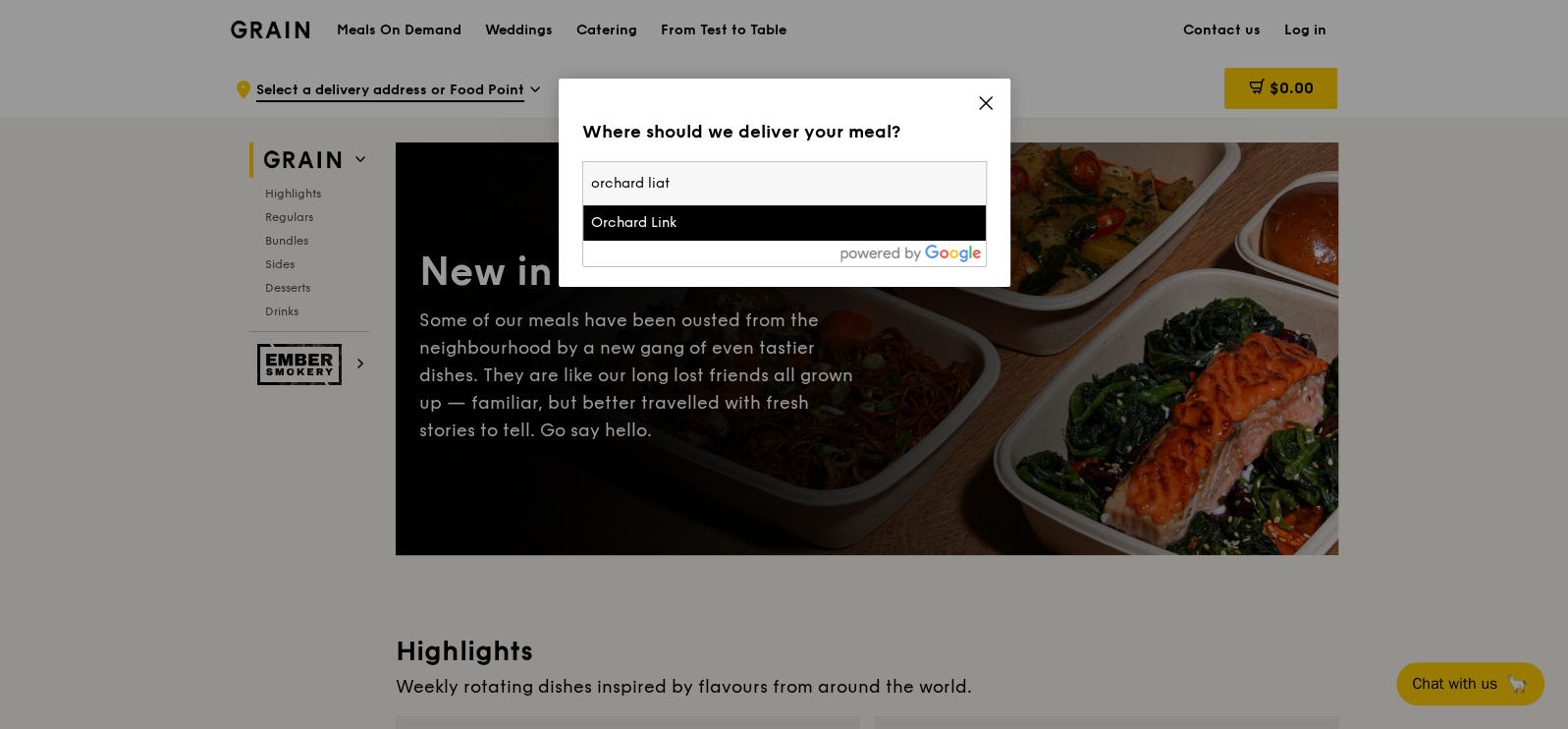 drag, startPoint x: 800, startPoint y: 194, endPoint x: 531, endPoint y: 195, distance: 269.00186 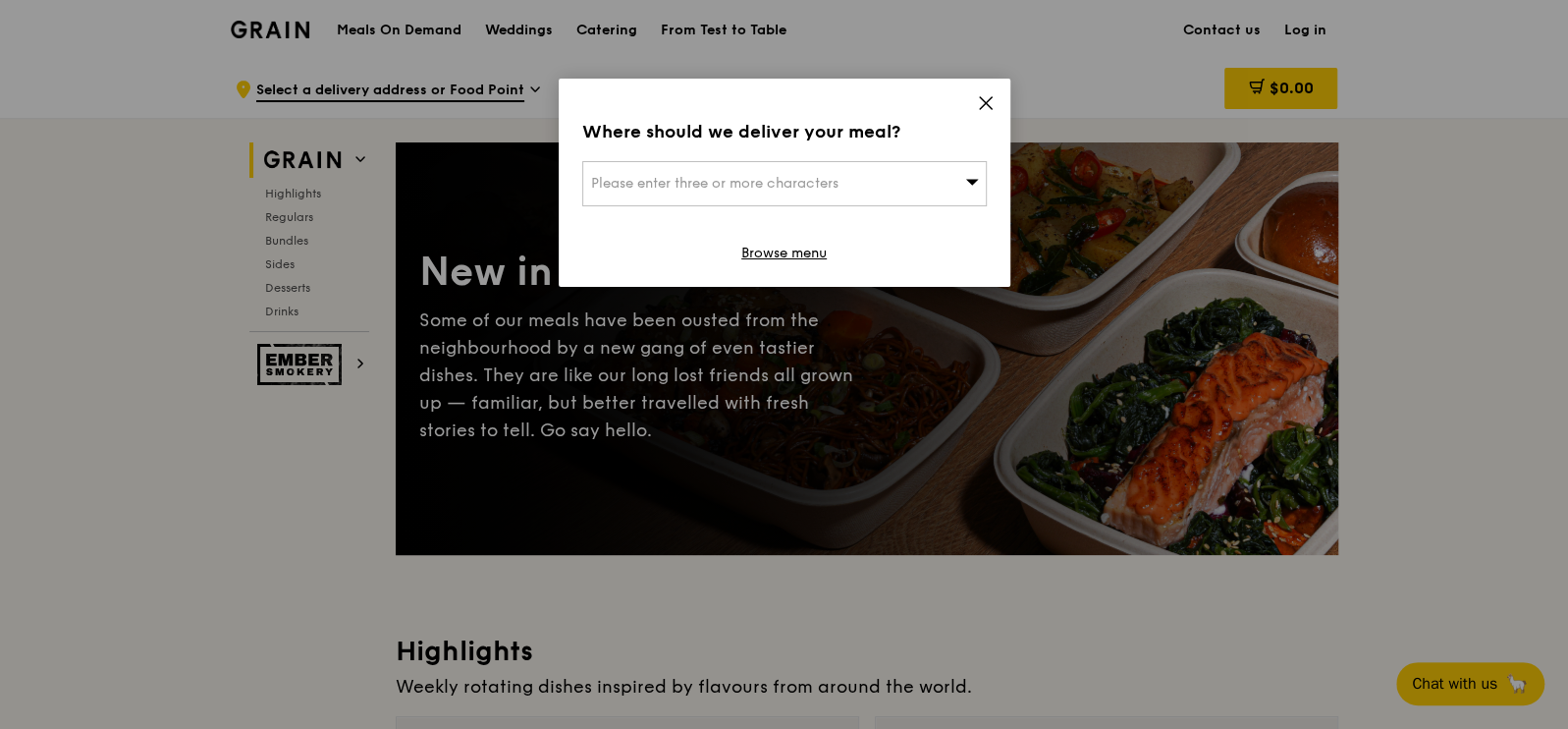 click on "Please enter three or more characters" at bounding box center [715, 183] 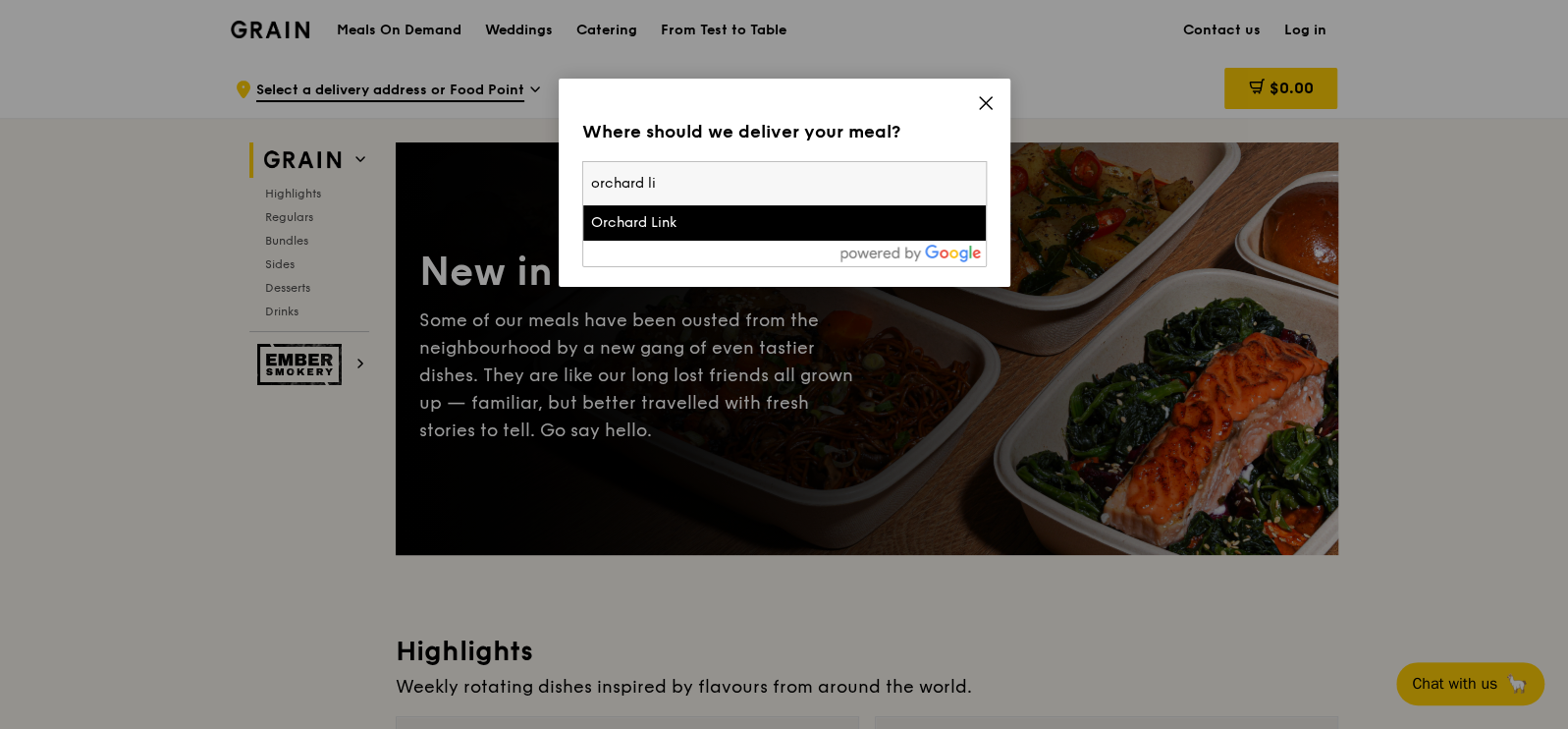 type on "orchard l" 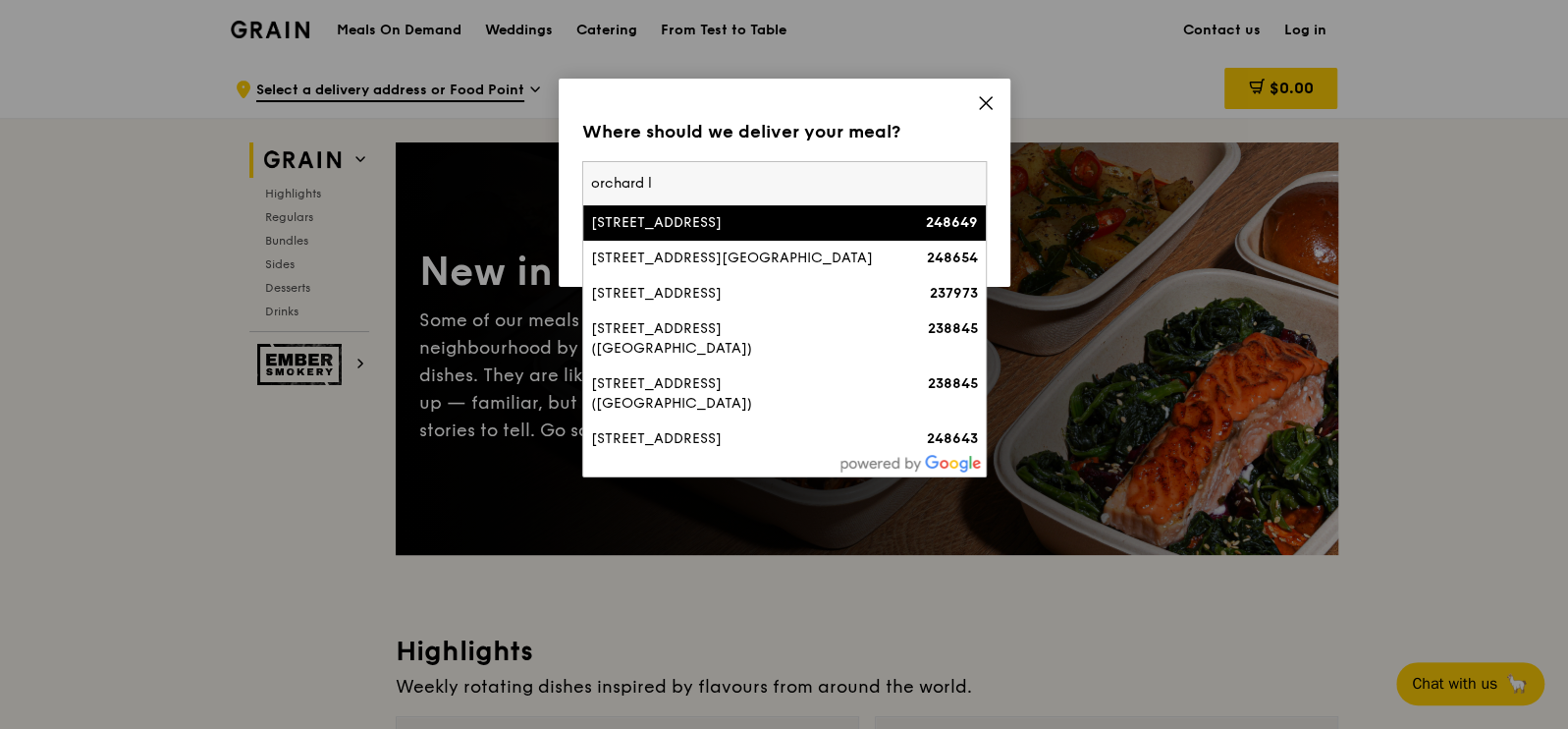 drag, startPoint x: 710, startPoint y: 189, endPoint x: 532, endPoint y: 189, distance: 178 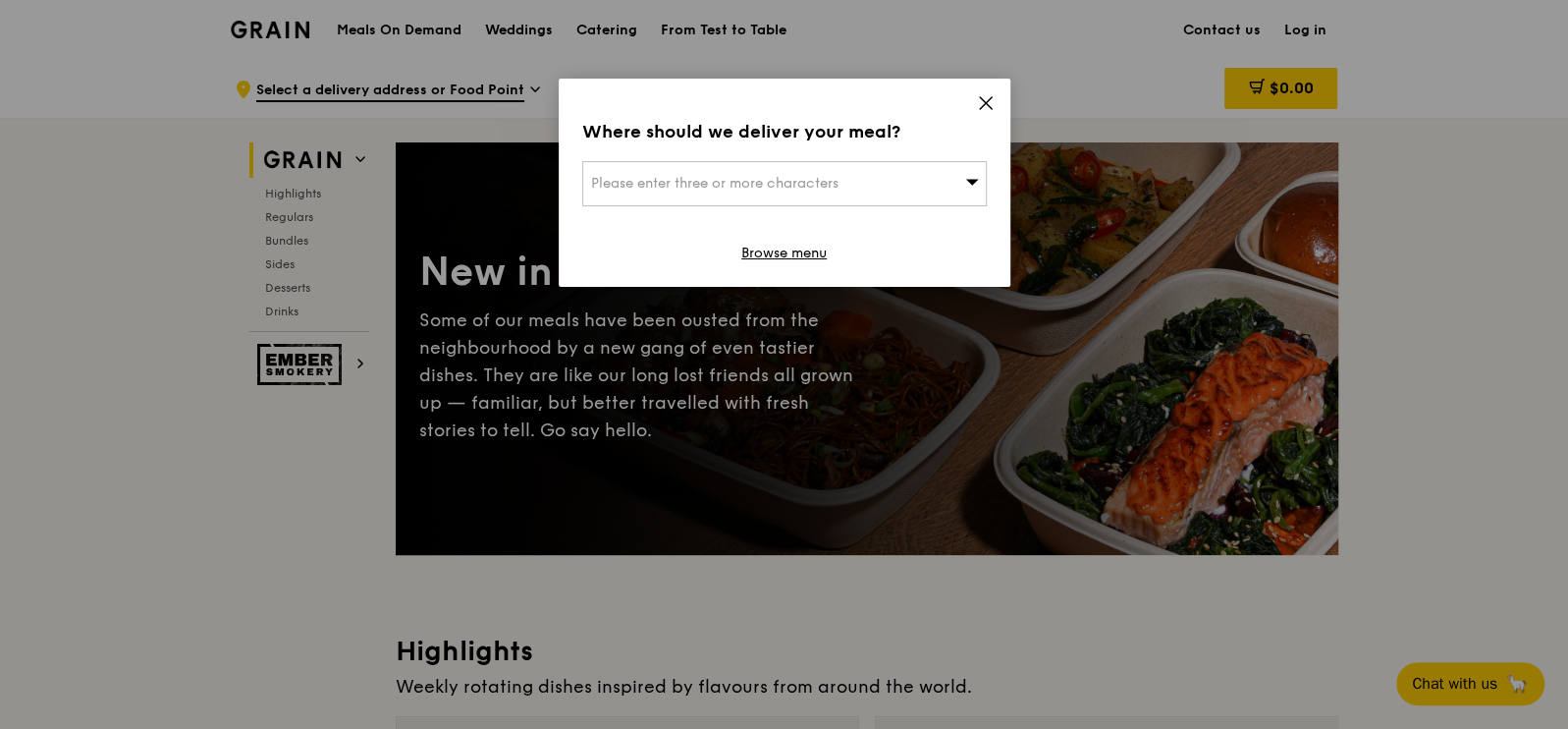 click on "Please enter three or more characters" at bounding box center (715, 183) 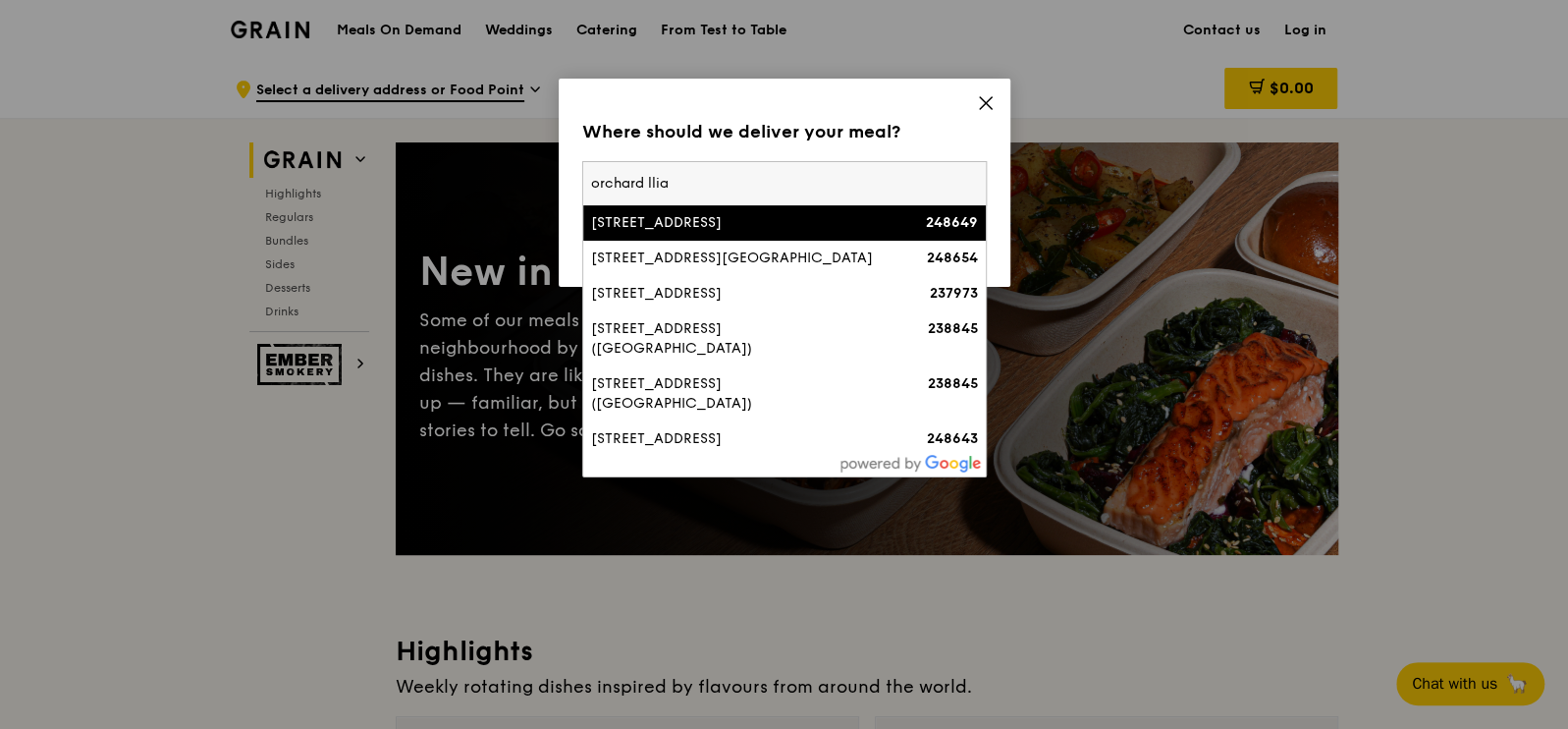 type on "orchard lliat" 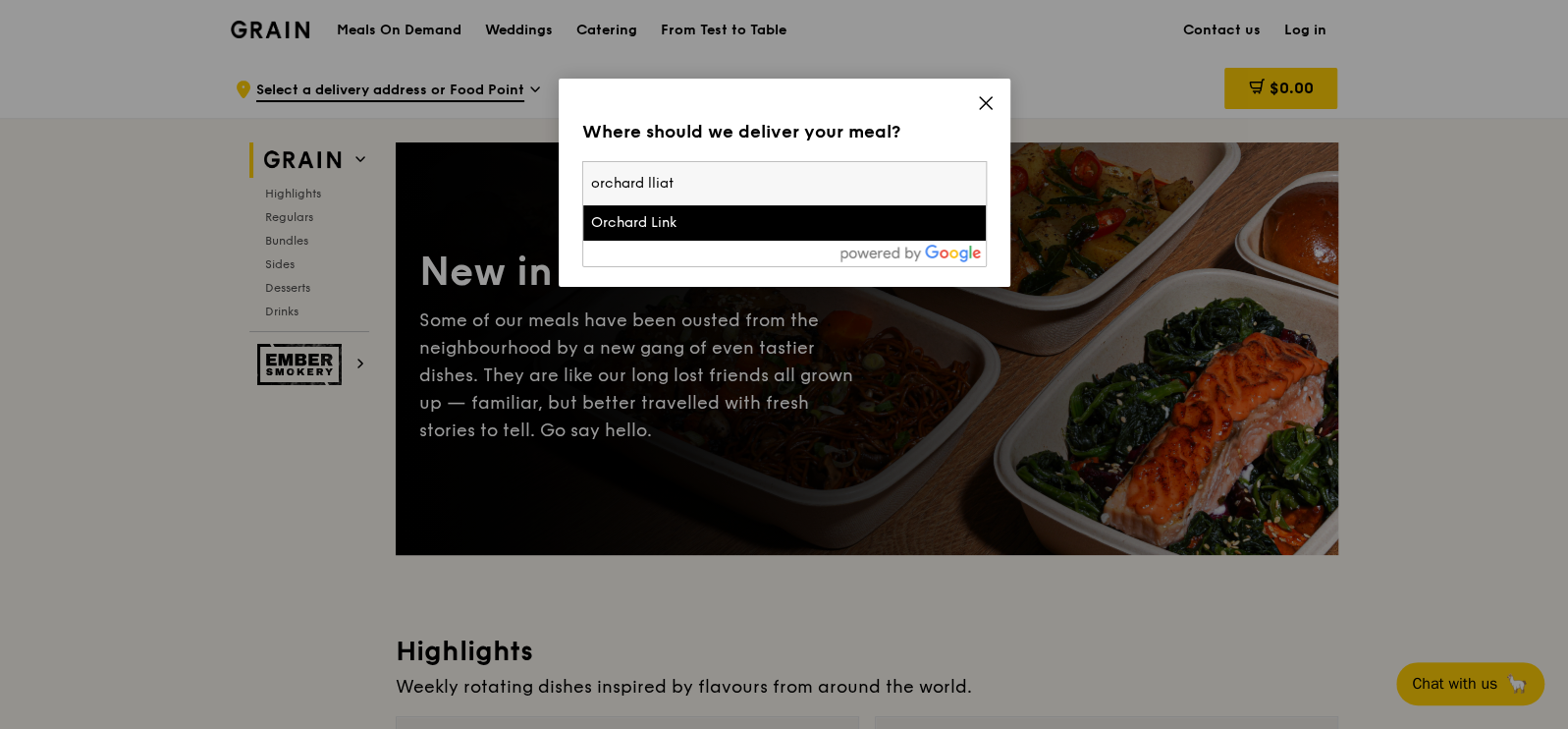 drag, startPoint x: 700, startPoint y: 174, endPoint x: 556, endPoint y: 183, distance: 144.28098 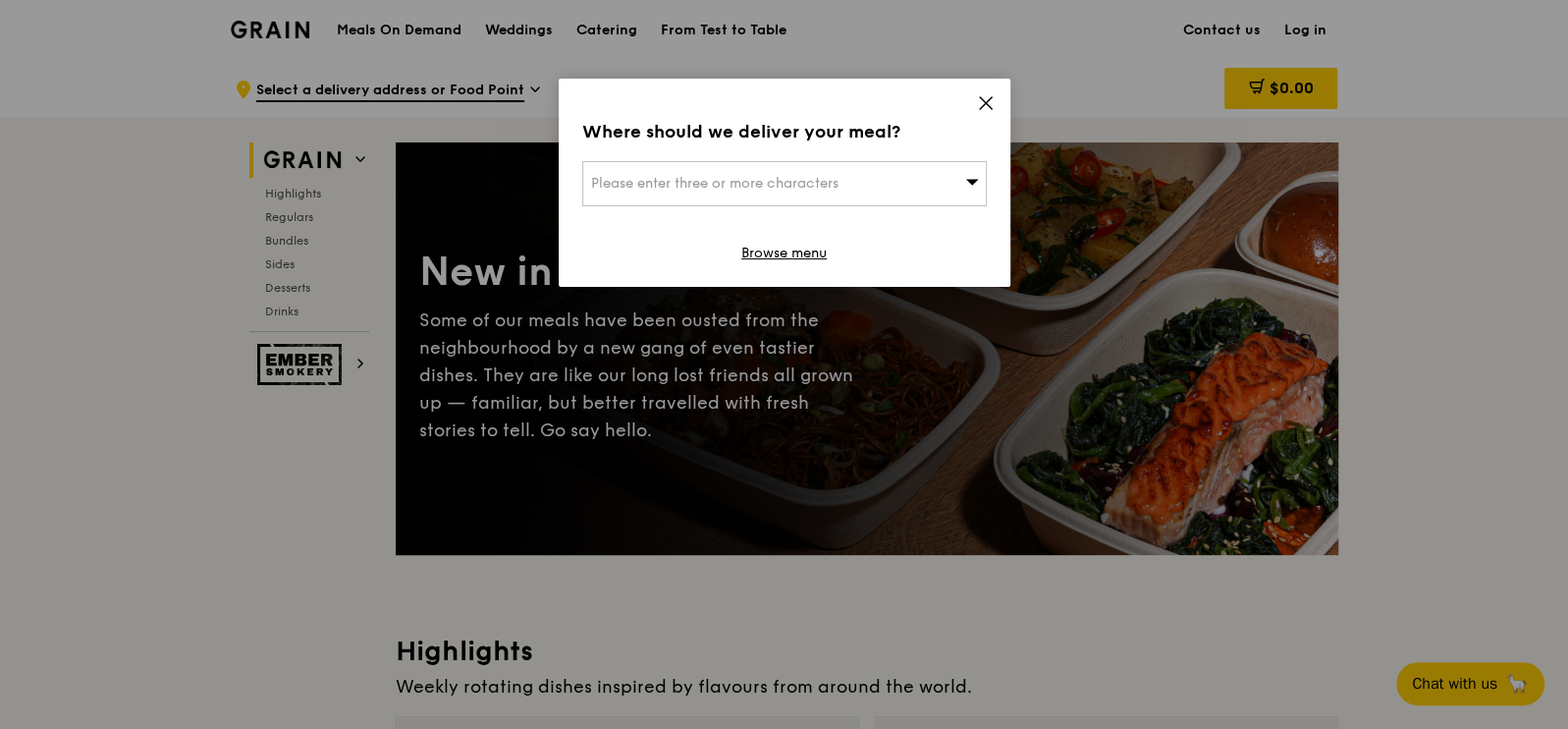 click on "Please enter three or more characters" at bounding box center (715, 183) 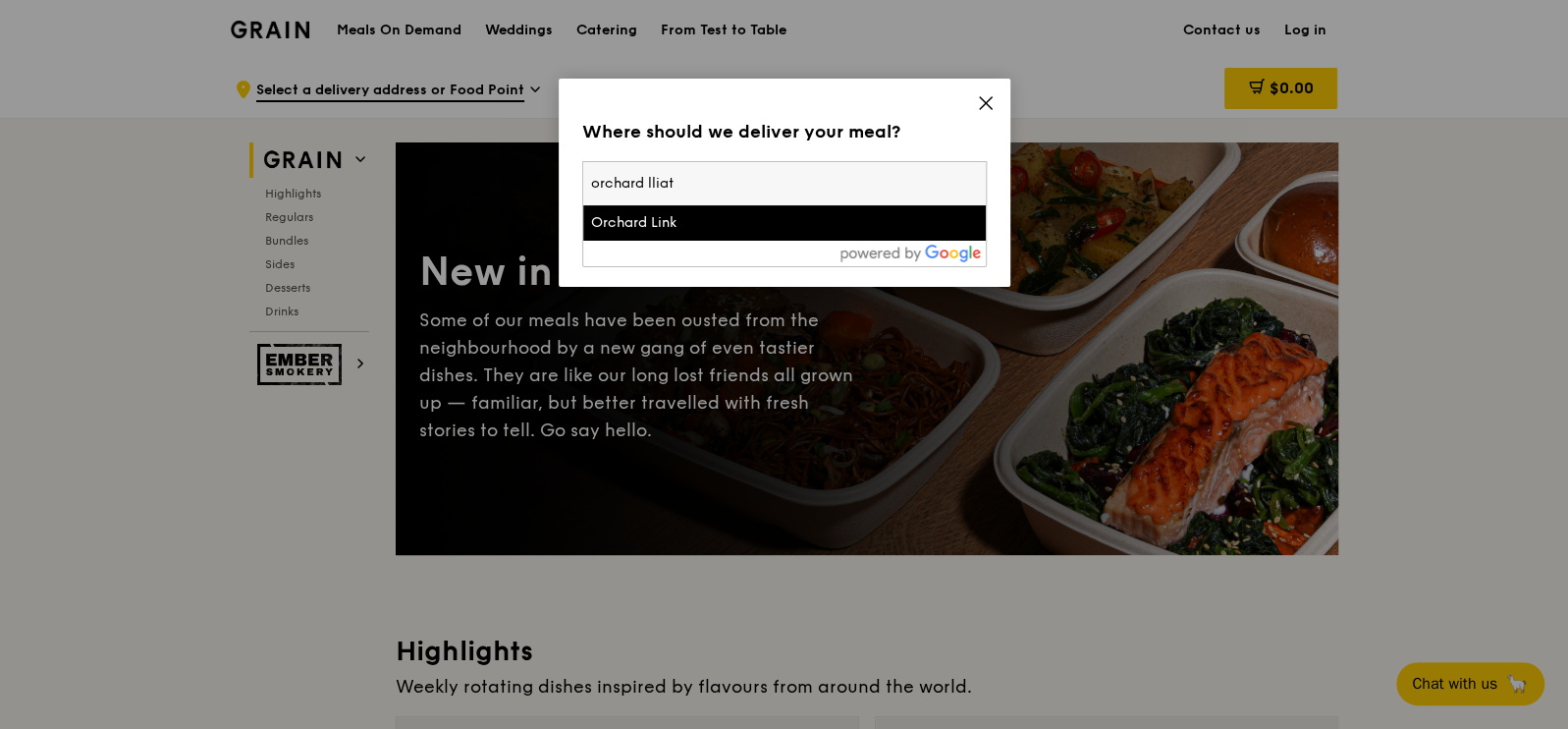drag, startPoint x: 670, startPoint y: 182, endPoint x: 557, endPoint y: 182, distance: 113 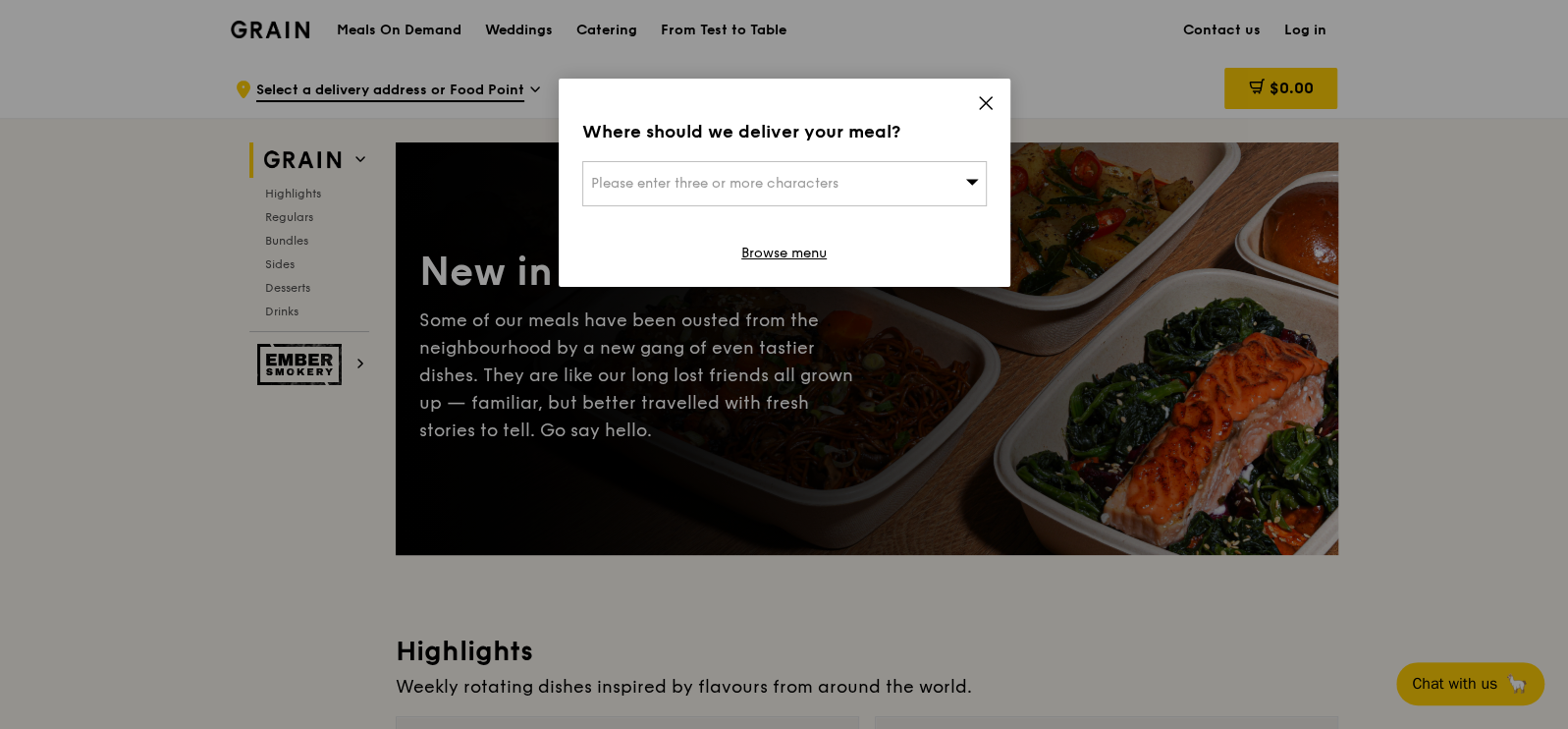 click on "Please enter three or more characters" at bounding box center (784, 184) 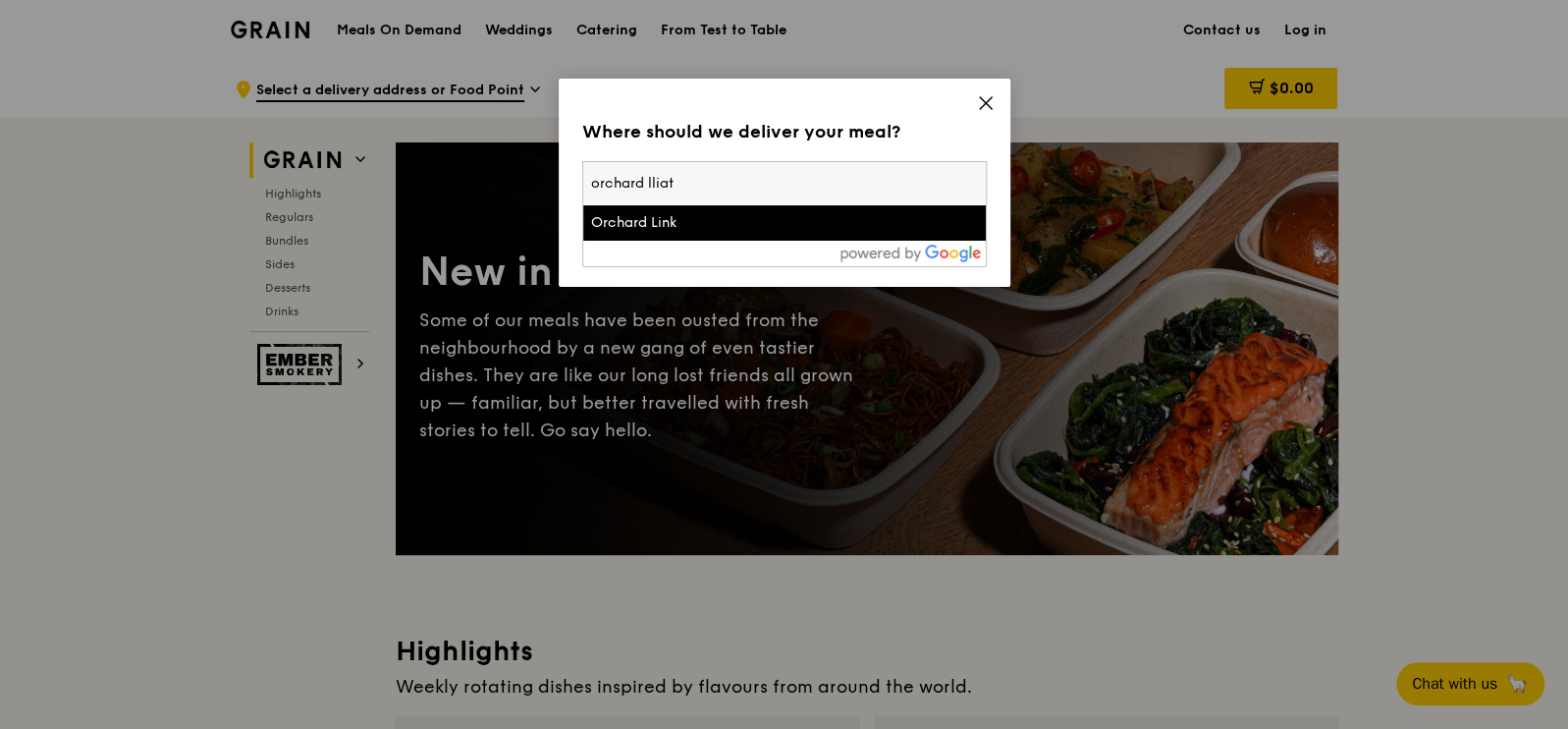 click on "orchard lliat" at bounding box center [784, 184] 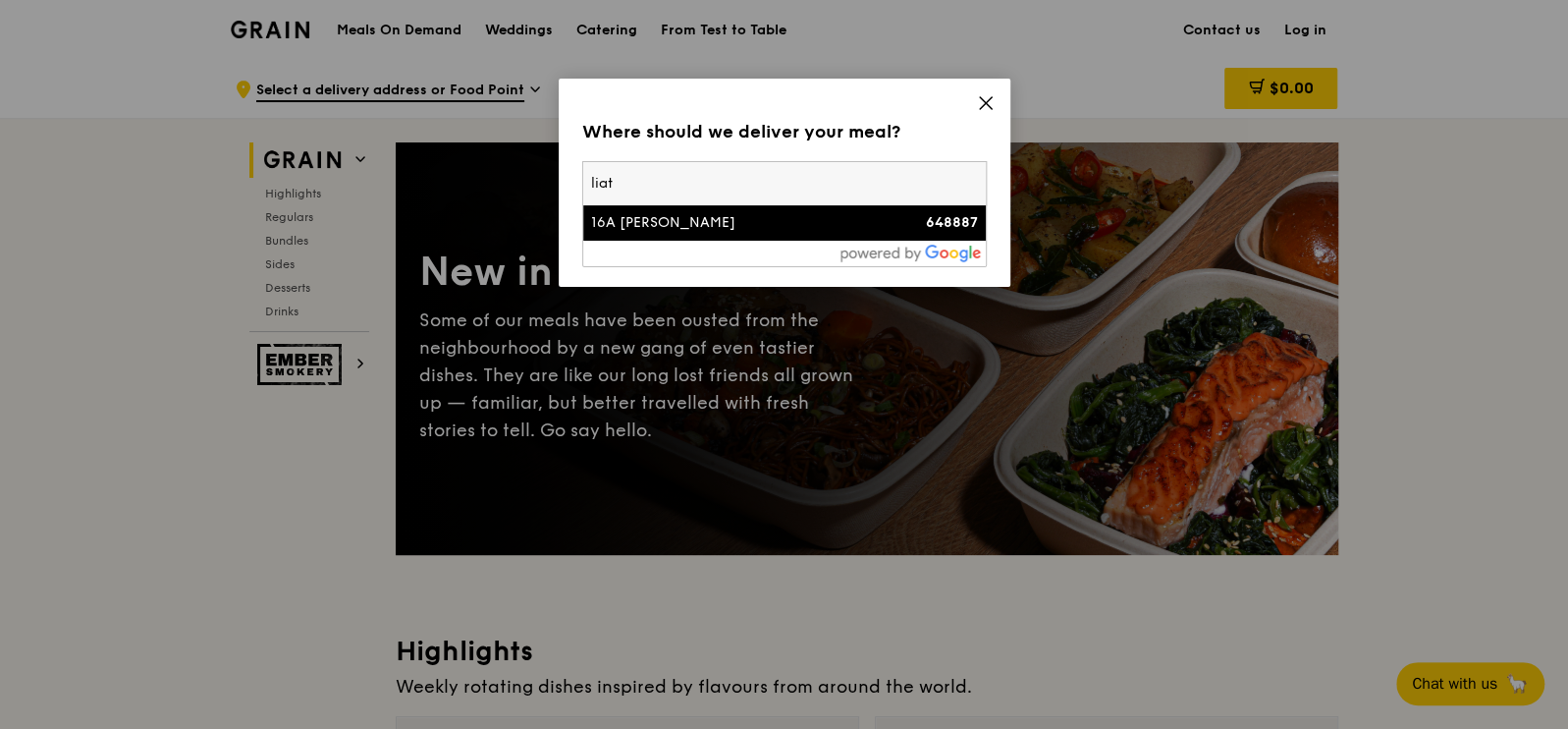 drag, startPoint x: 731, startPoint y: 189, endPoint x: 580, endPoint y: 177, distance: 151.47607 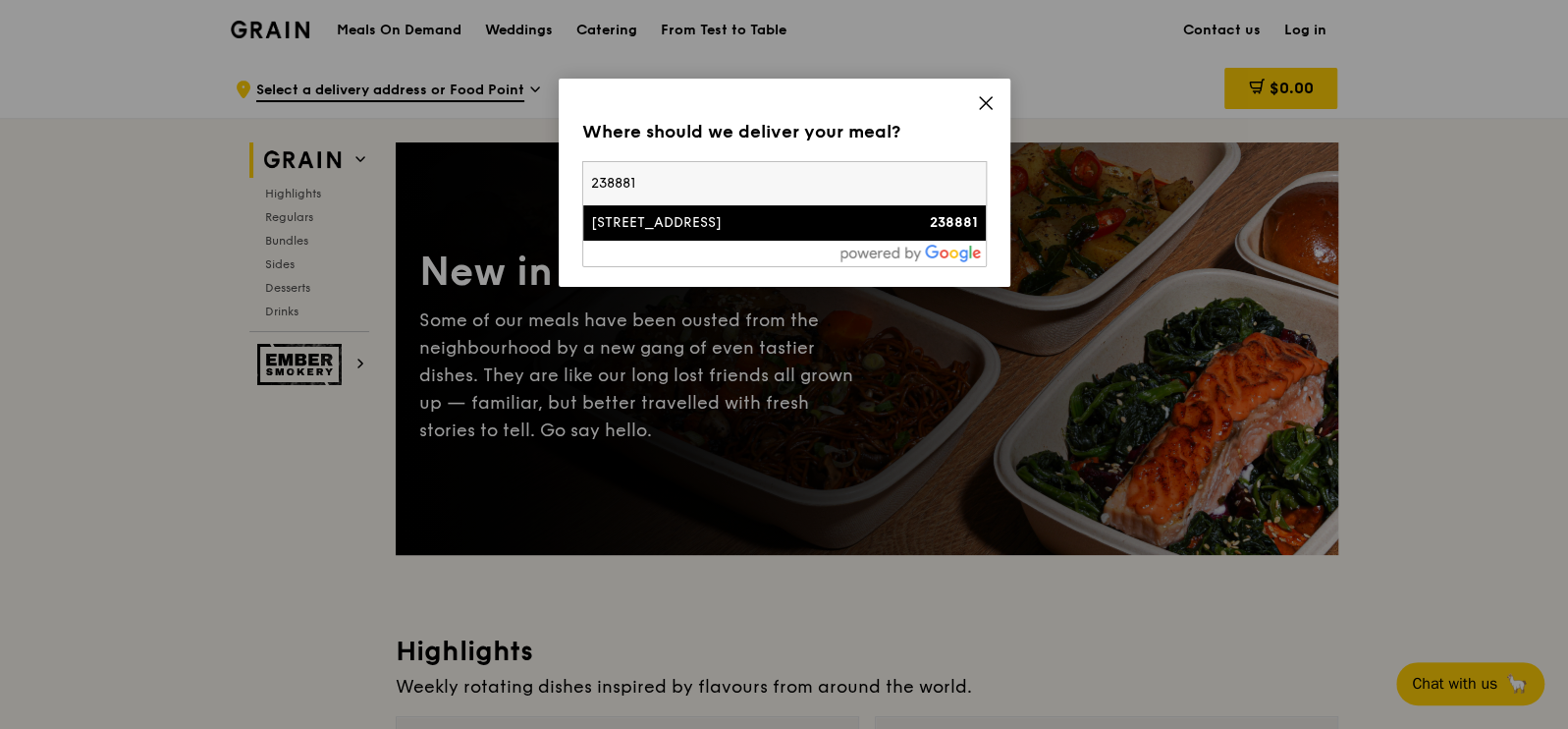 type on "238881" 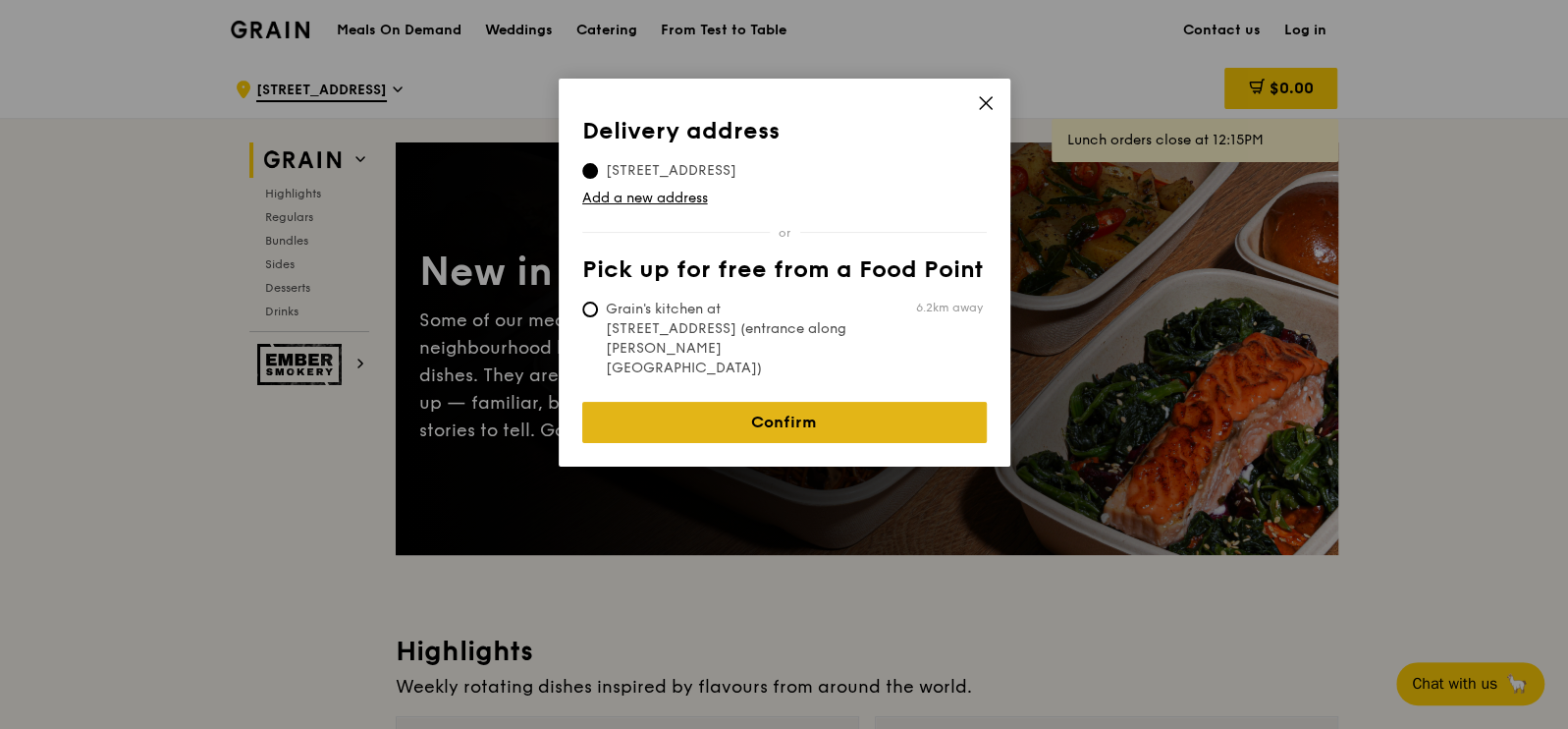 click on "Confirm" at bounding box center [784, 422] 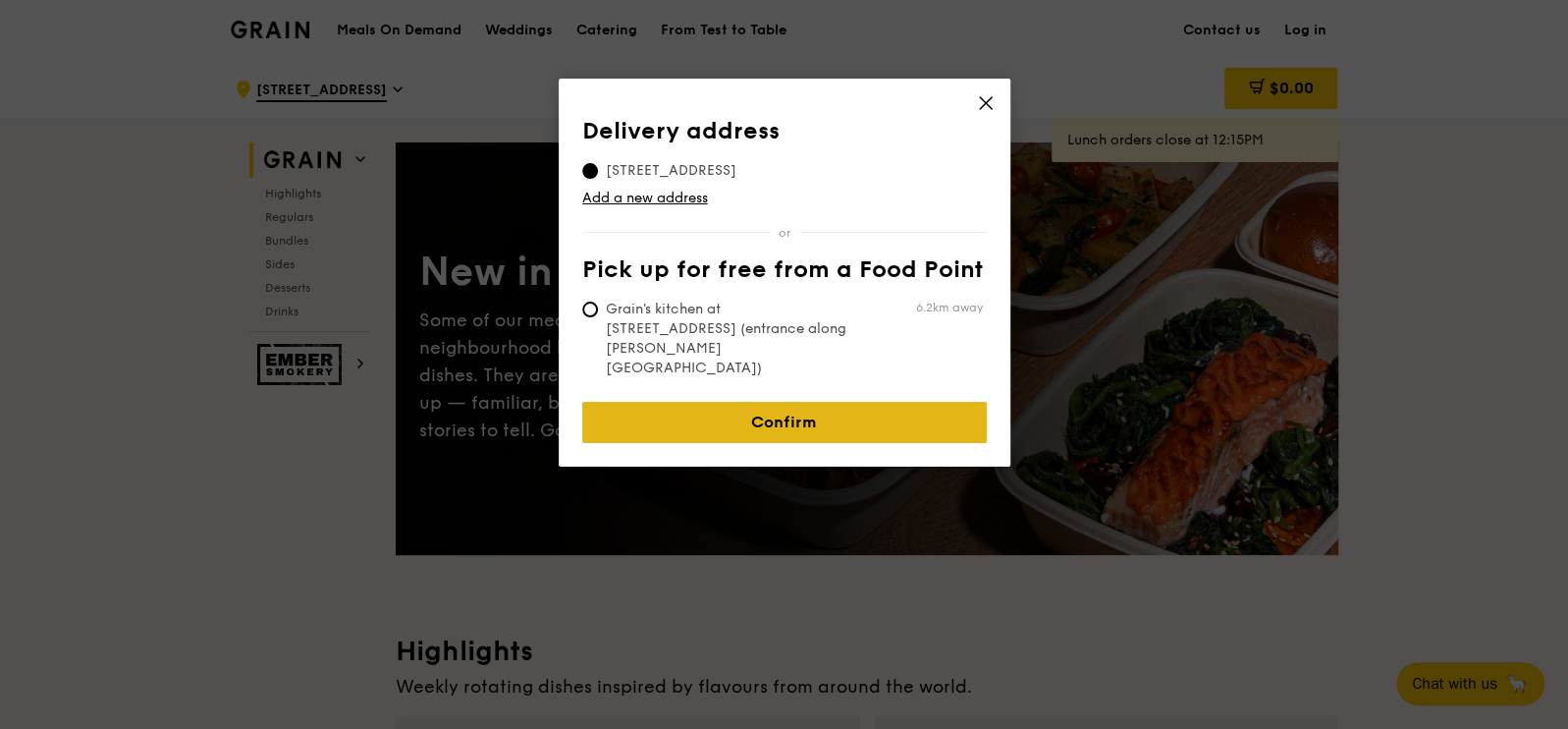 click on "Confirm" at bounding box center [784, 422] 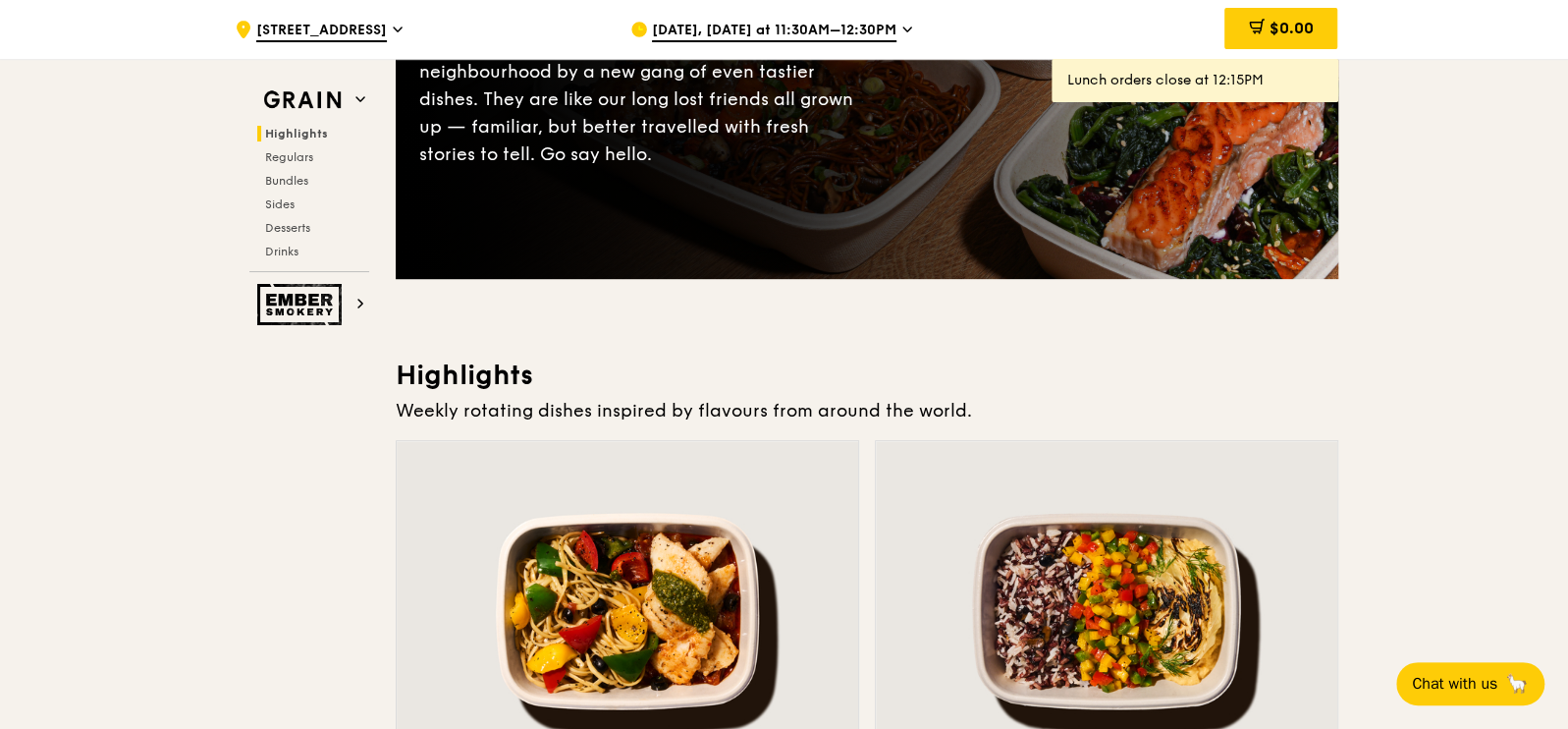 scroll, scrollTop: 0, scrollLeft: 0, axis: both 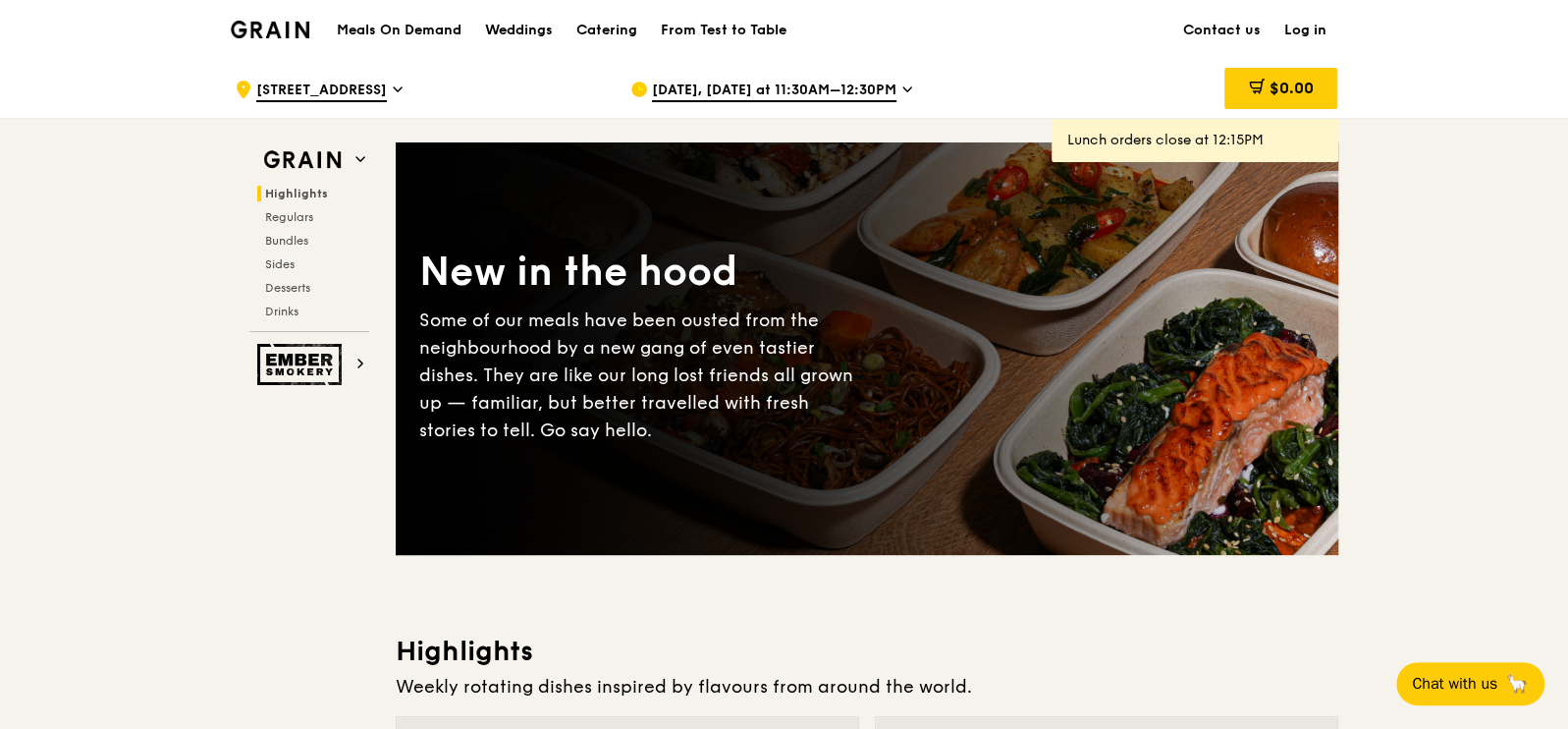 click at bounding box center [270, 29] 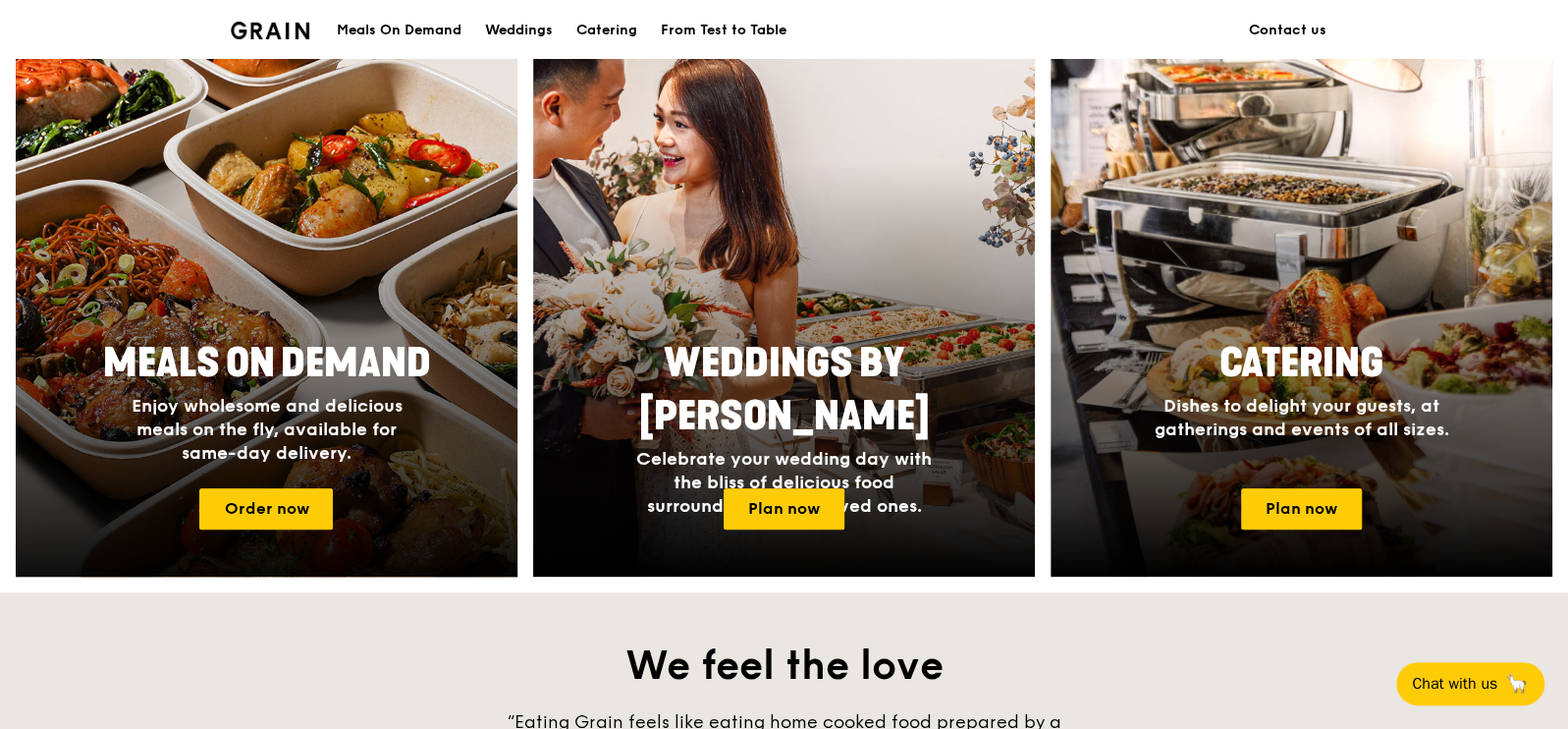 scroll, scrollTop: 737, scrollLeft: 0, axis: vertical 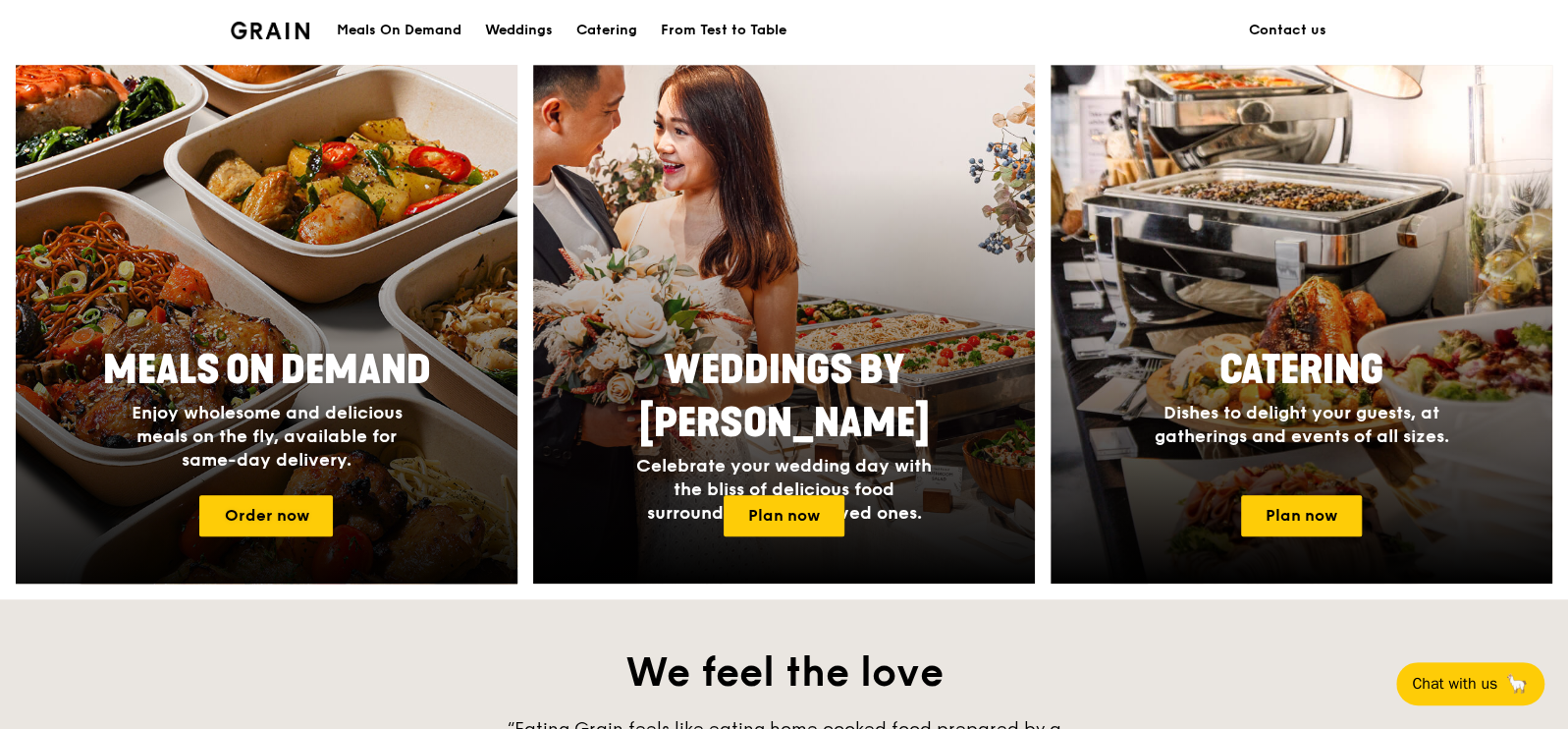 click on "Enjoy wholesome and delicious meals on the fly, available for same-day delivery." at bounding box center [266, 436] 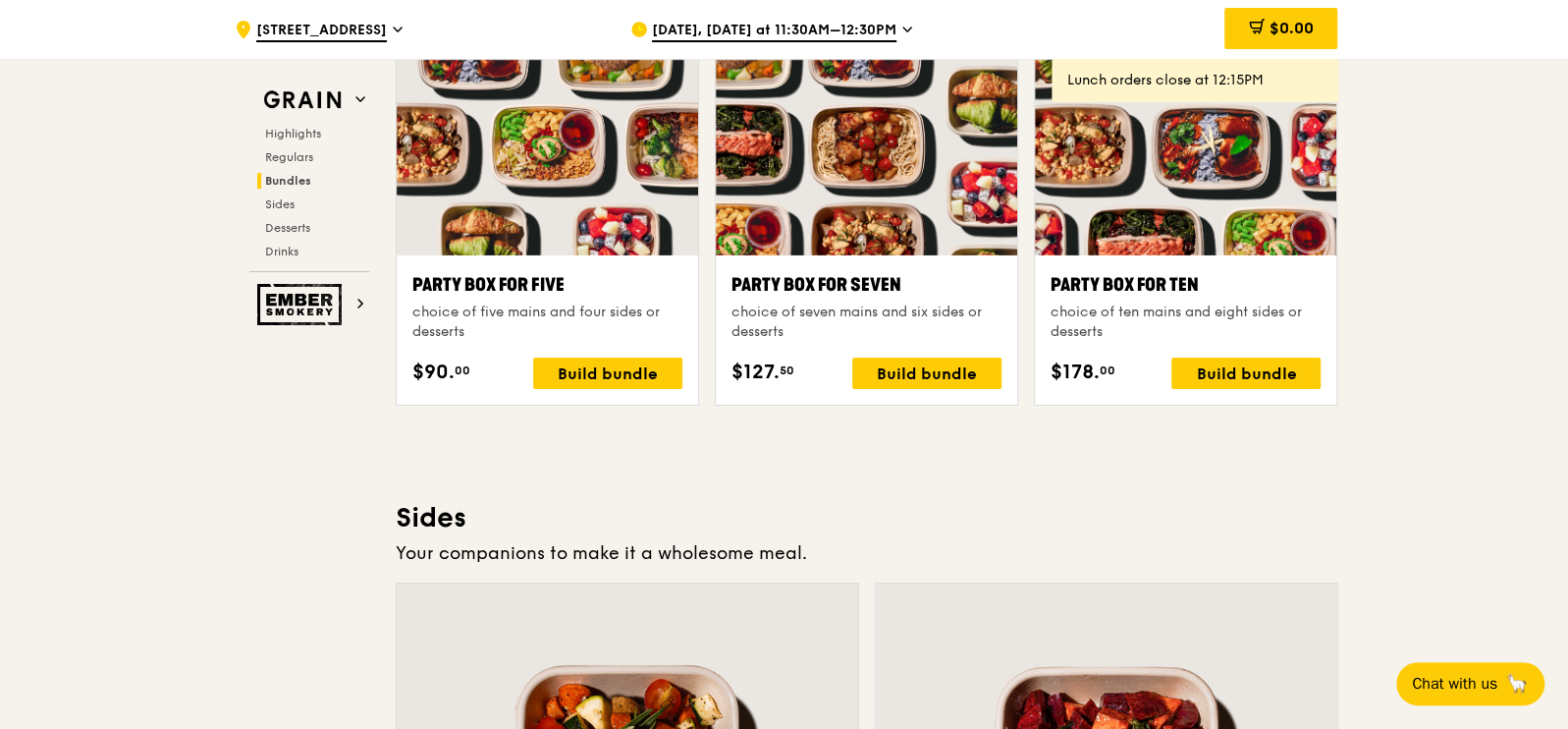 scroll, scrollTop: 4298, scrollLeft: 0, axis: vertical 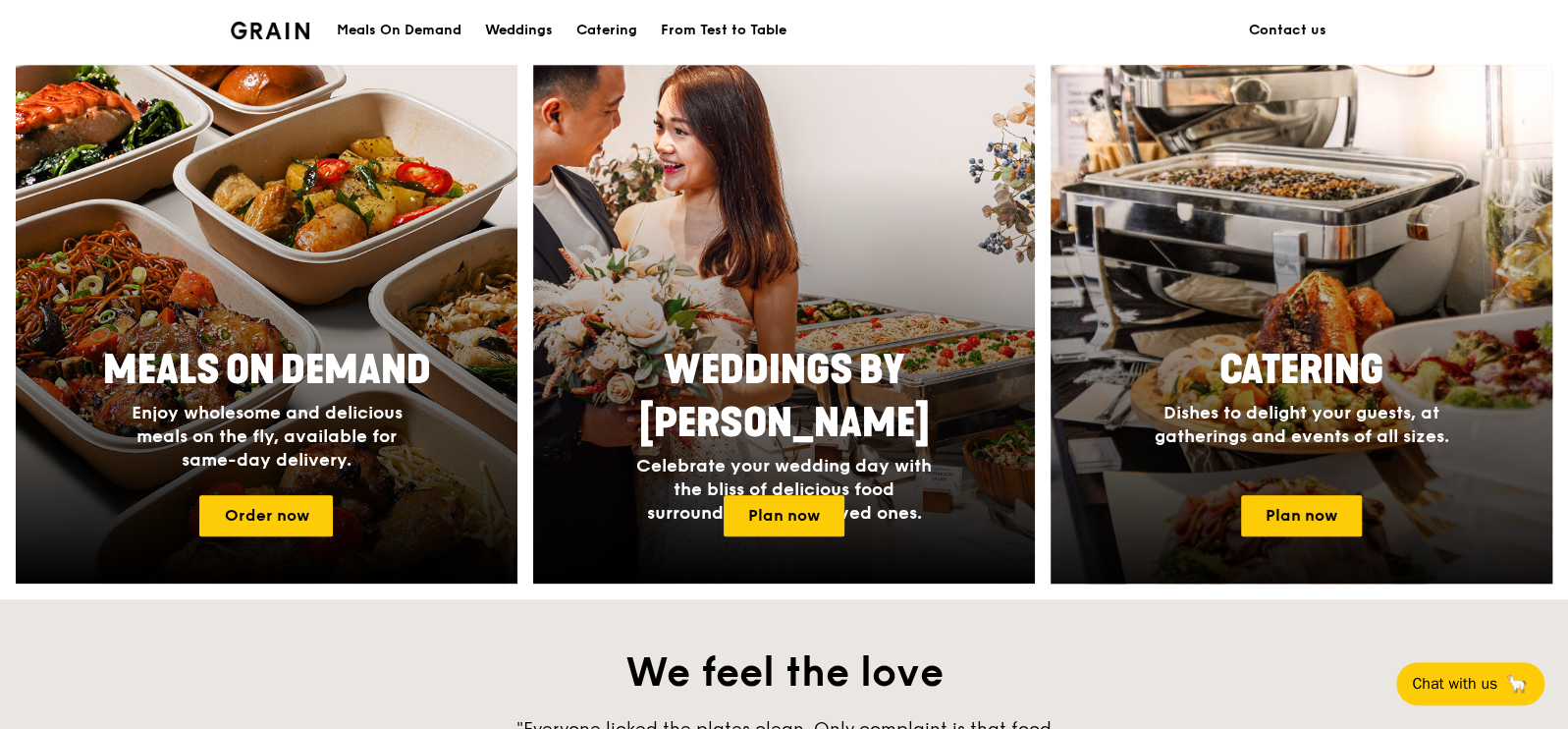 click on "Catering" at bounding box center (1301, 370) 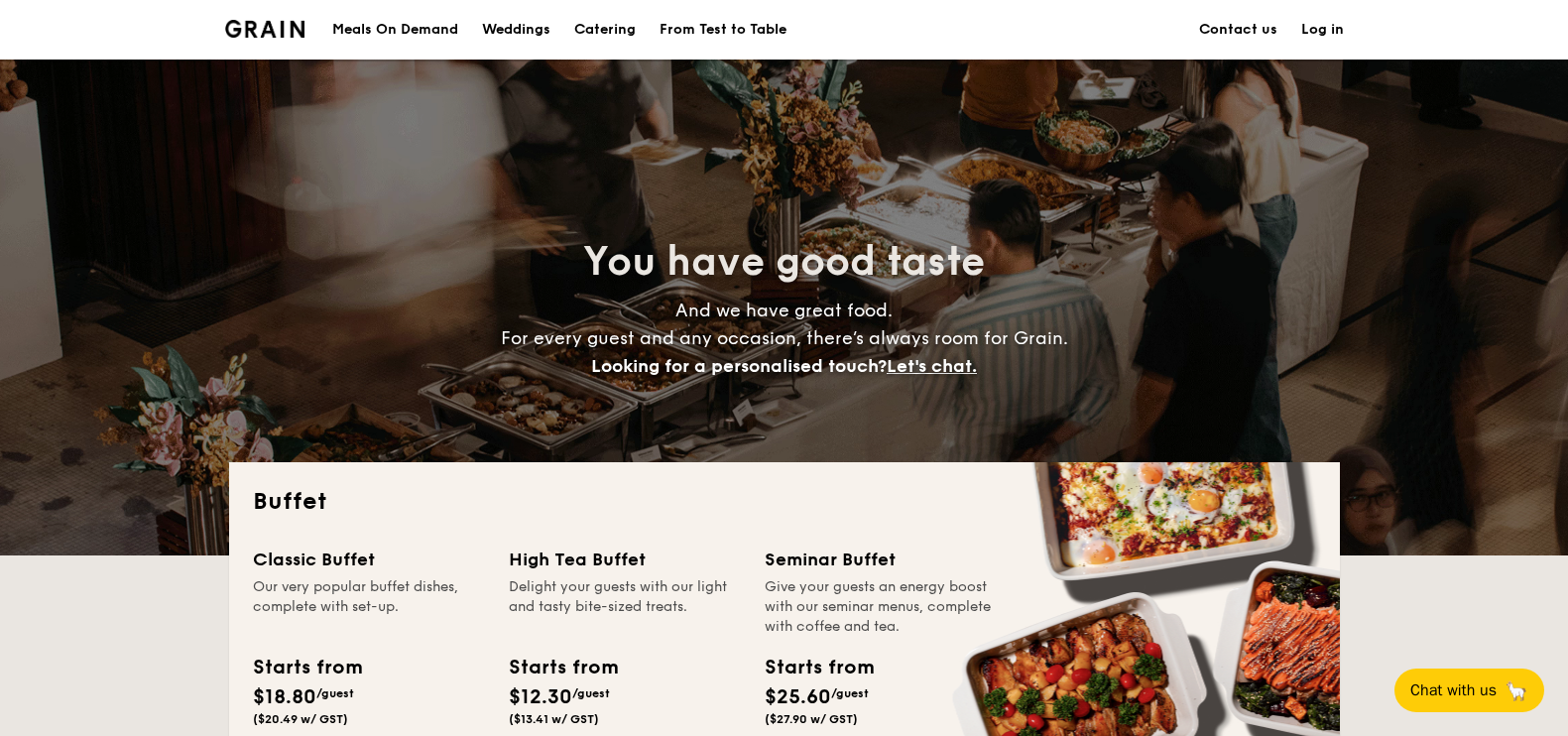 scroll, scrollTop: 744, scrollLeft: 0, axis: vertical 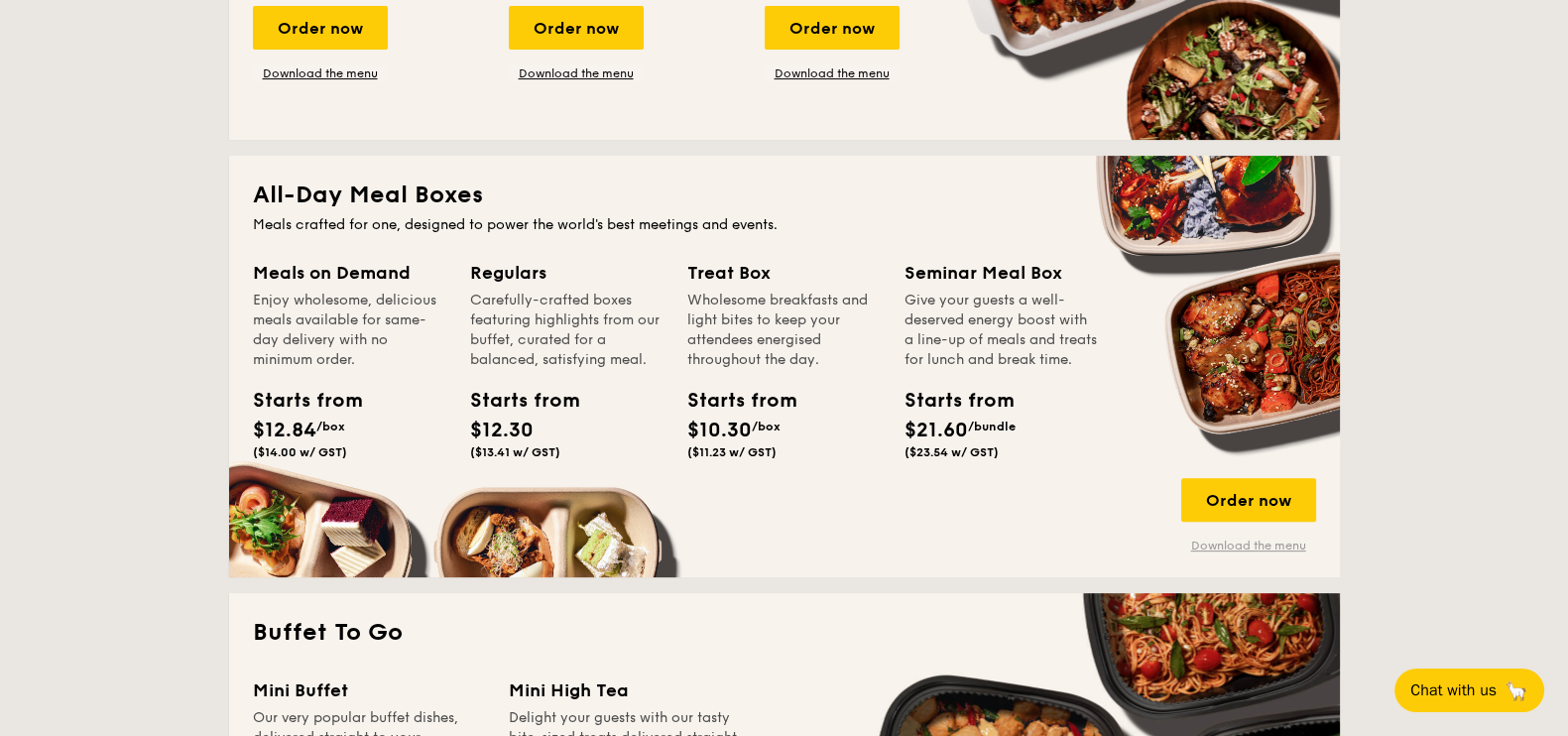 click on "Download the menu" at bounding box center [1249, 546] 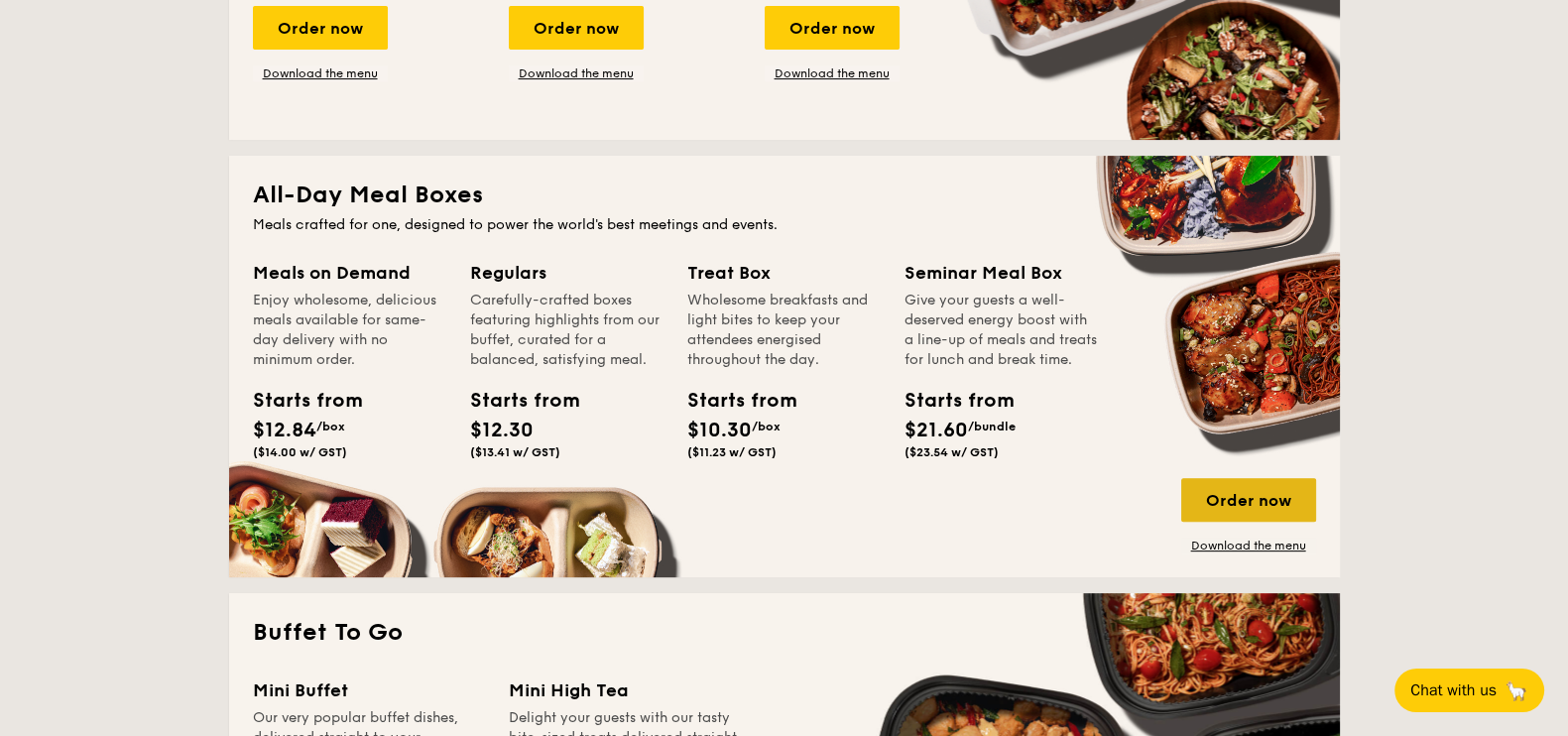 click on "Order now" at bounding box center [1249, 500] 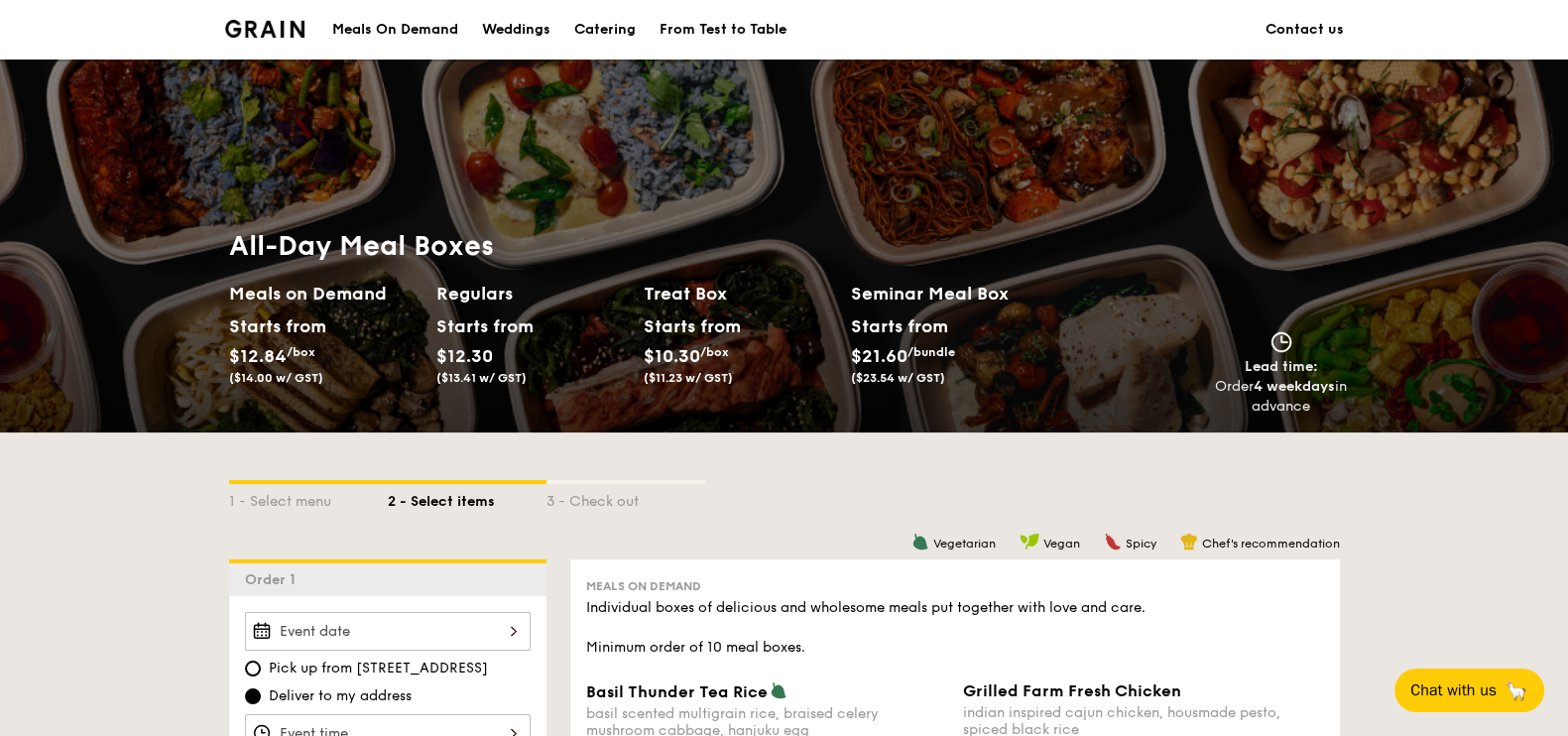 scroll, scrollTop: 372, scrollLeft: 0, axis: vertical 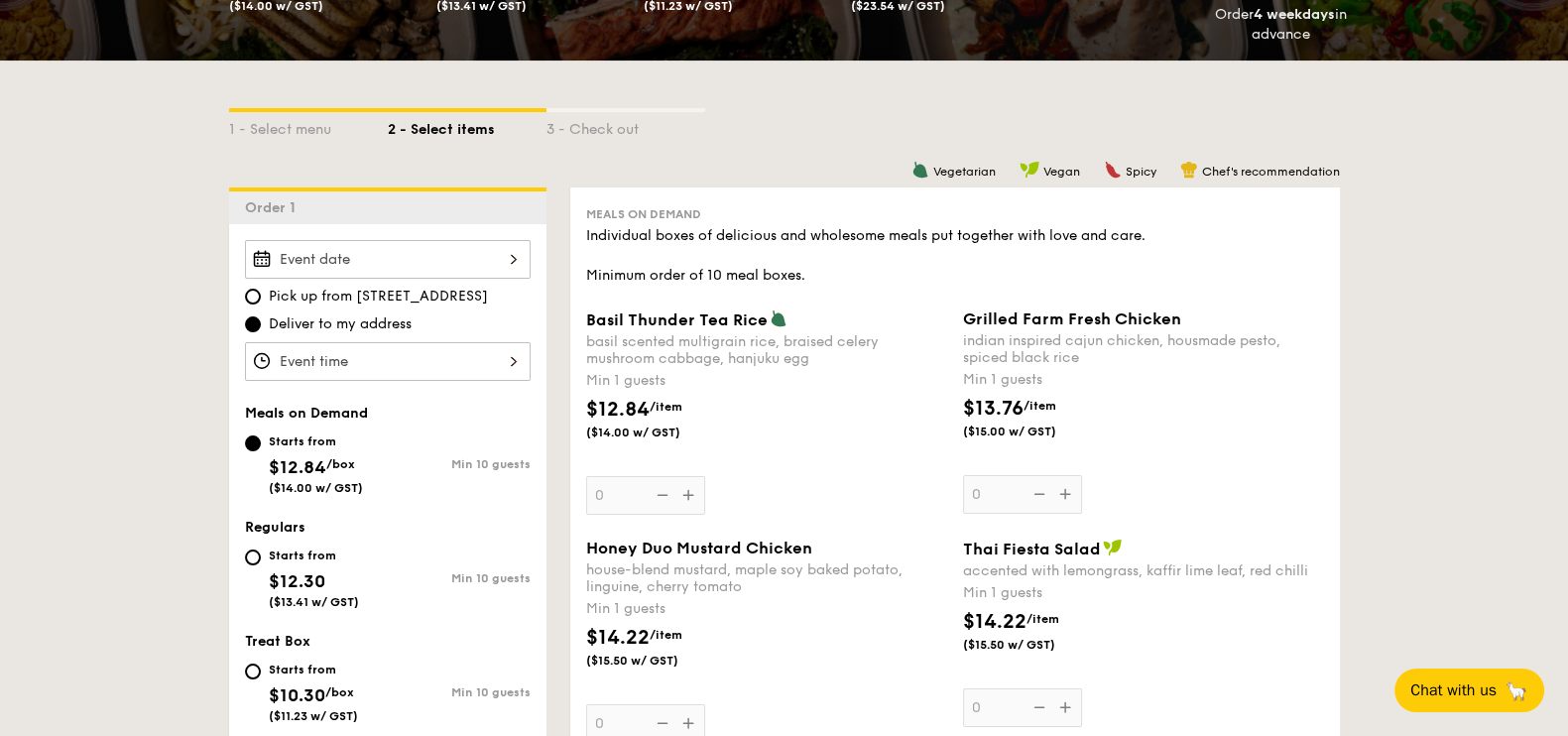 click at bounding box center (388, 259) 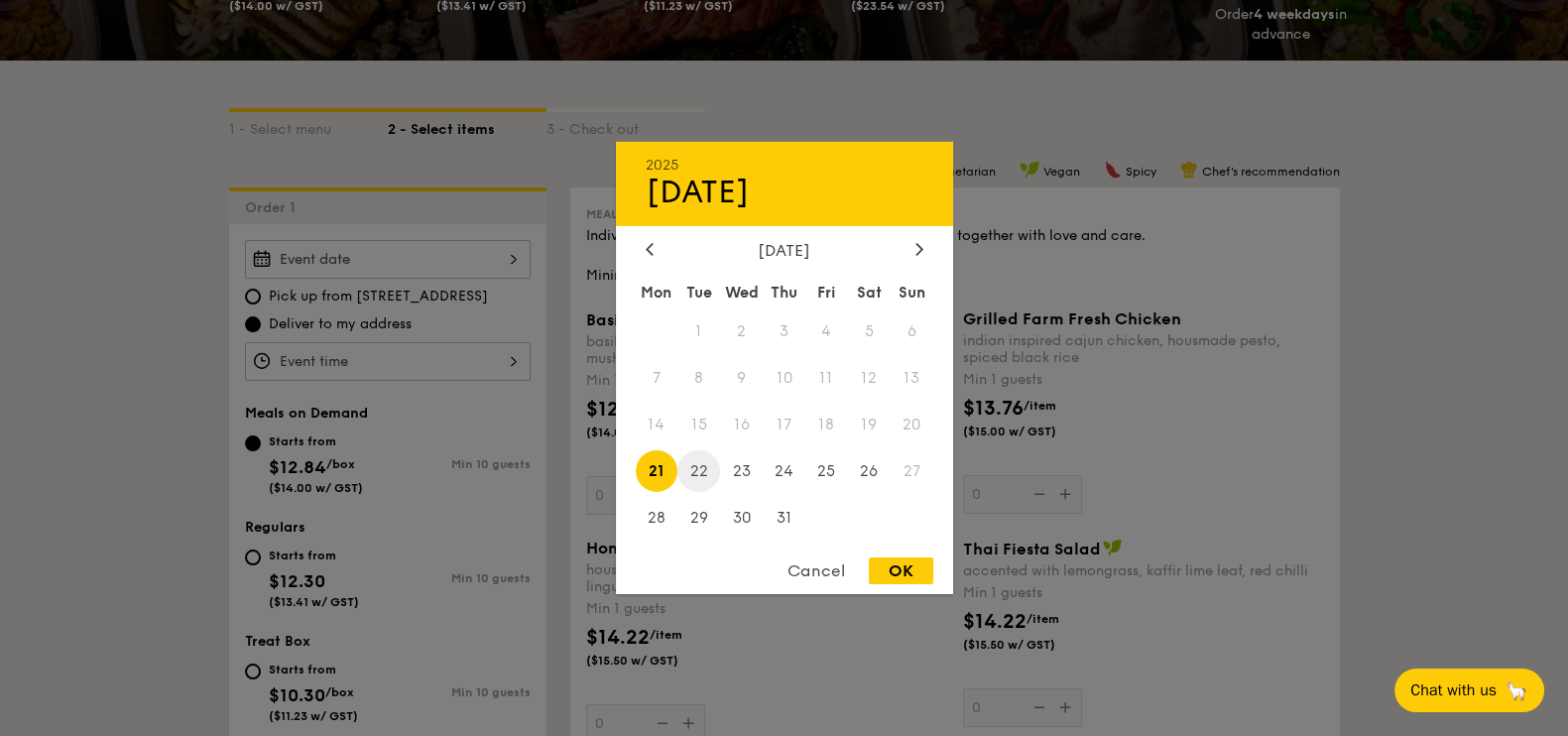 click on "22" at bounding box center (698, 470) 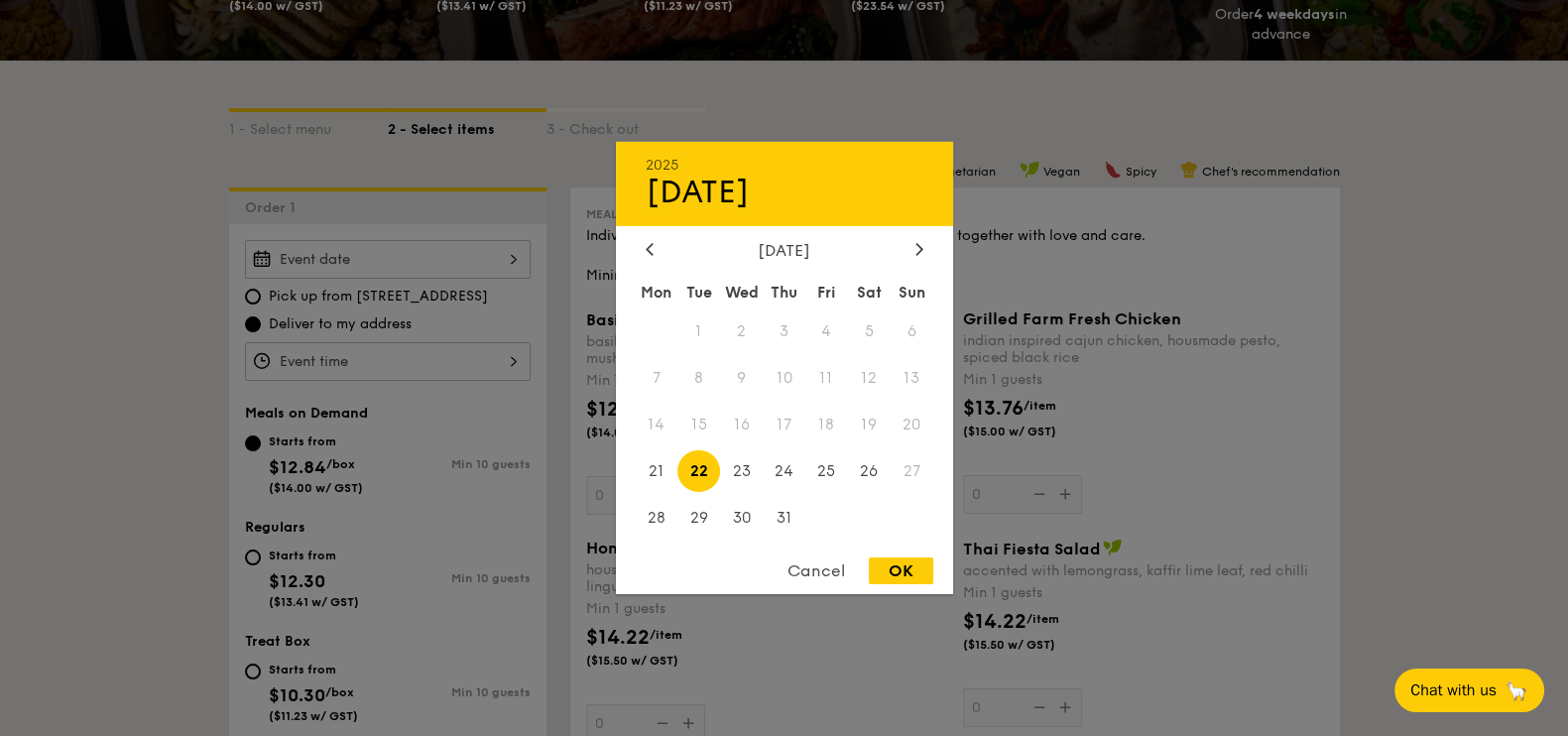 click on "OK" at bounding box center [901, 570] 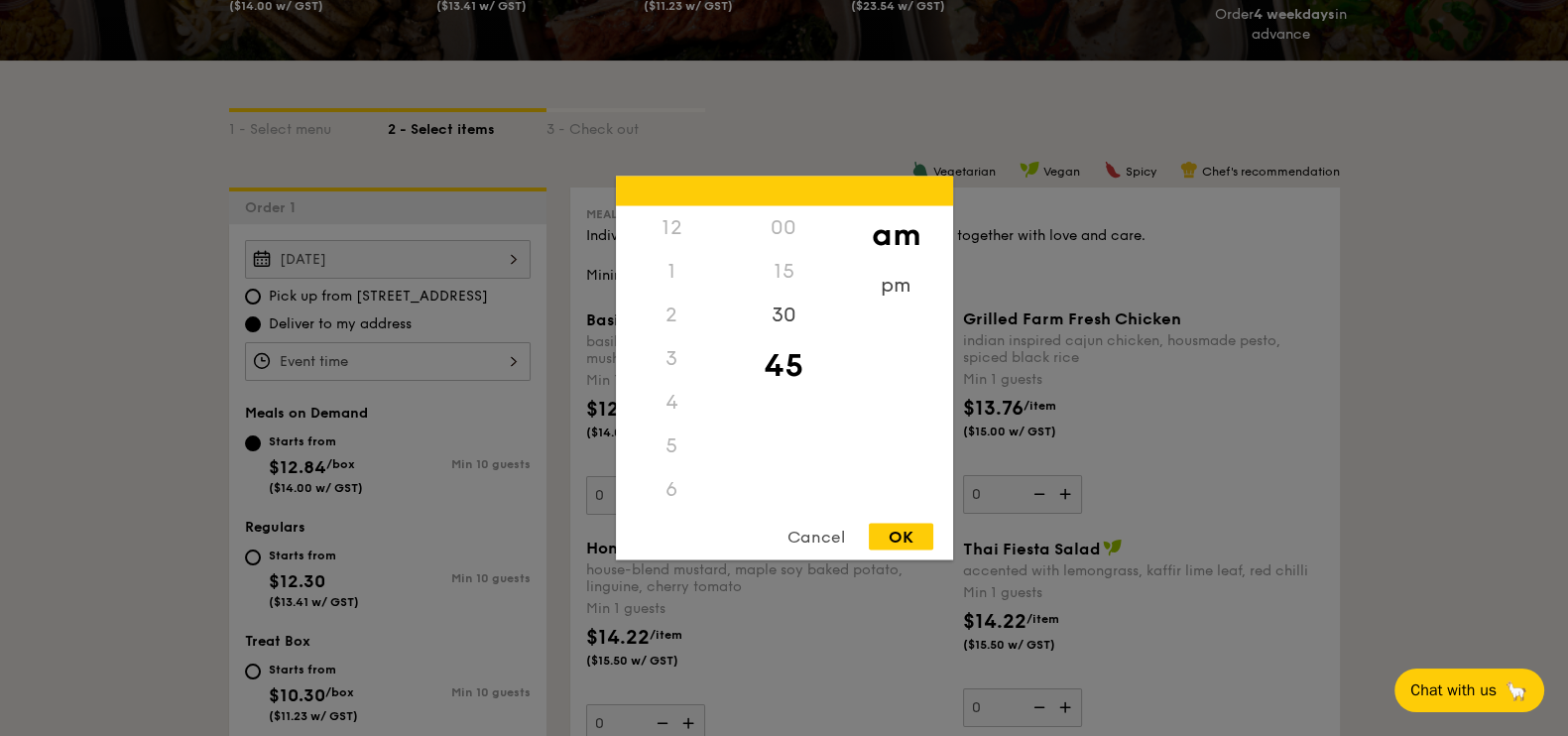 click on "12 1 2 3 4 5 6 7 8 9 10 11   00 15 30 45   am   pm   Cancel   OK" at bounding box center [388, 361] 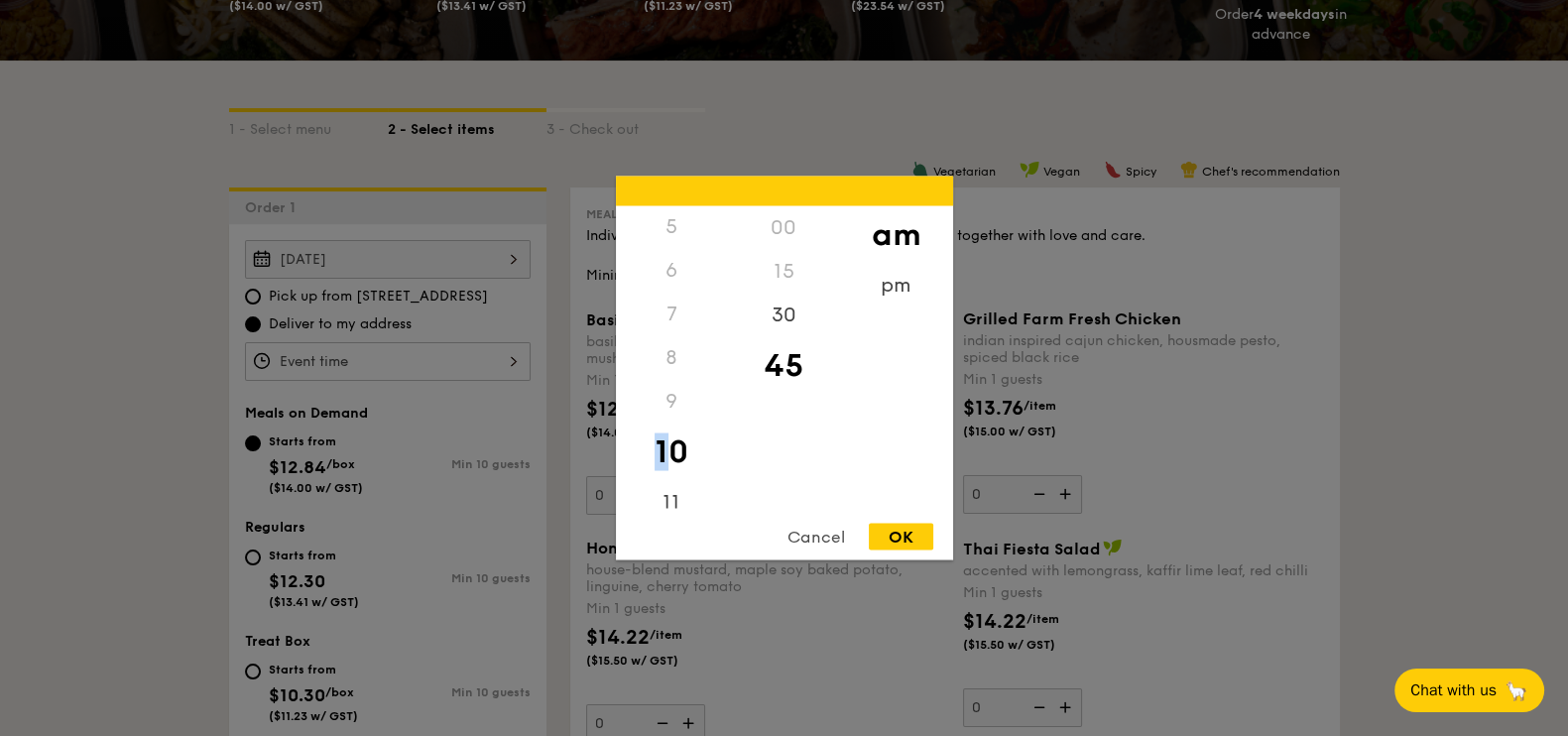 drag, startPoint x: 674, startPoint y: 459, endPoint x: 674, endPoint y: 389, distance: 70 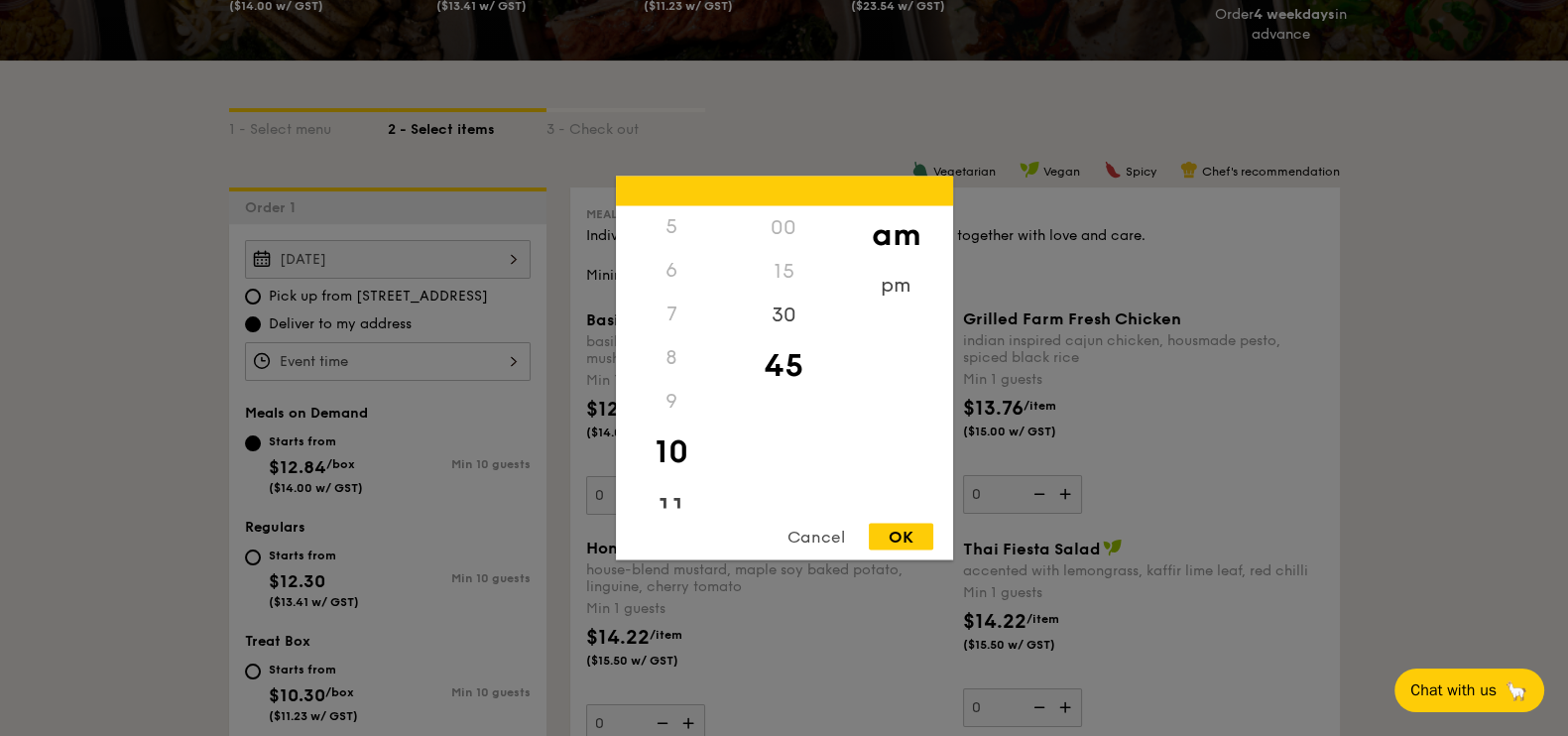 click on "11" at bounding box center (671, 510) 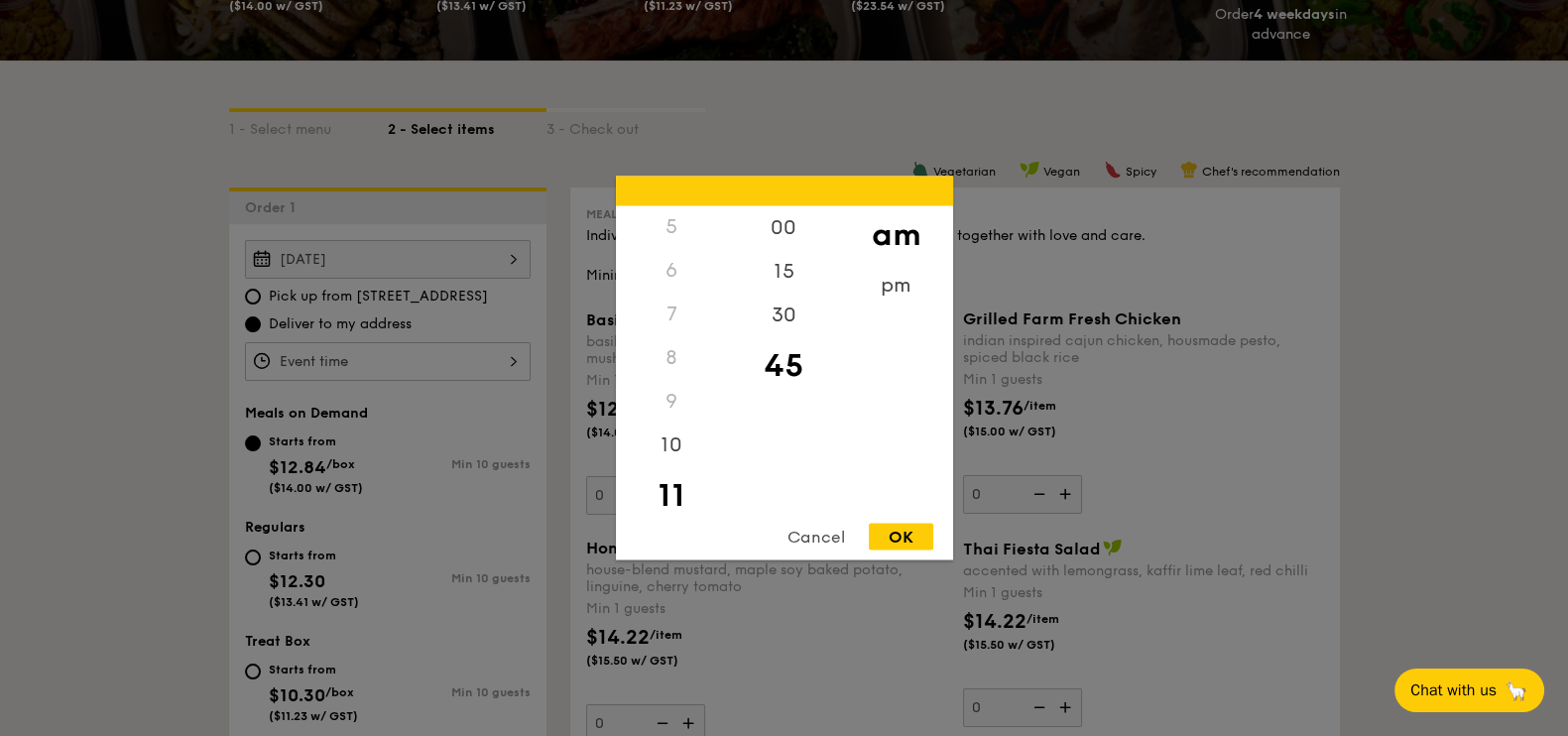 click on "11" at bounding box center [671, 496] 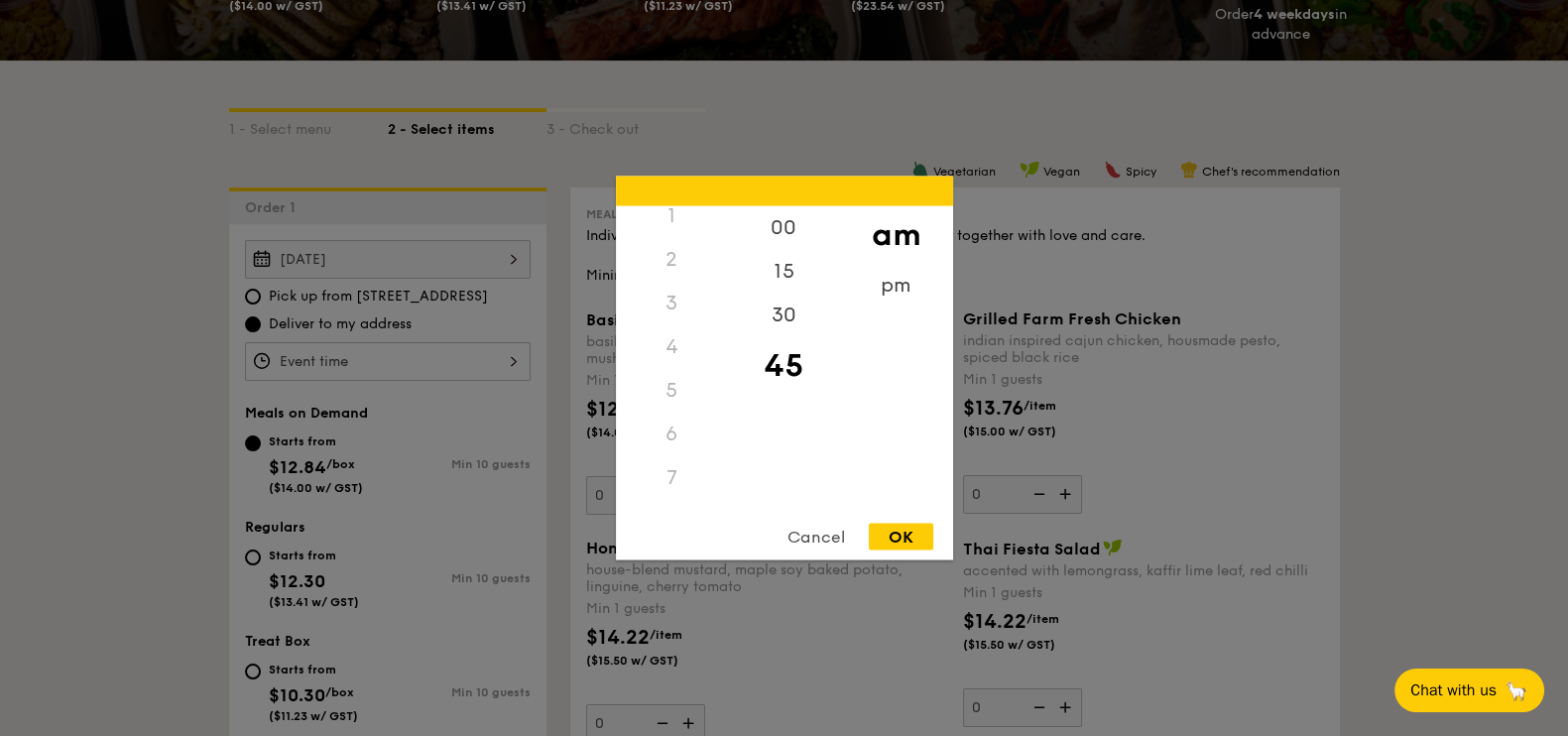 scroll, scrollTop: 21, scrollLeft: 0, axis: vertical 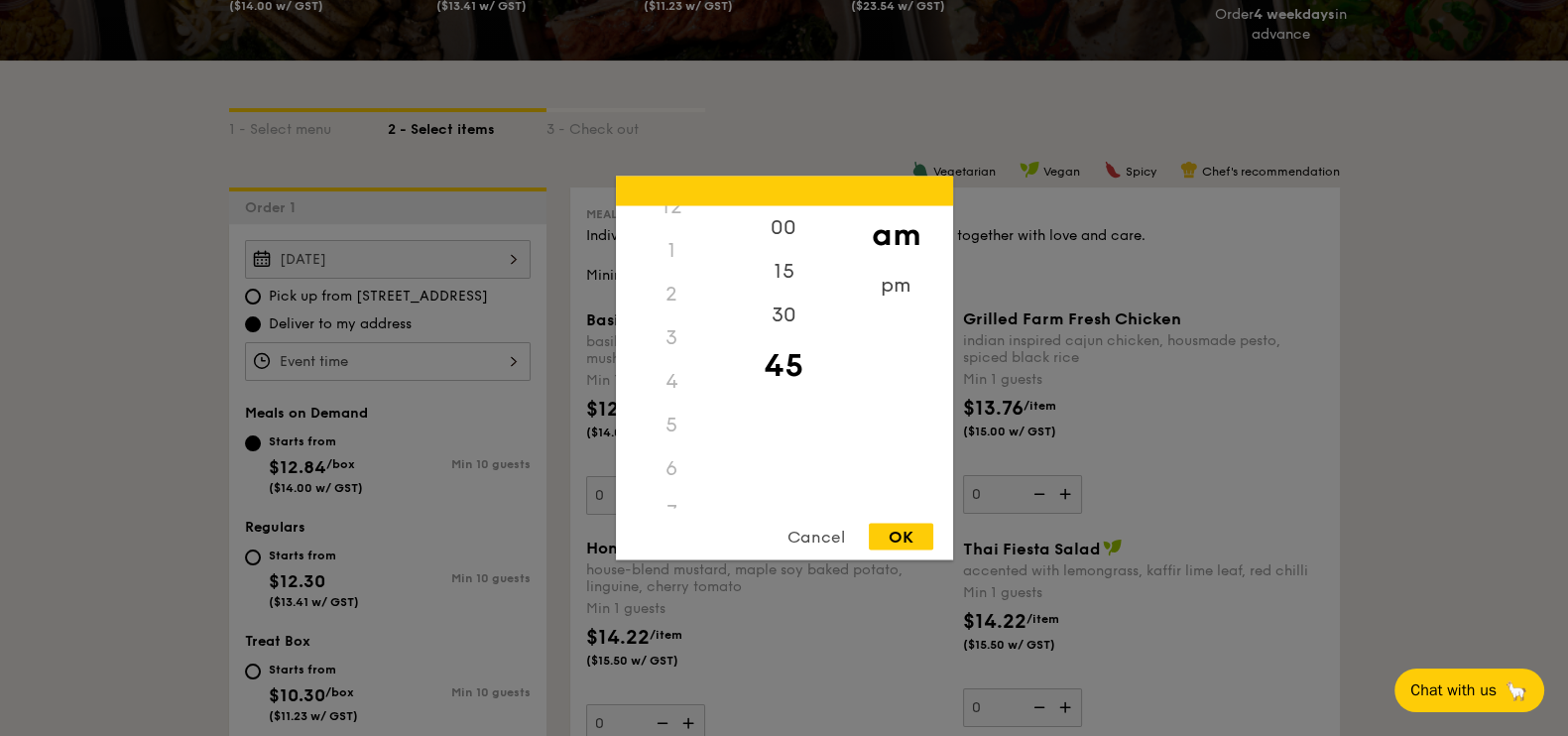 click on "5" at bounding box center (671, 426) 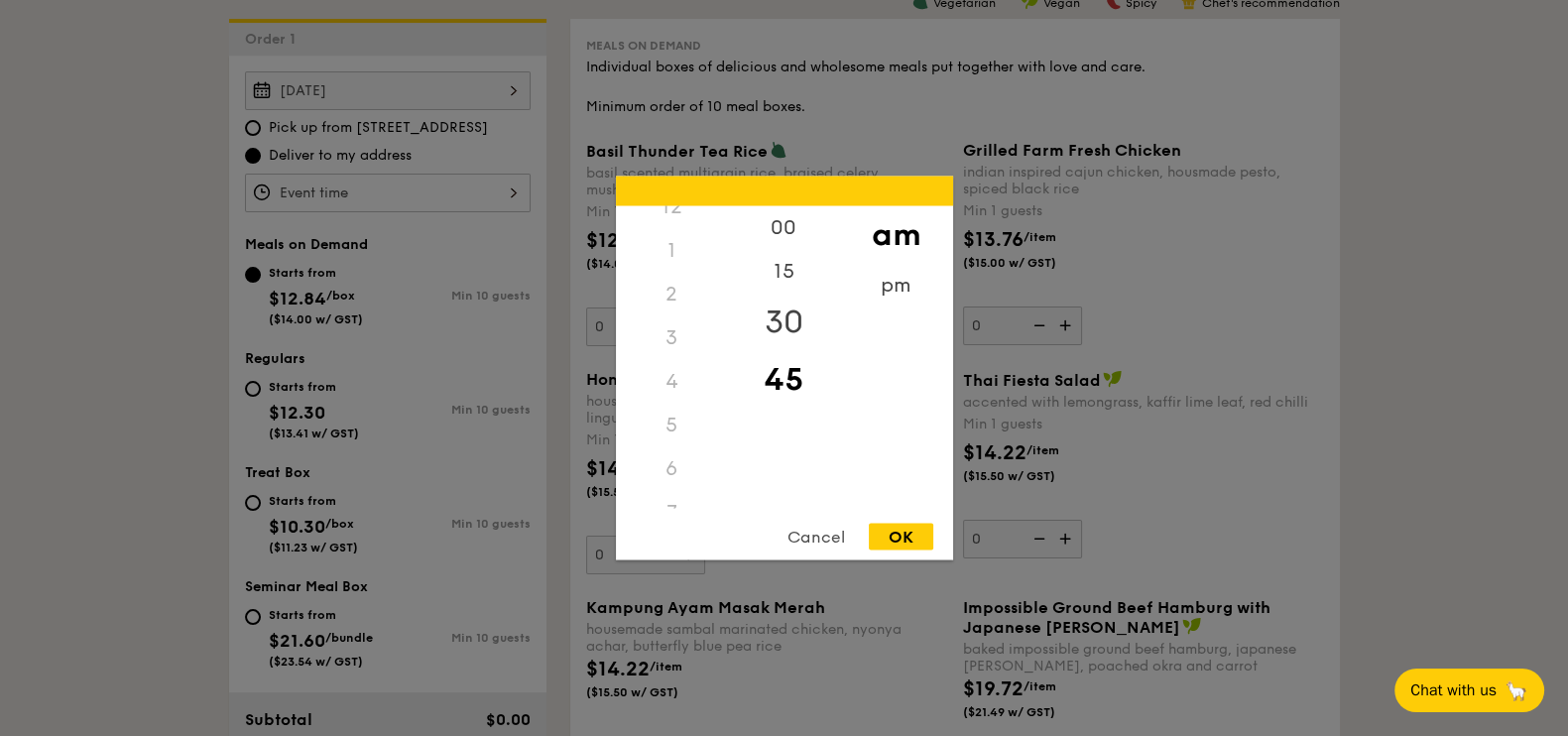scroll, scrollTop: 867, scrollLeft: 0, axis: vertical 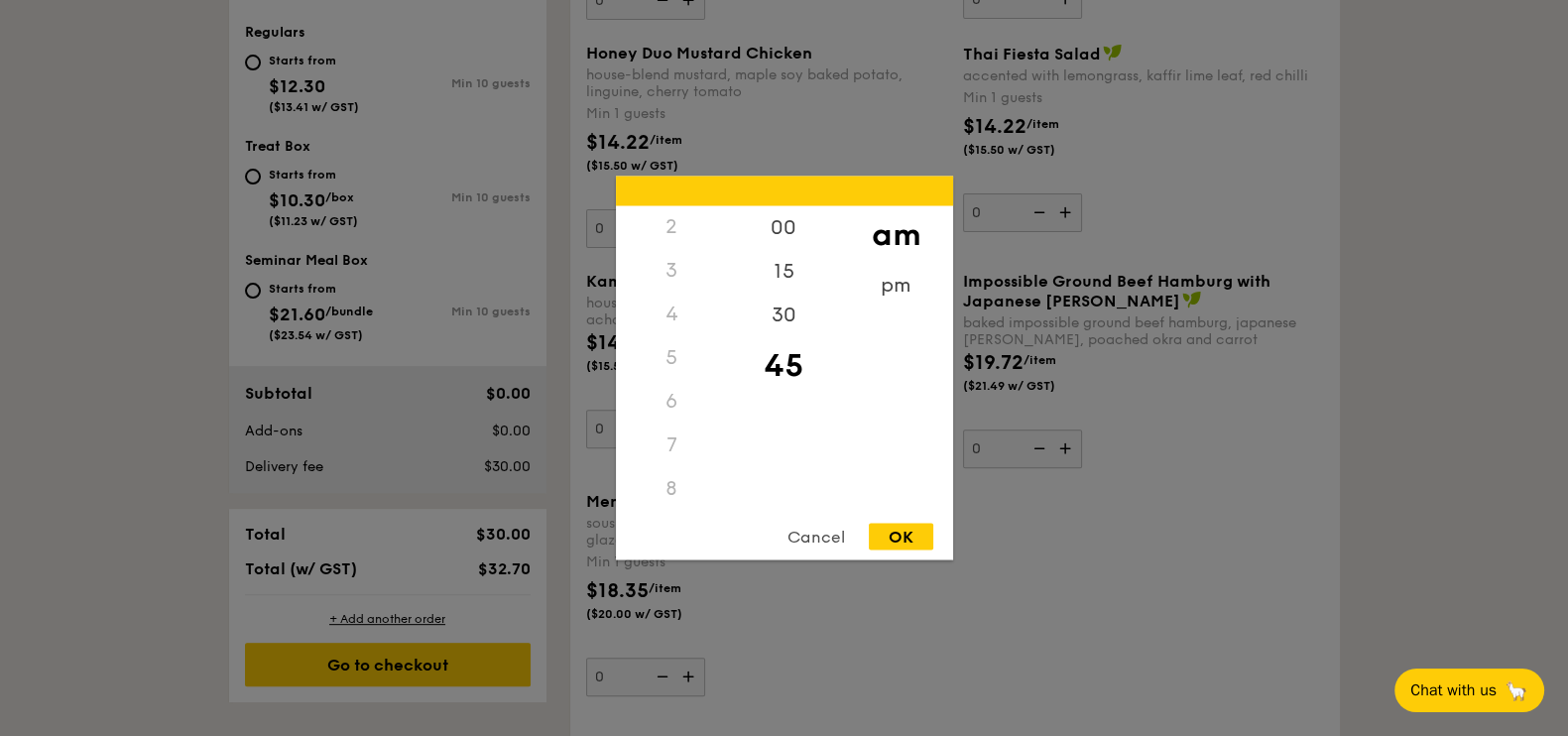 click on "5" at bounding box center (671, 358) 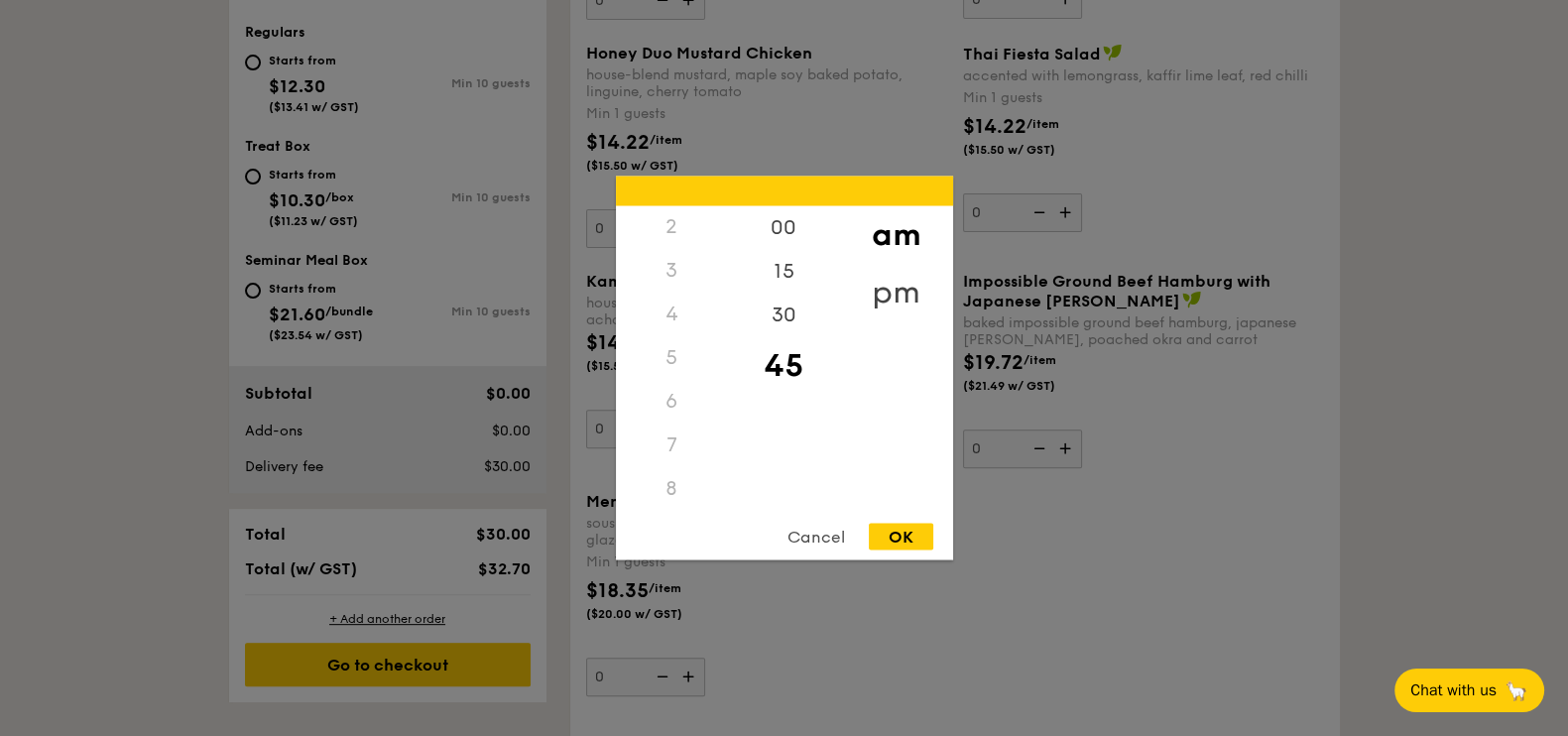 click on "pm" at bounding box center (896, 293) 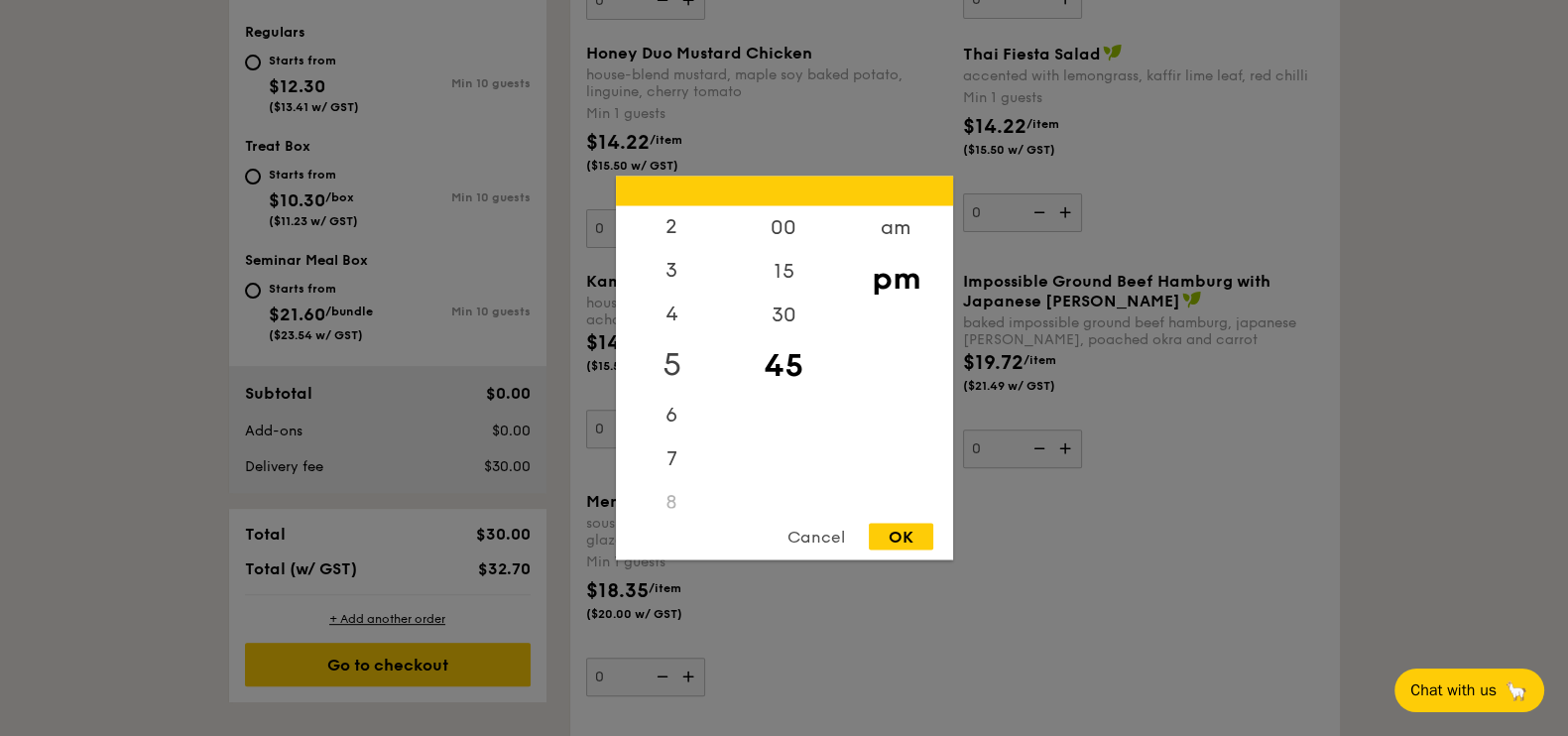 click on "5" at bounding box center (671, 365) 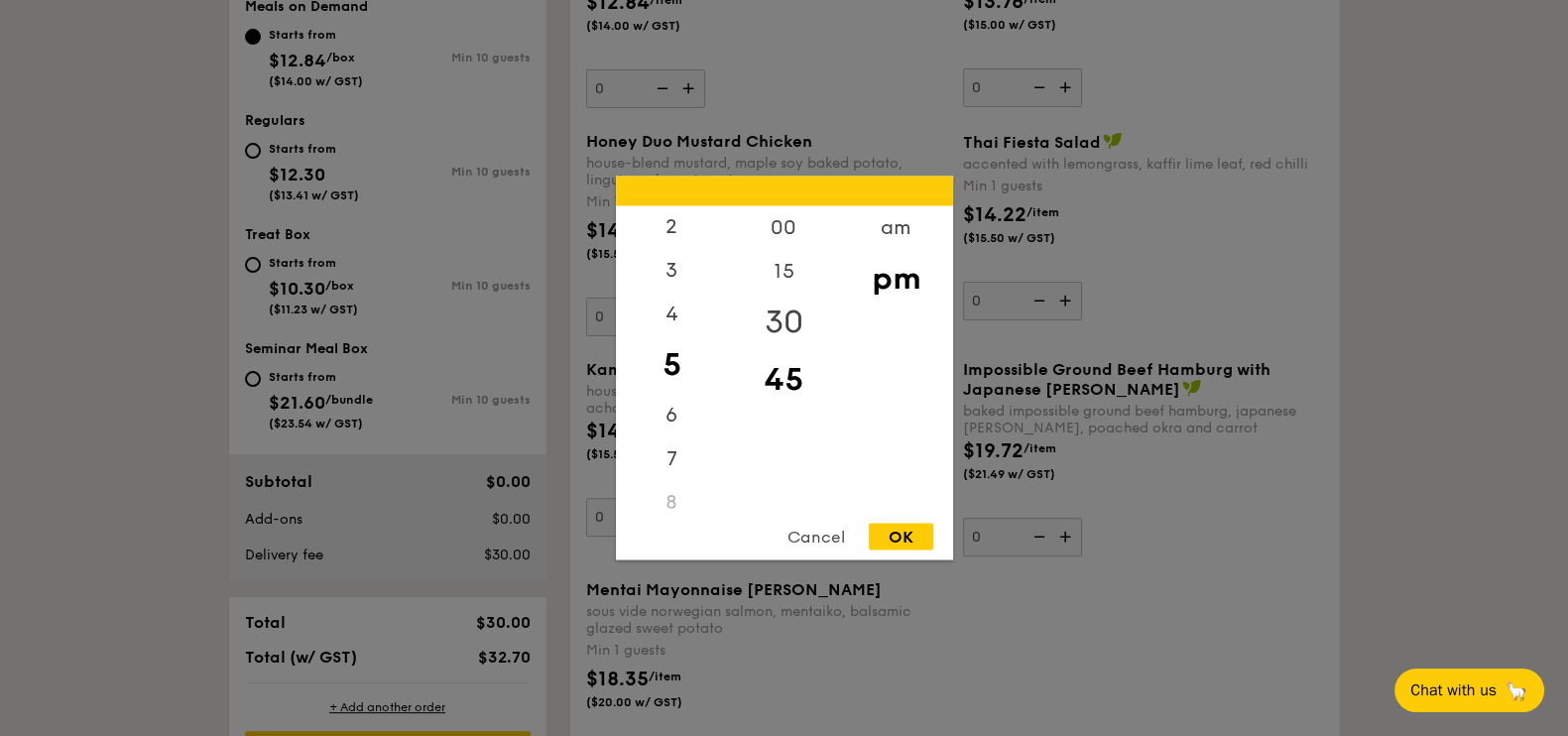 scroll, scrollTop: 744, scrollLeft: 0, axis: vertical 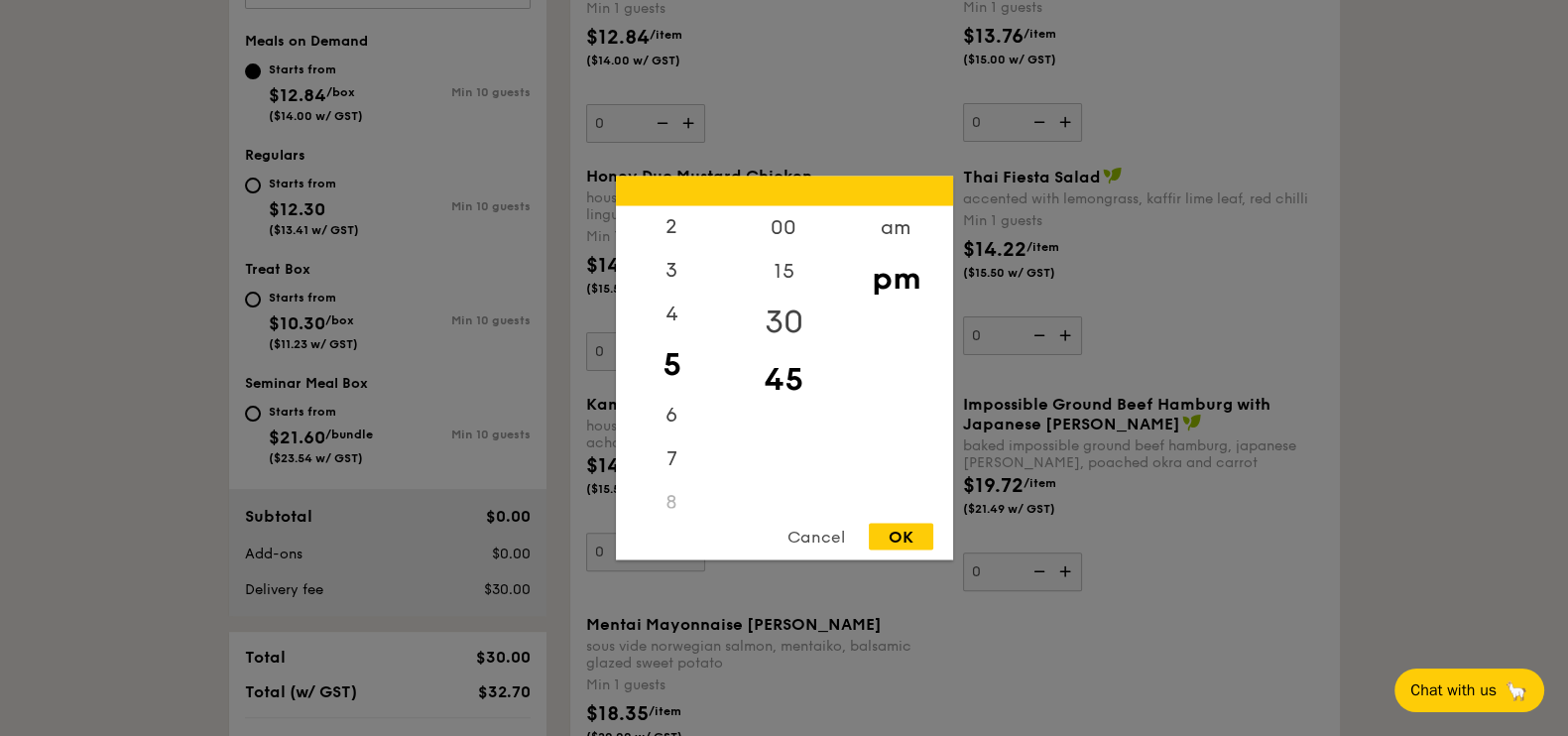 click on "30" at bounding box center [784, 322] 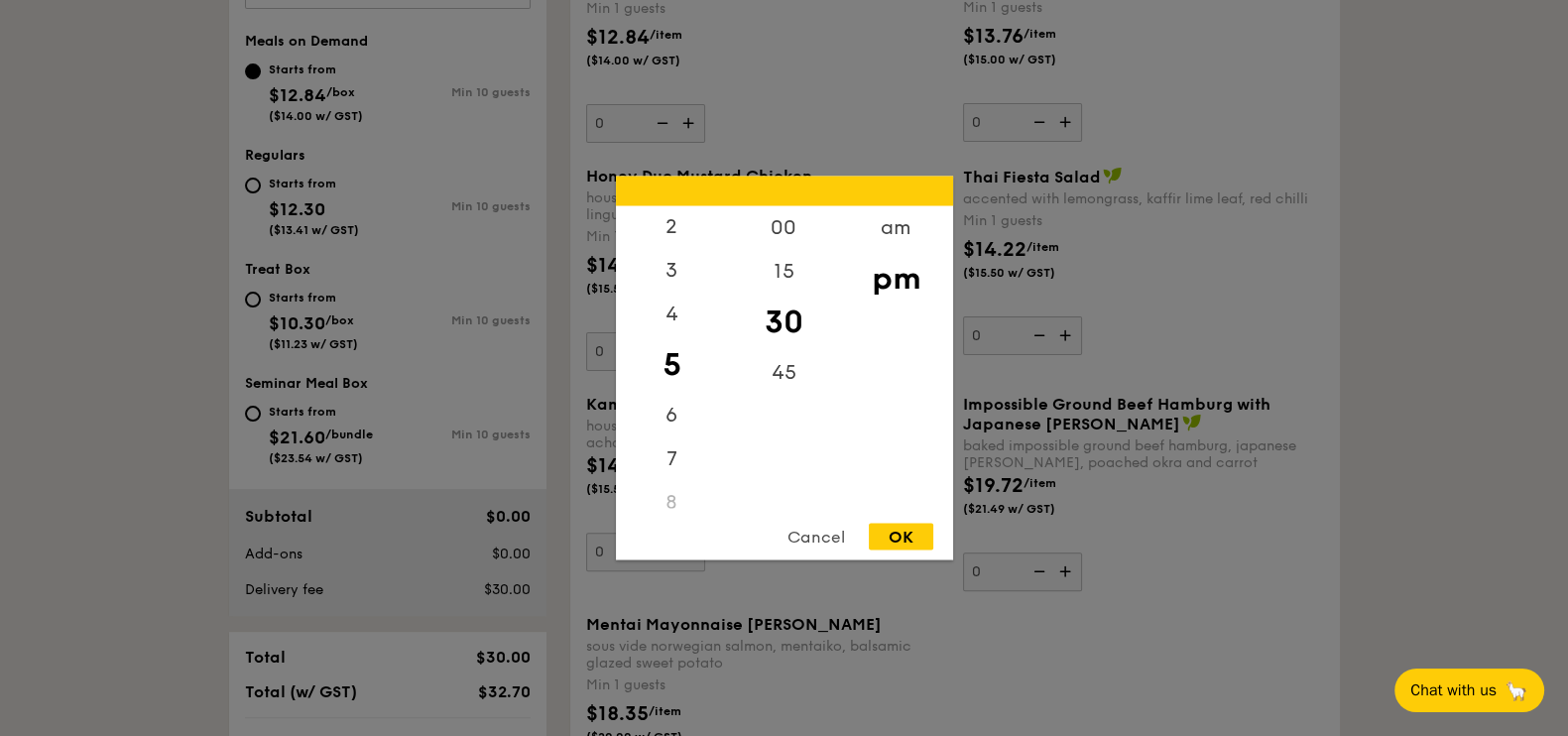 click on "OK" at bounding box center [901, 537] 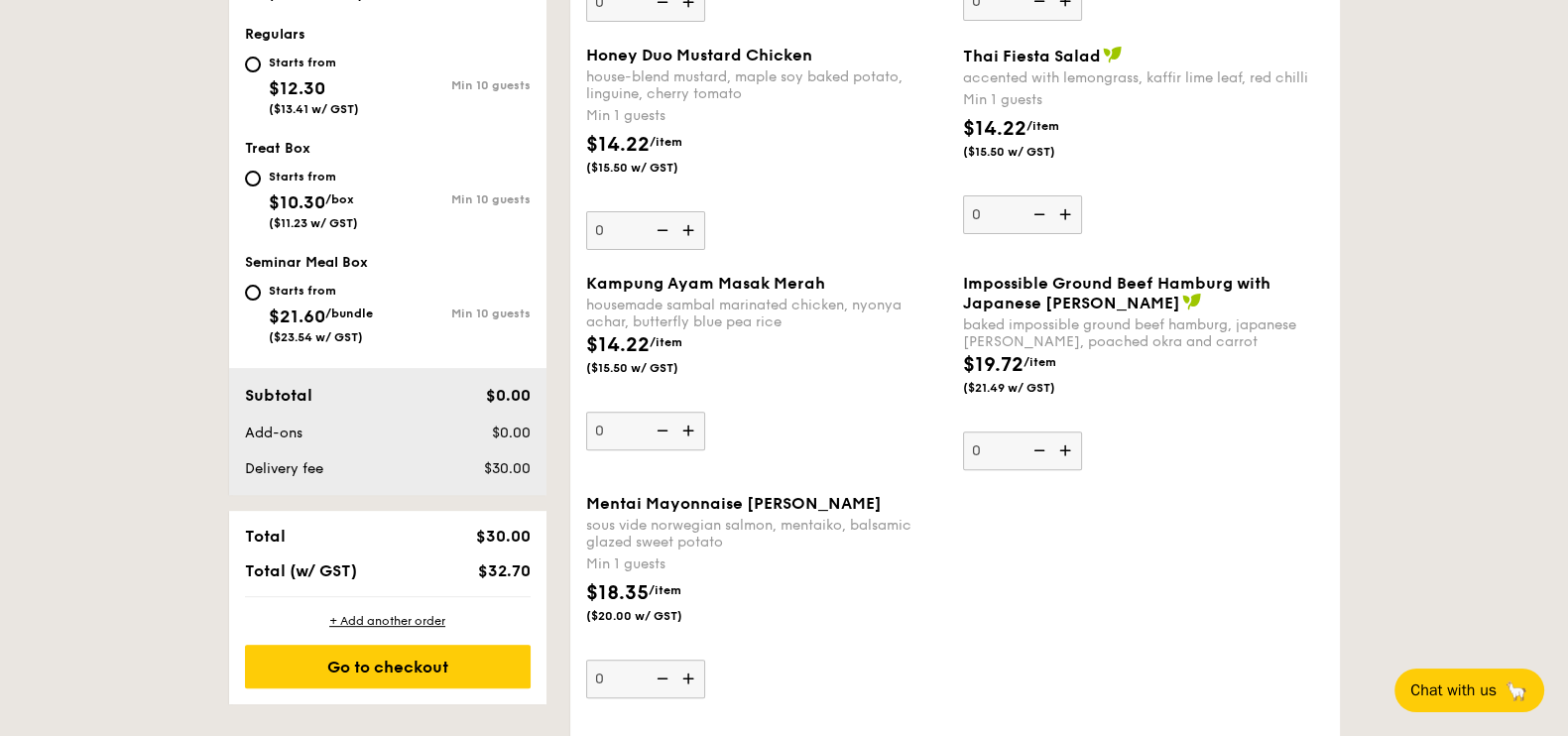 scroll, scrollTop: 867, scrollLeft: 0, axis: vertical 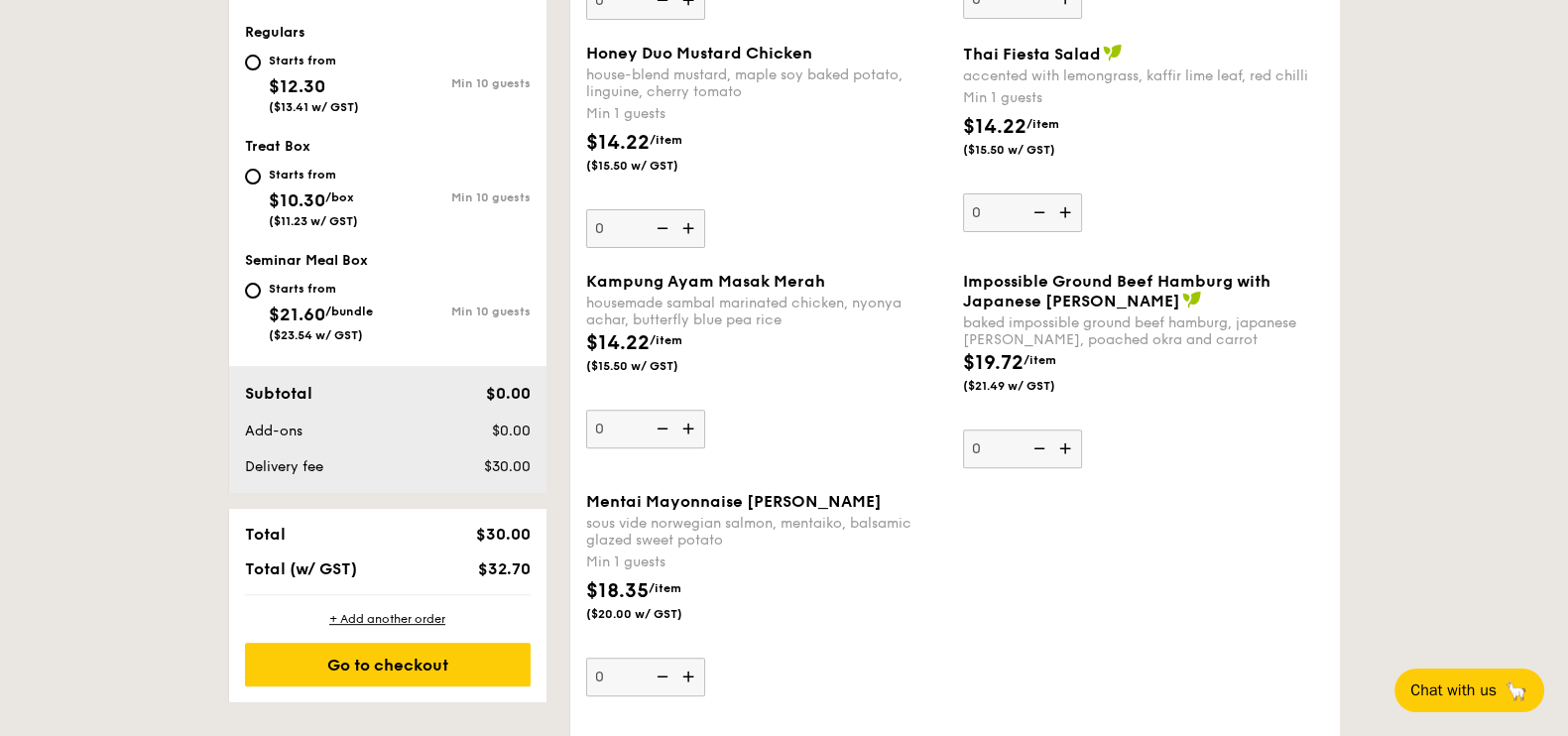 click at bounding box center [690, 429] 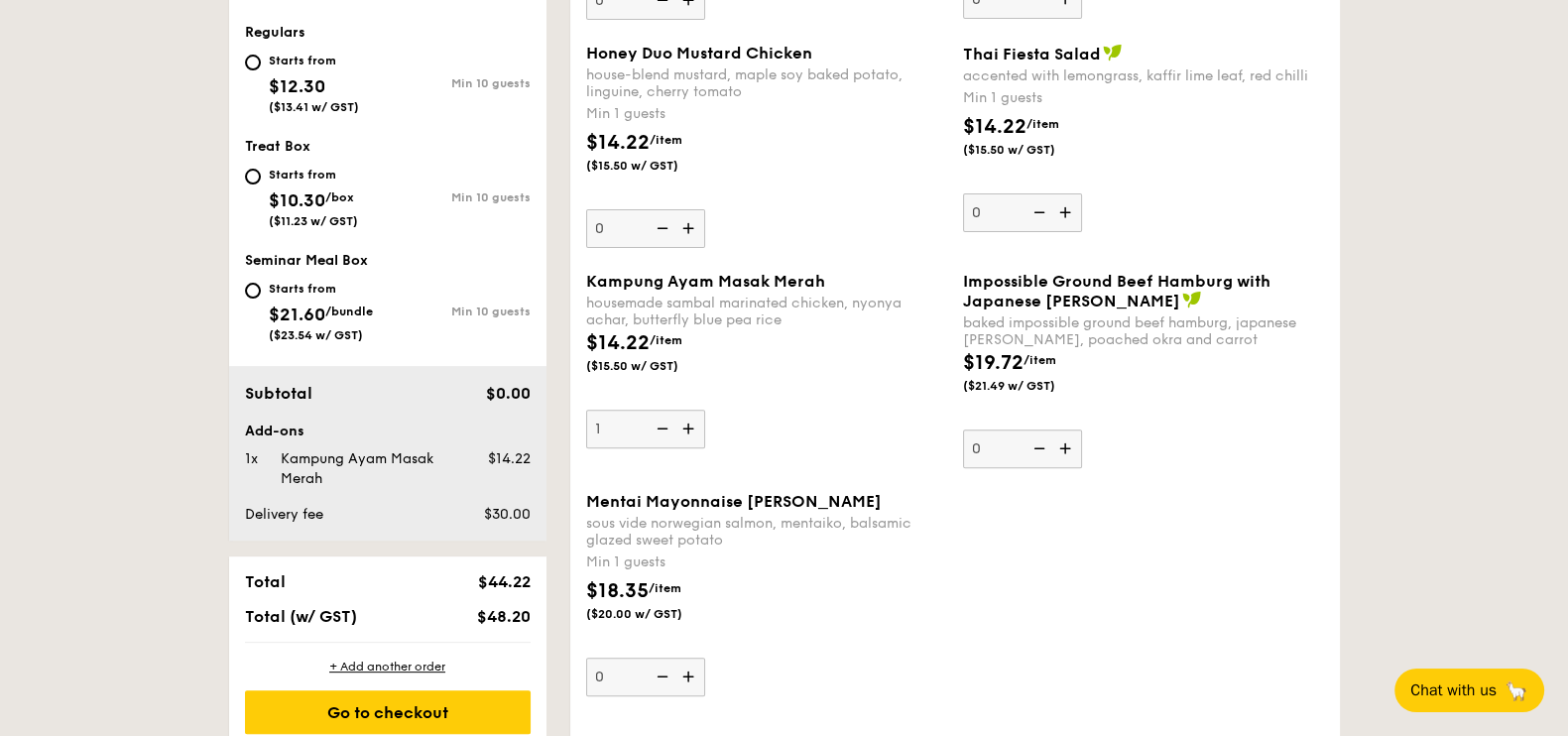 click at bounding box center [1067, 448] 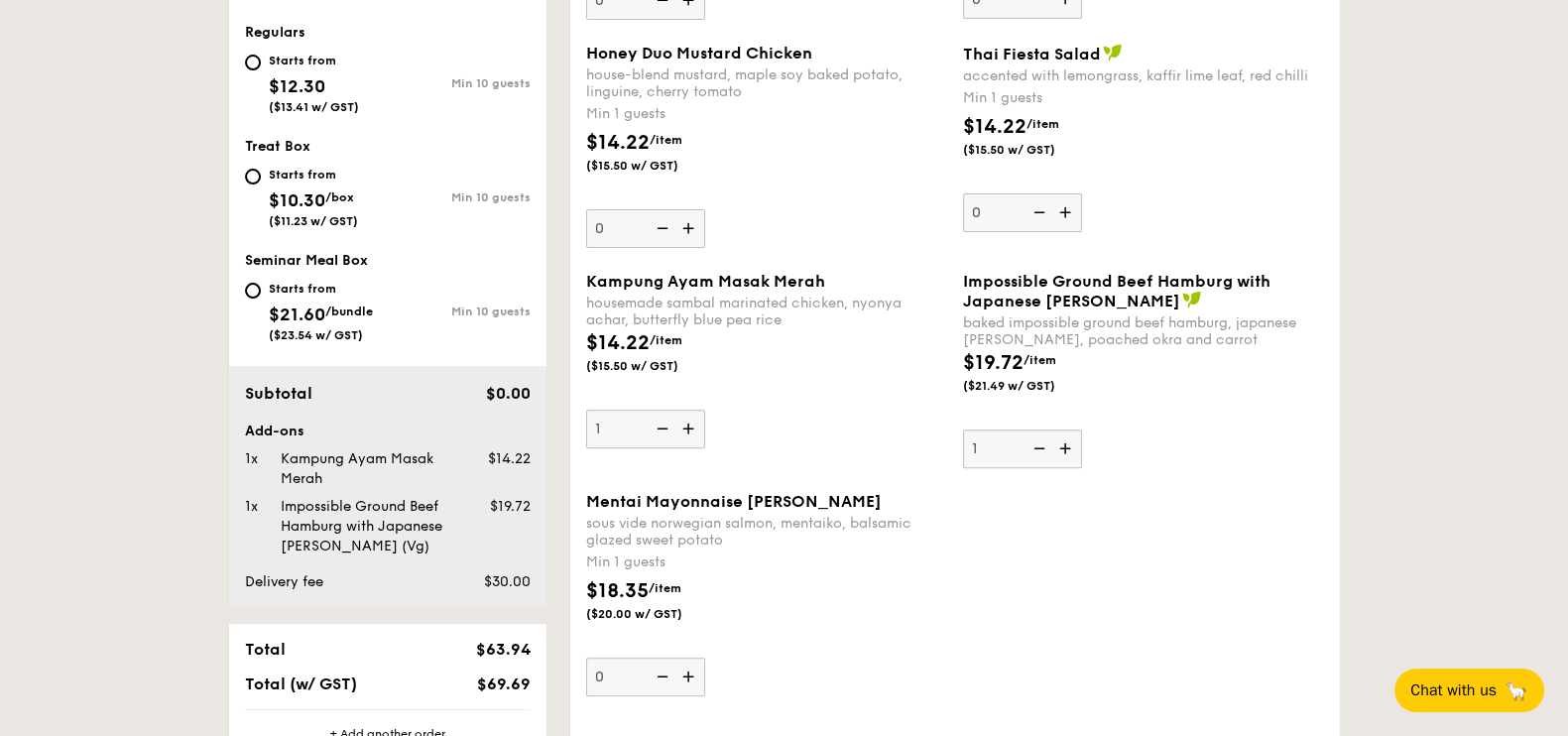 click at bounding box center (690, 676) 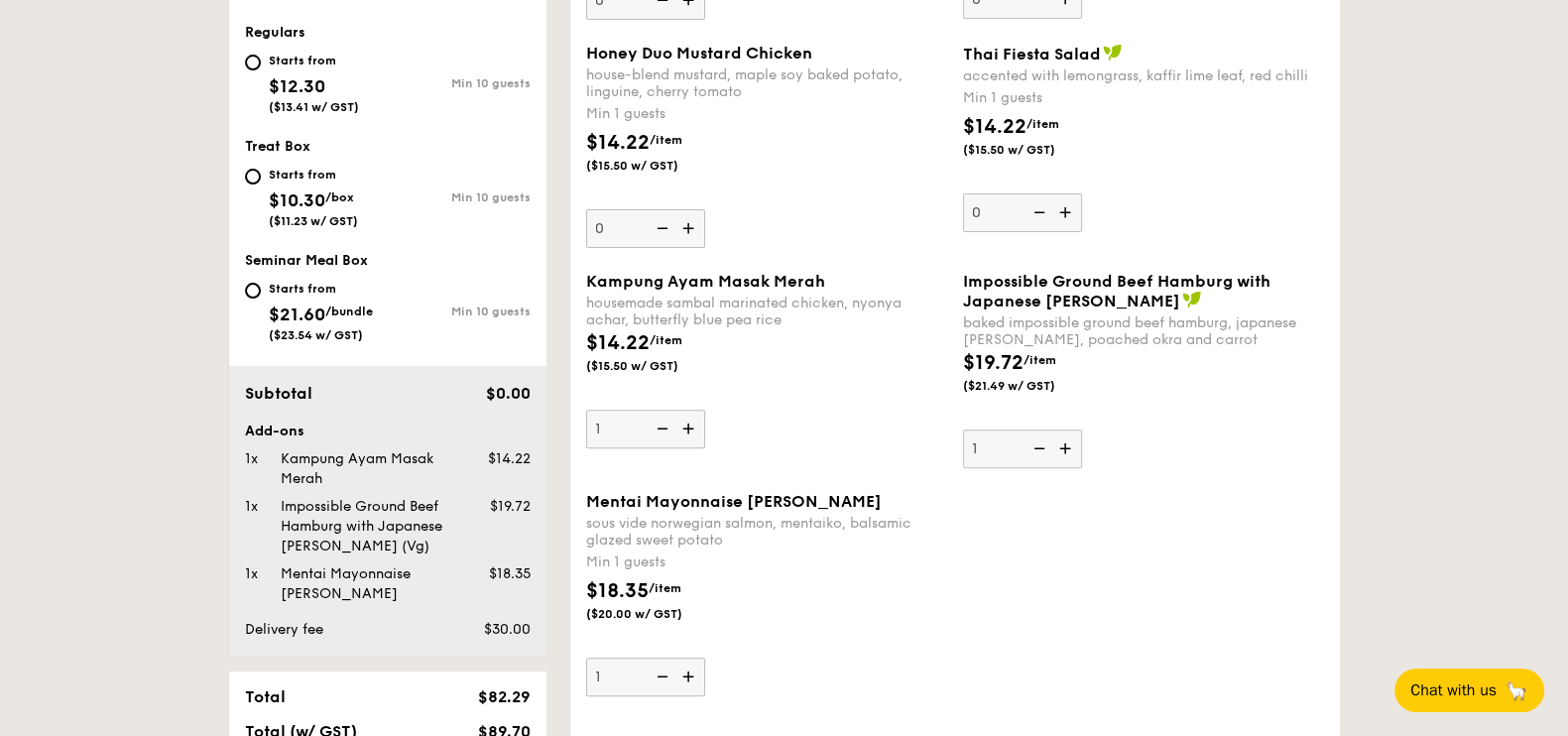 click at bounding box center (690, 228) 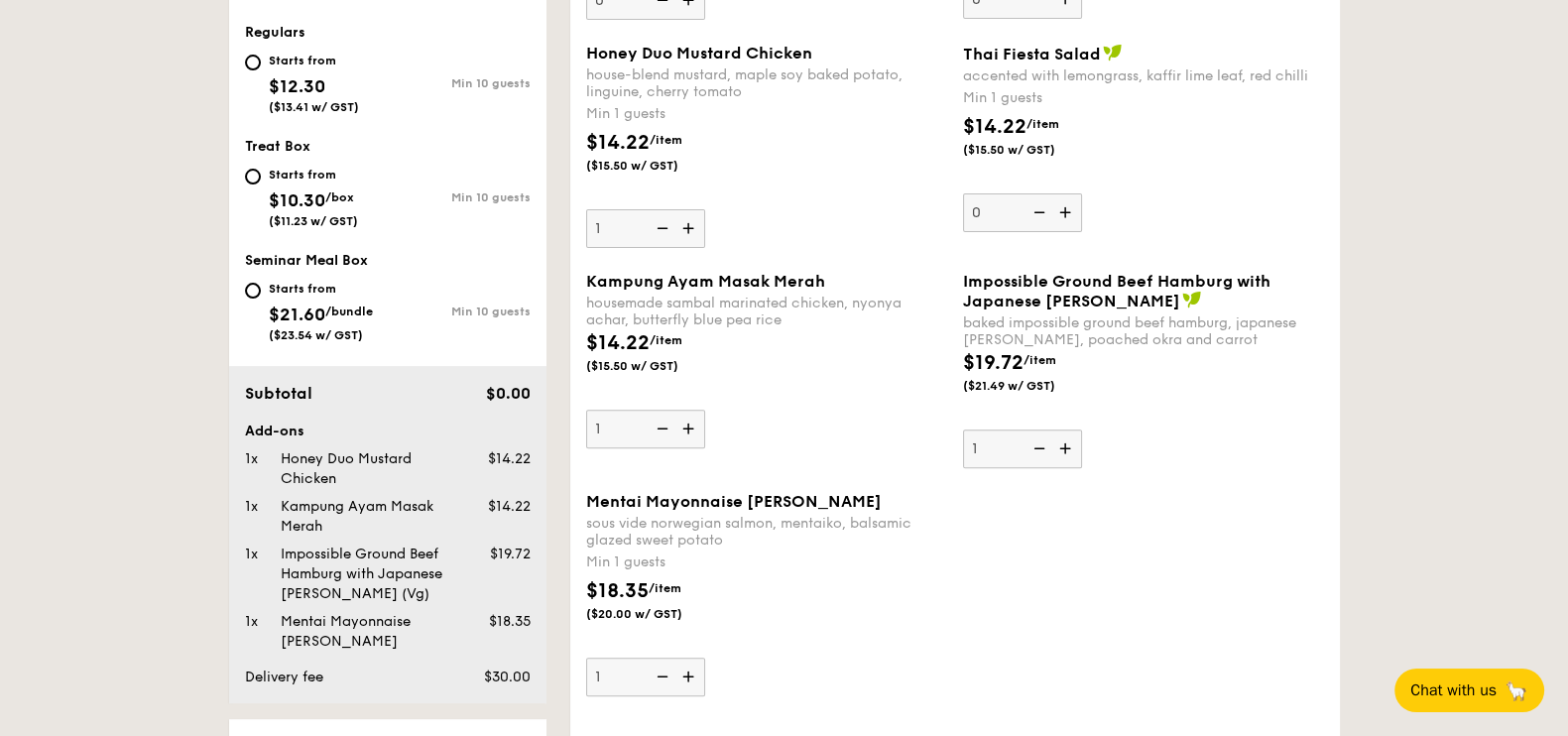 click at bounding box center [690, 228] 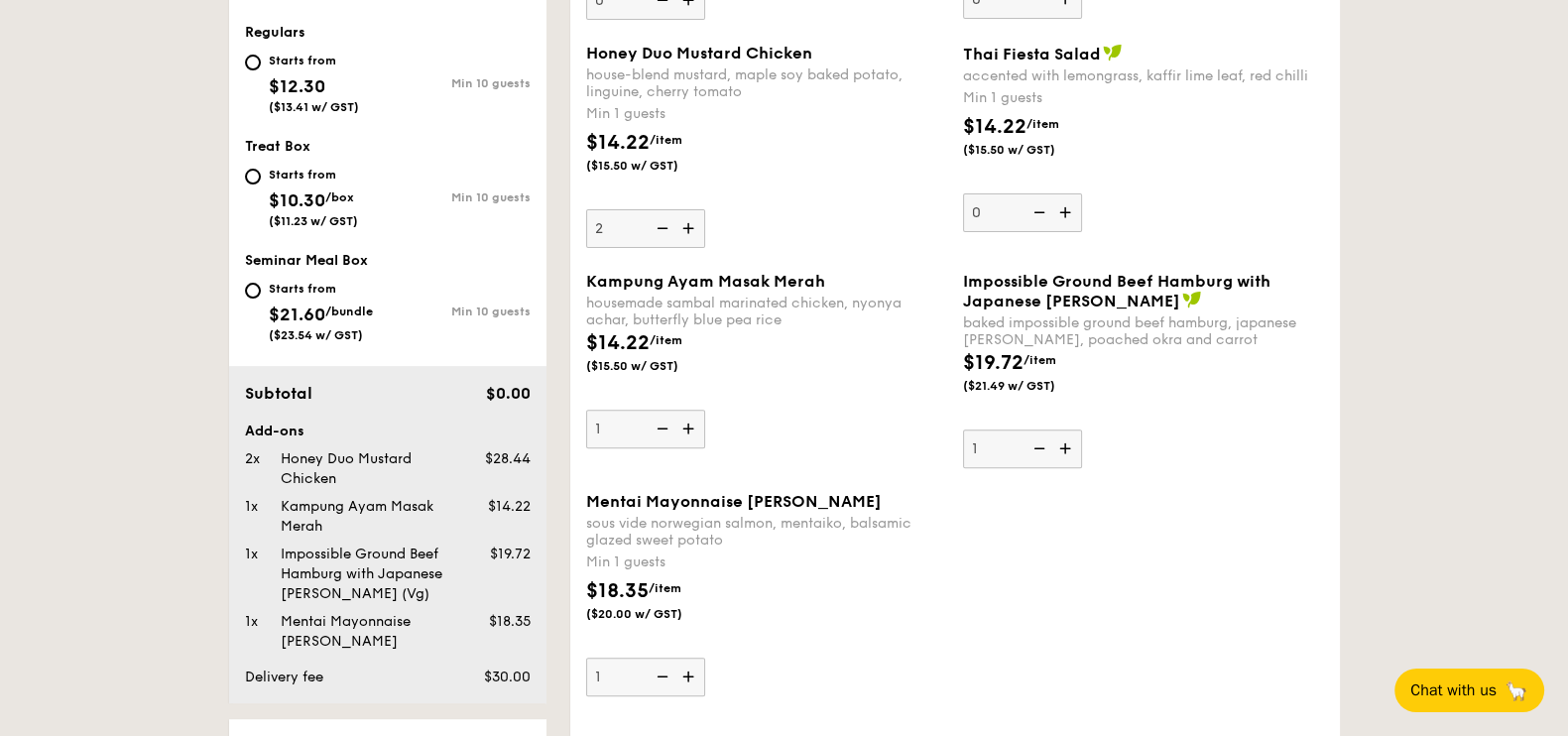 click at bounding box center (1067, 212) 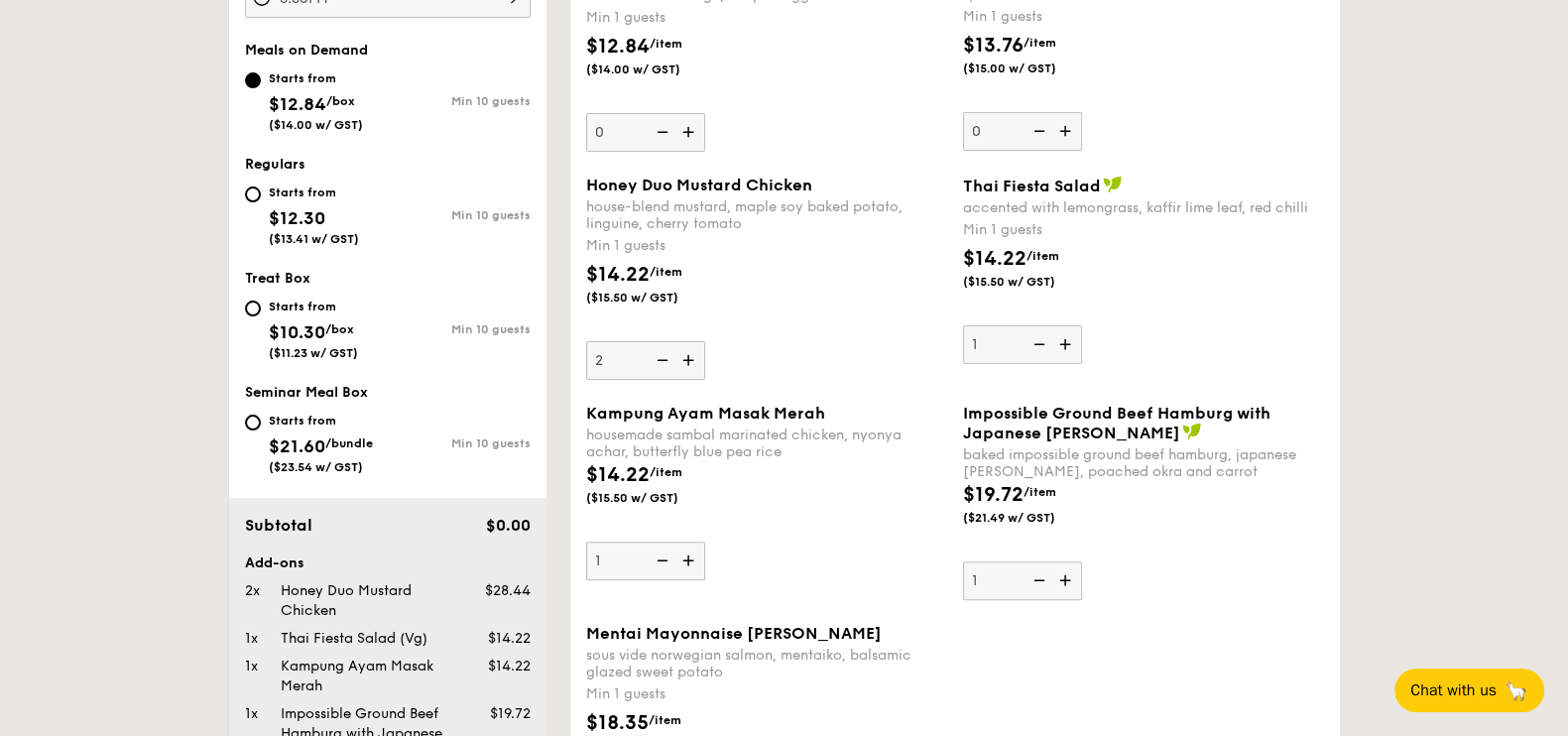 scroll, scrollTop: 620, scrollLeft: 0, axis: vertical 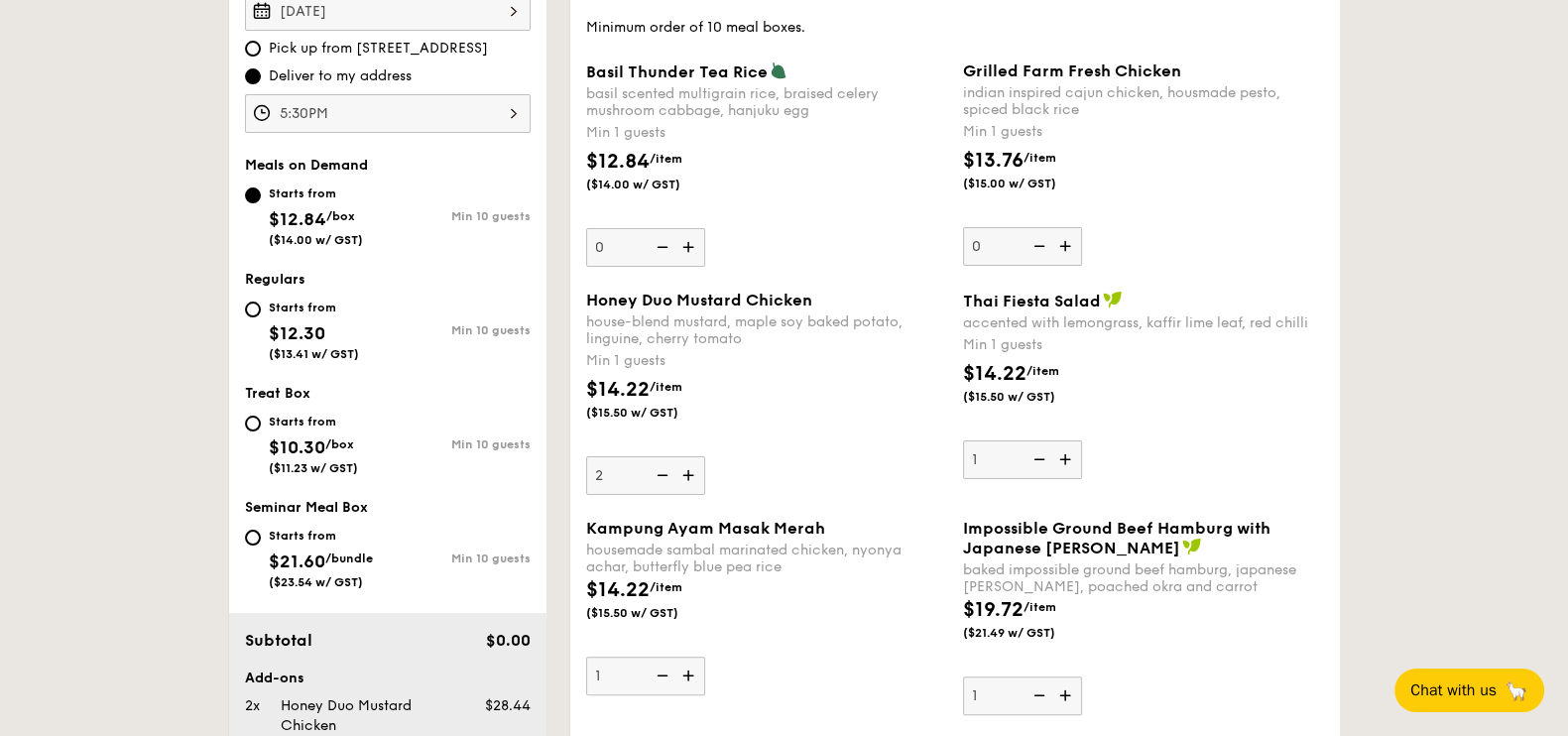 click at bounding box center [690, 247] 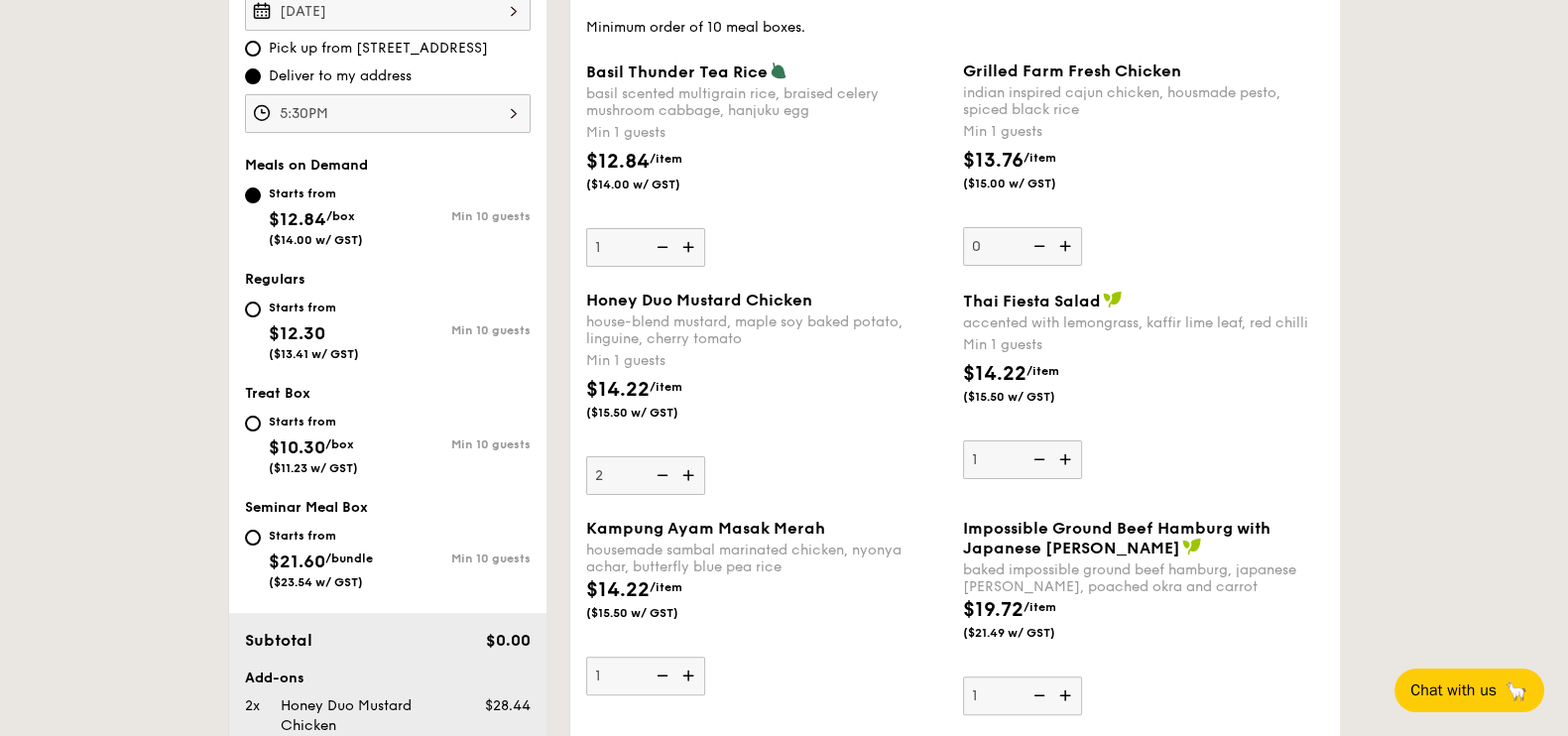 click at bounding box center (690, 247) 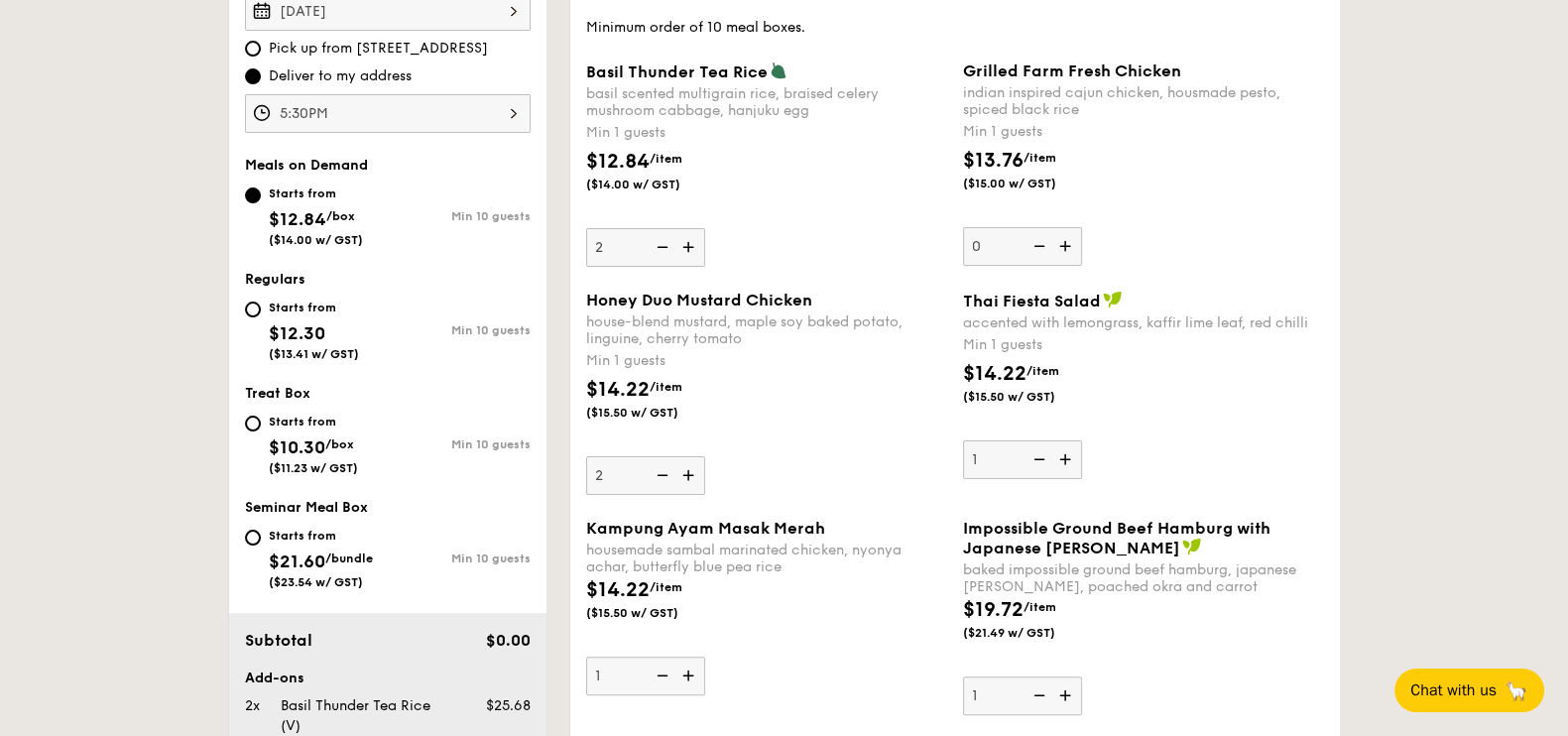 click at bounding box center [1067, 246] 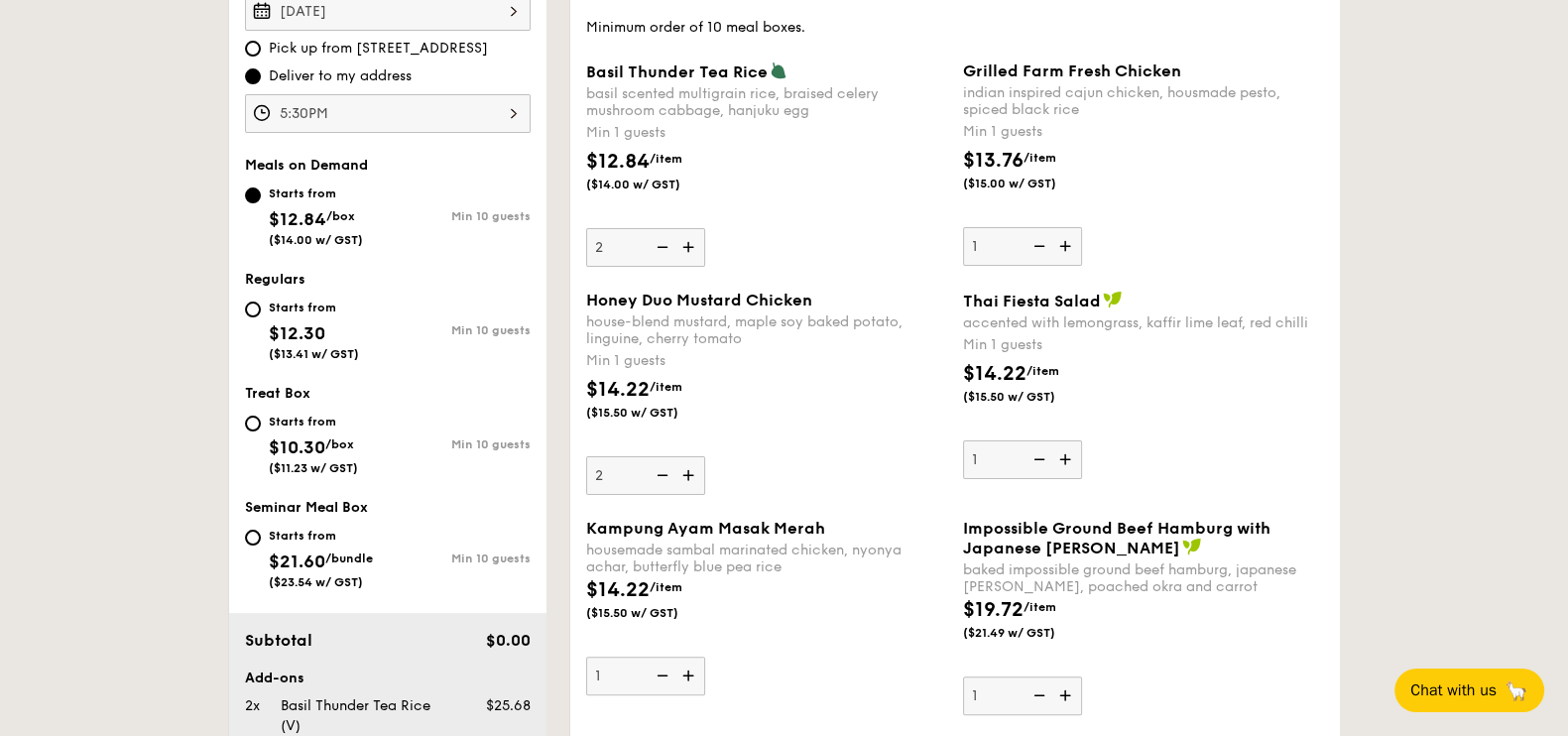 click at bounding box center [1067, 246] 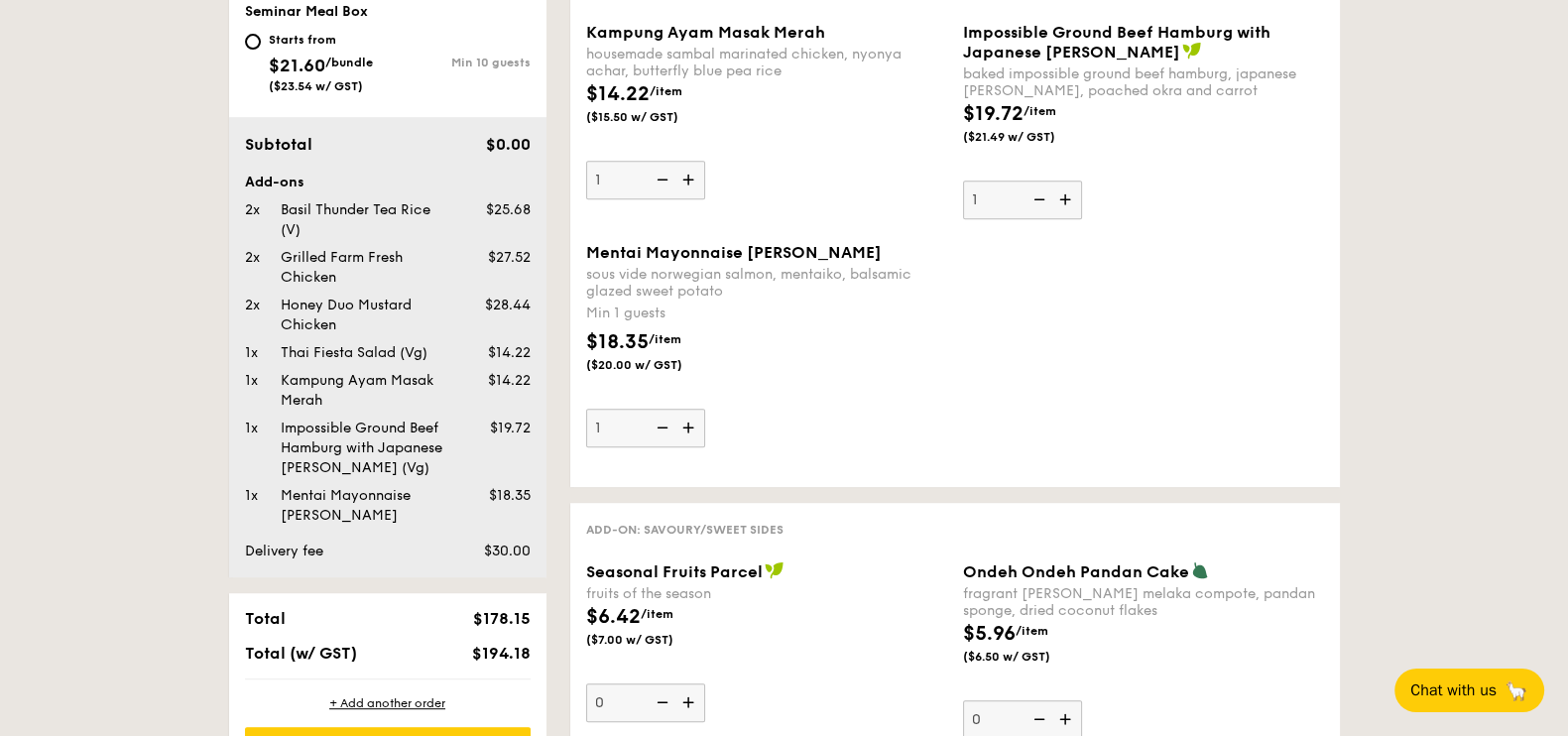 scroll, scrollTop: 1240, scrollLeft: 0, axis: vertical 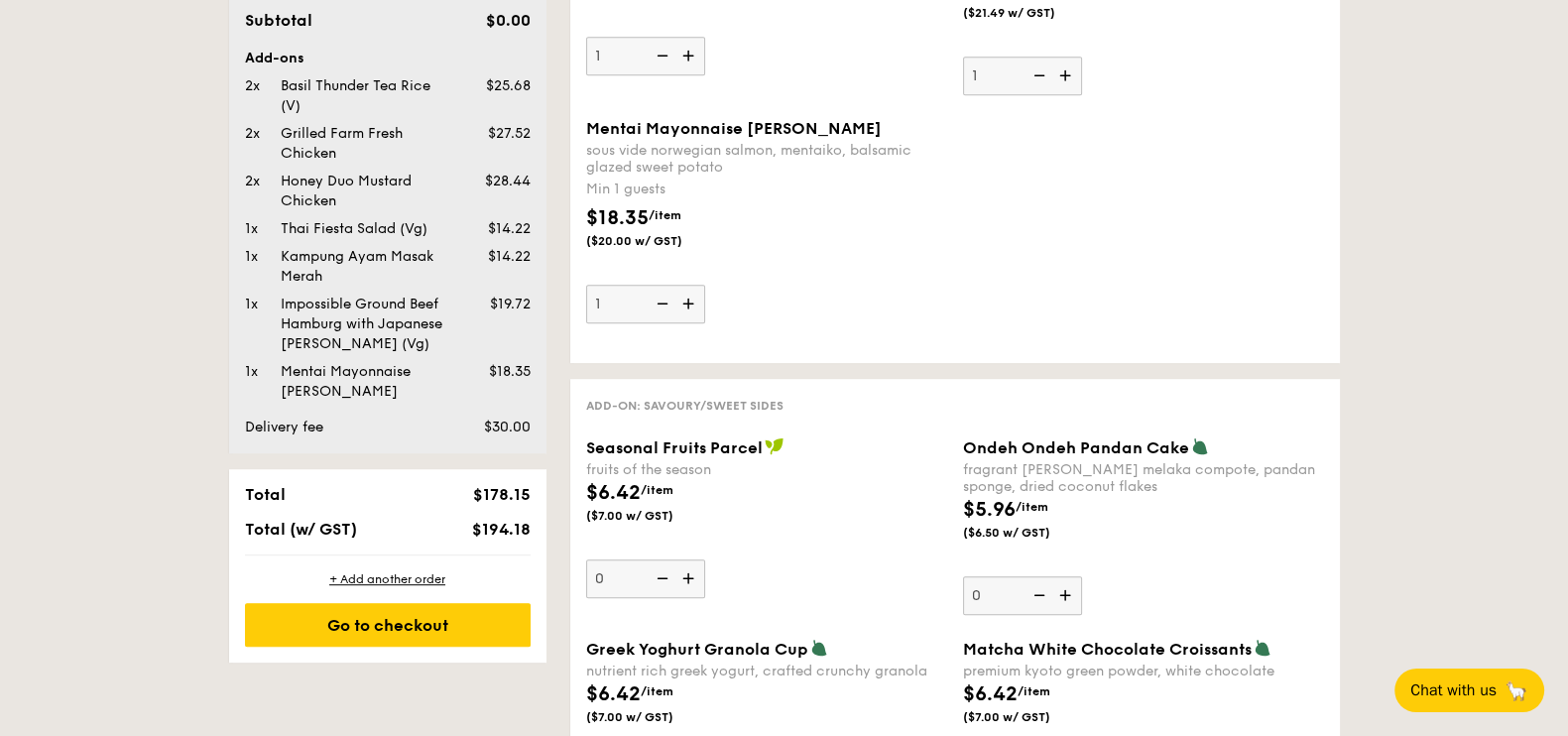 click at bounding box center [690, 304] 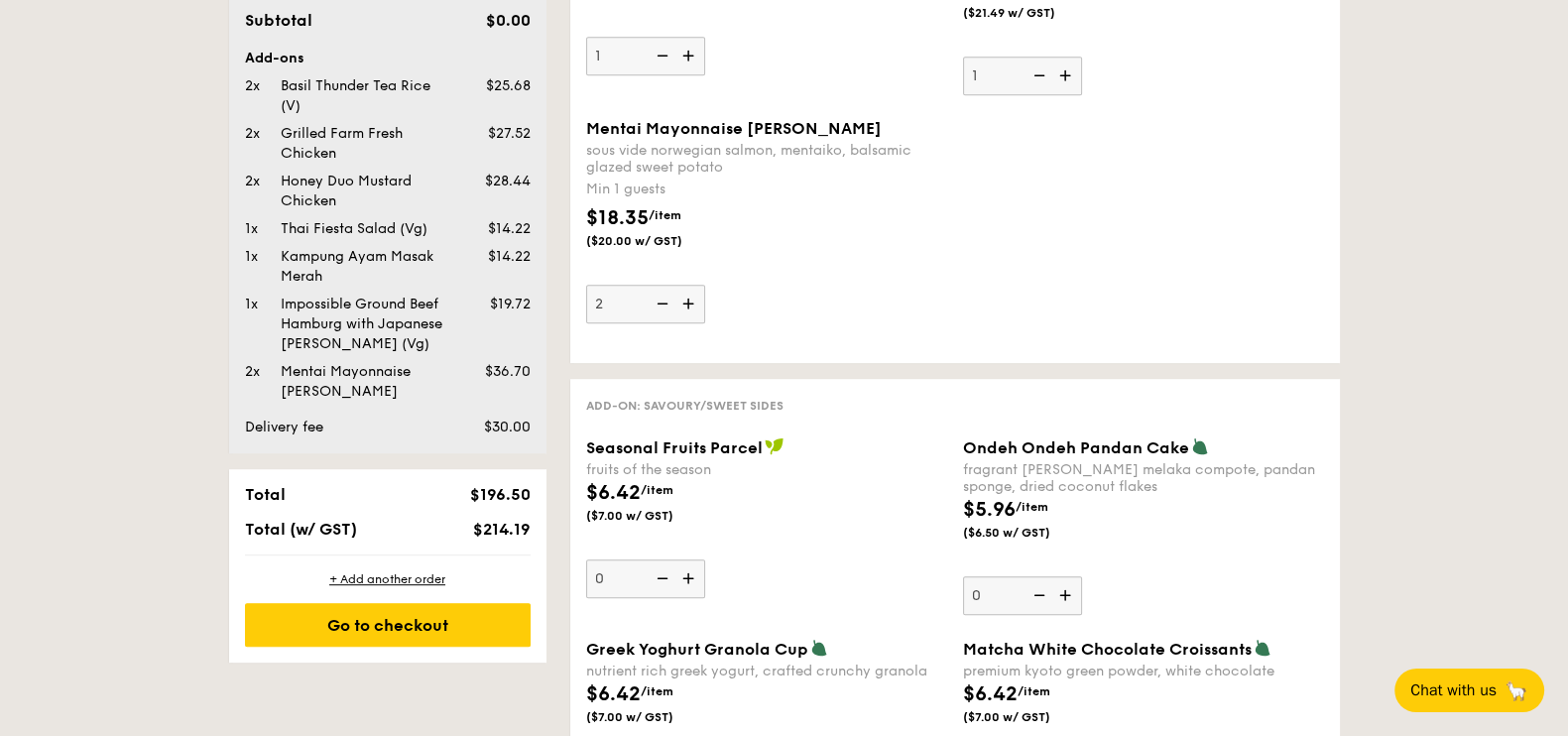 click at bounding box center [690, 304] 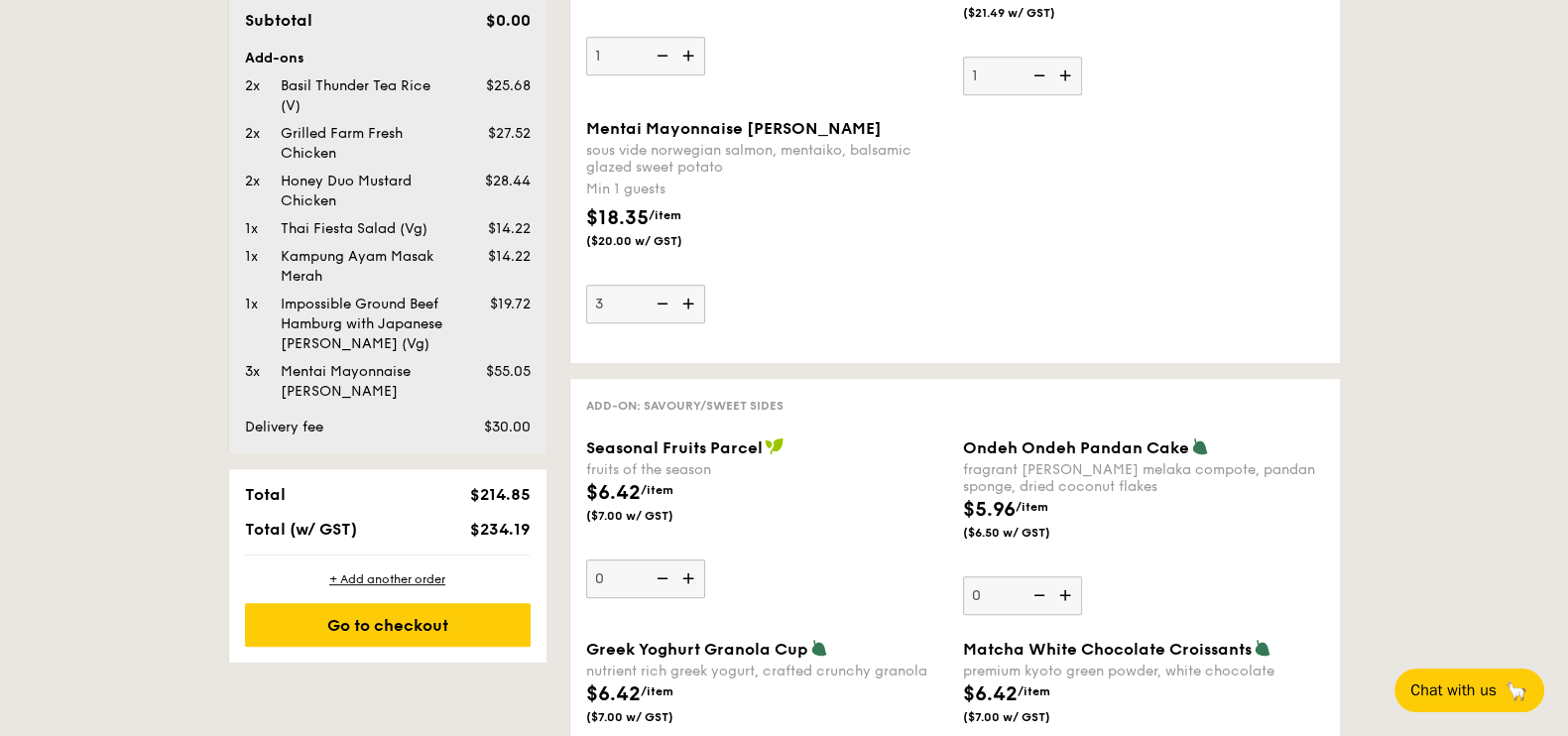 click on "Mentai Mayonnaise Aburi Salmon sous vide norwegian salmon, mentaiko, balsamic glazed sweet potato
Min 1 guests
$18.35
/item
($20.00 w/ GST)
3" at bounding box center (767, 221) 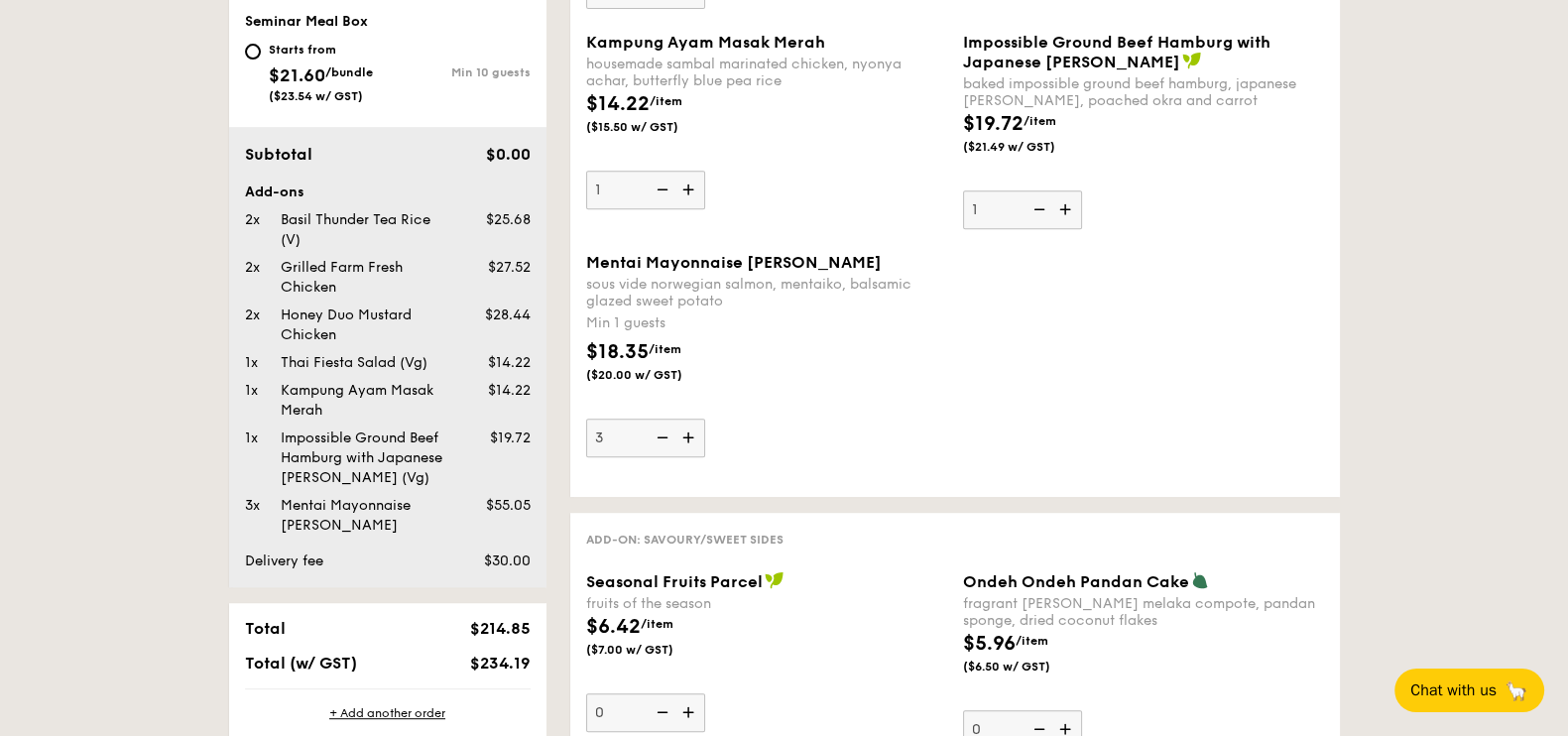 scroll, scrollTop: 1240, scrollLeft: 0, axis: vertical 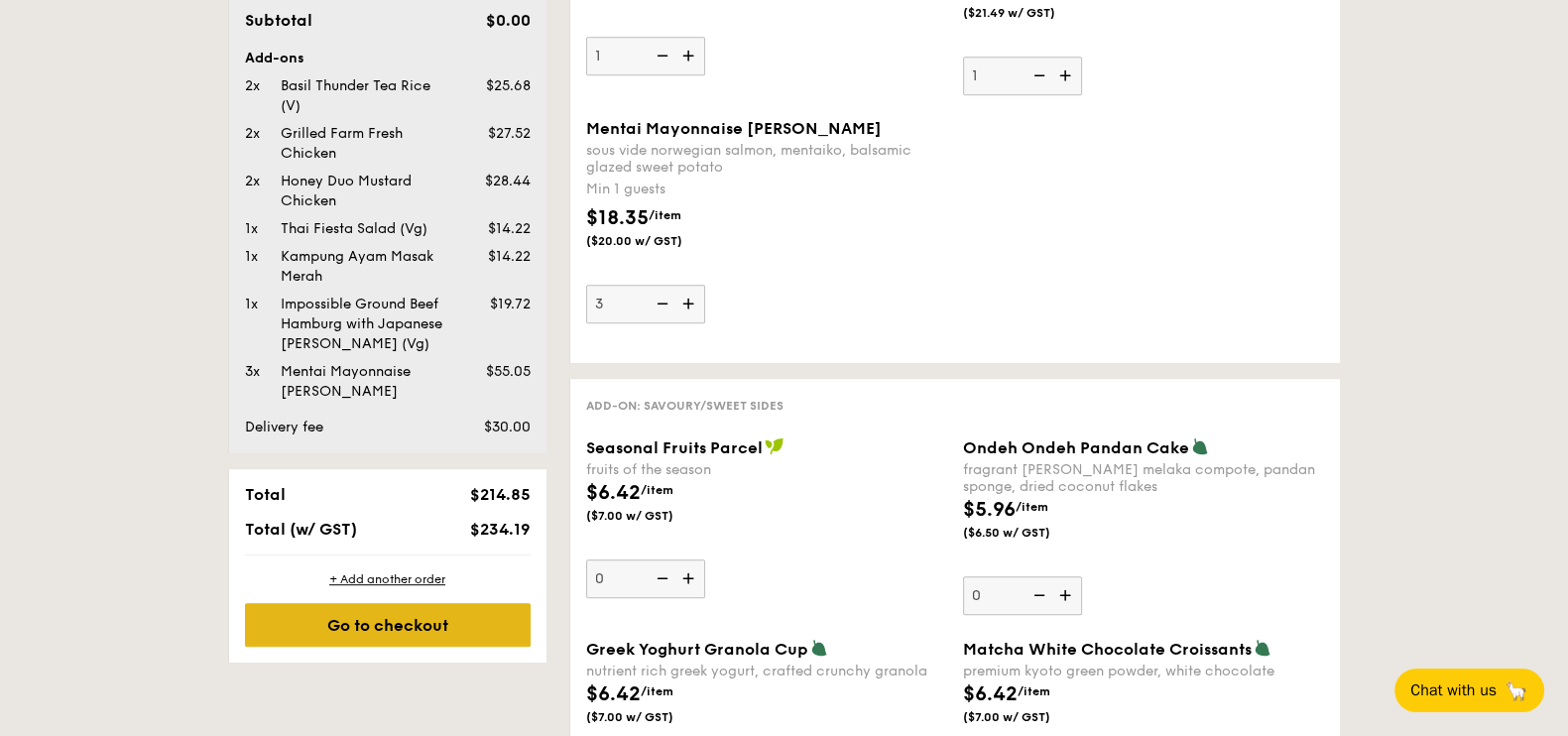 click on "Go to checkout" at bounding box center [388, 625] 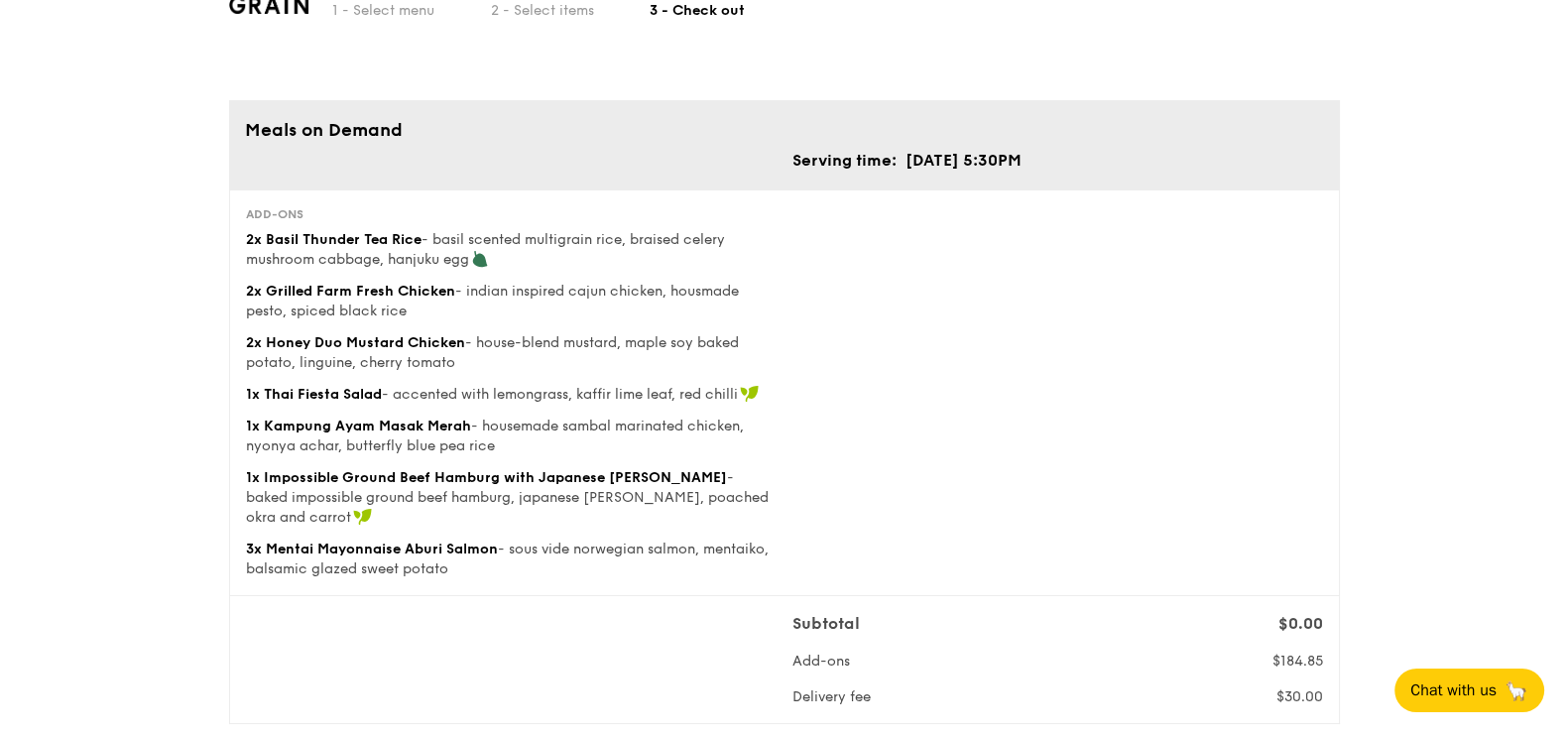 scroll, scrollTop: 0, scrollLeft: 0, axis: both 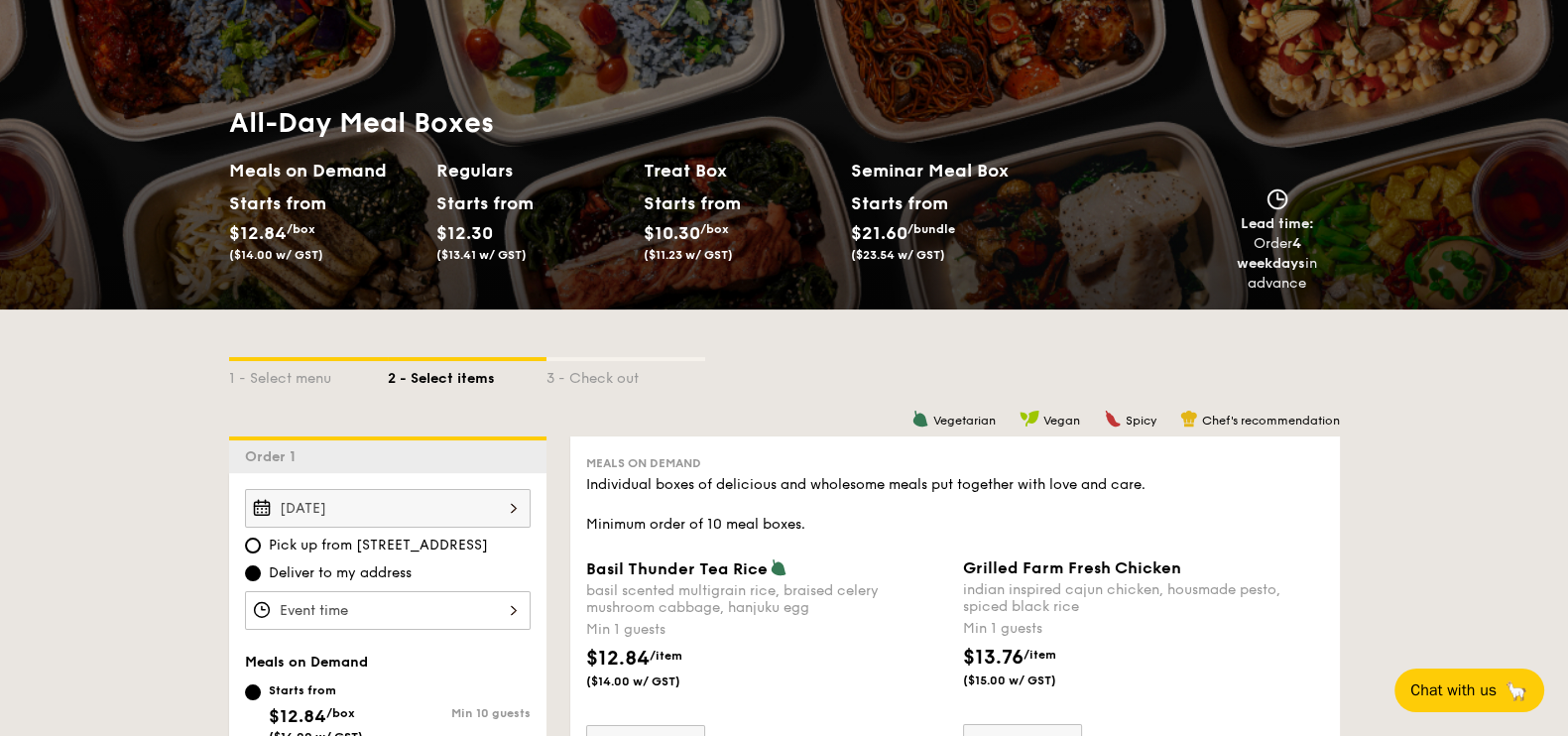 drag, startPoint x: 1347, startPoint y: 278, endPoint x: 1245, endPoint y: 285, distance: 102.23991 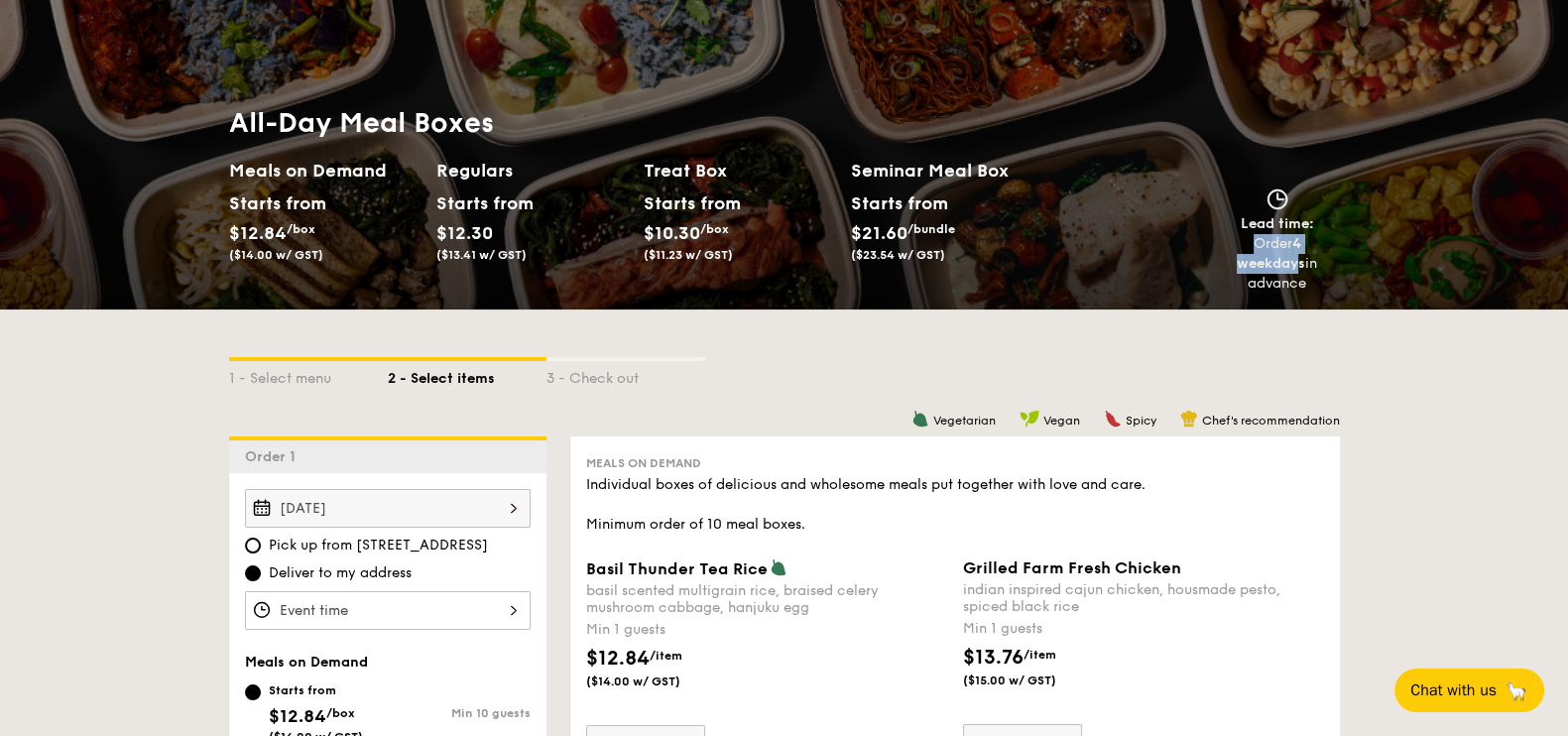 drag, startPoint x: 1218, startPoint y: 267, endPoint x: 1335, endPoint y: 258, distance: 117.34564 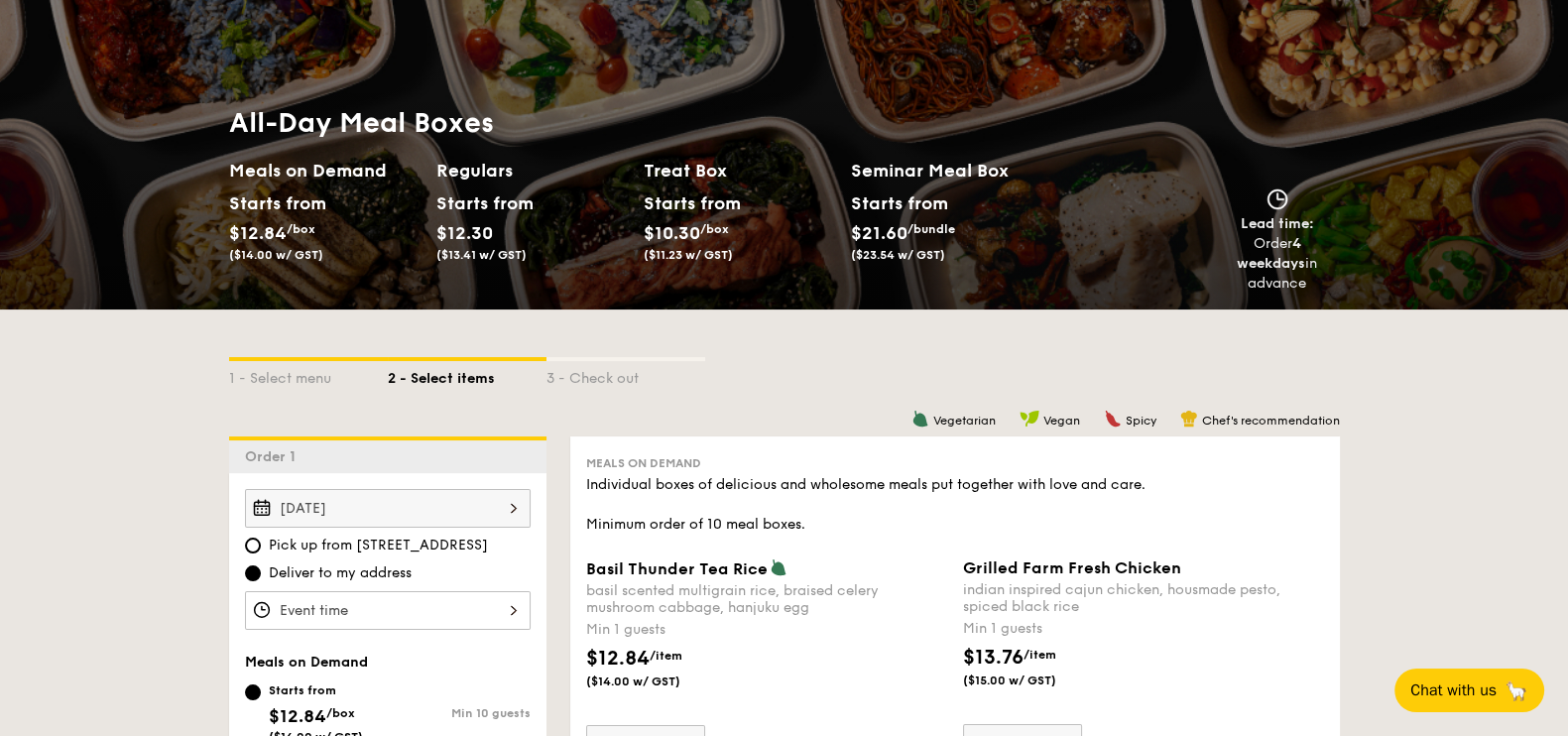 click on "1 - Select menu
2 - Select items
3 - Check out
Order 1
Jul 22, 2025
Pick up from 5 Burn Road #05-01
Deliver to my address
Meals on Demand
Starts from
$12.84
/box
($14.00 w/ GST)
Min 10 guests
Regulars
Starts from
$12.30
($13.41 w/ GST)
Min 10 guests
Treat Box
Starts from
$10.30
/box
($11.23 w/ GST)
Min 10 guests
Seminar Meal Box
Starts from
$21.60
/bundle
($23.54 w/ GST)
Min 10 guests
Subtotal
$0.00
Add-ons
. 2 2" at bounding box center (784, 2270) 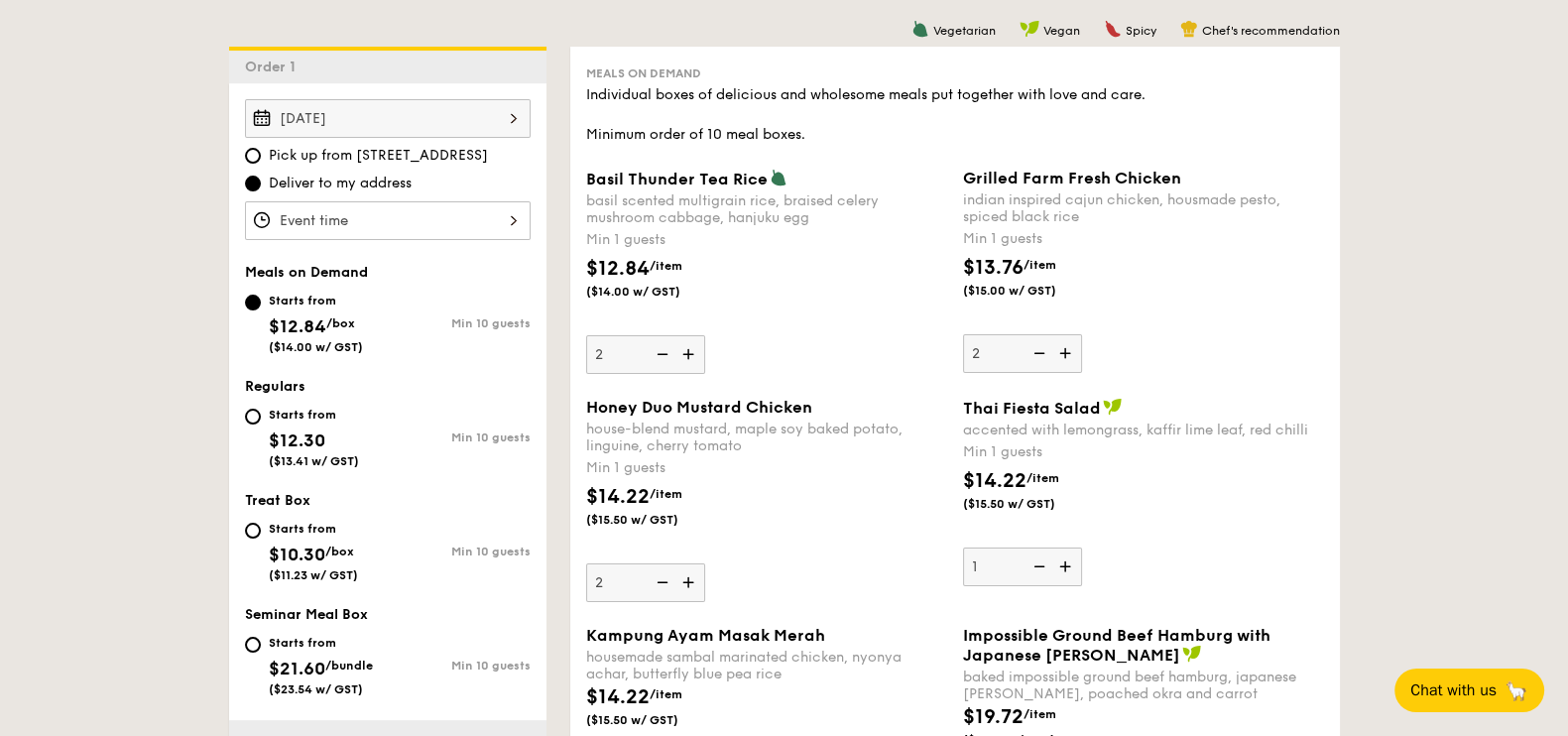 scroll, scrollTop: 372, scrollLeft: 0, axis: vertical 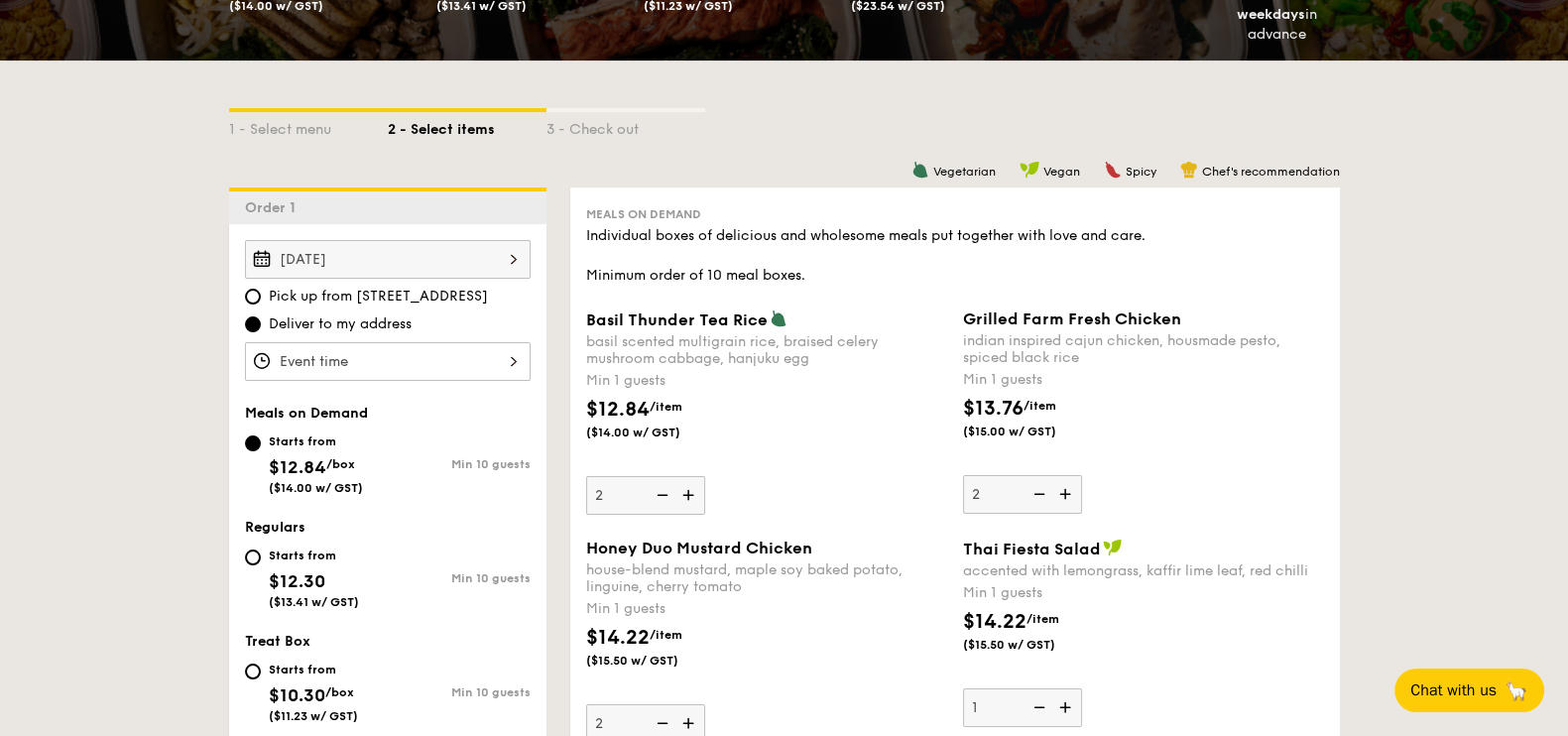 click at bounding box center [388, 361] 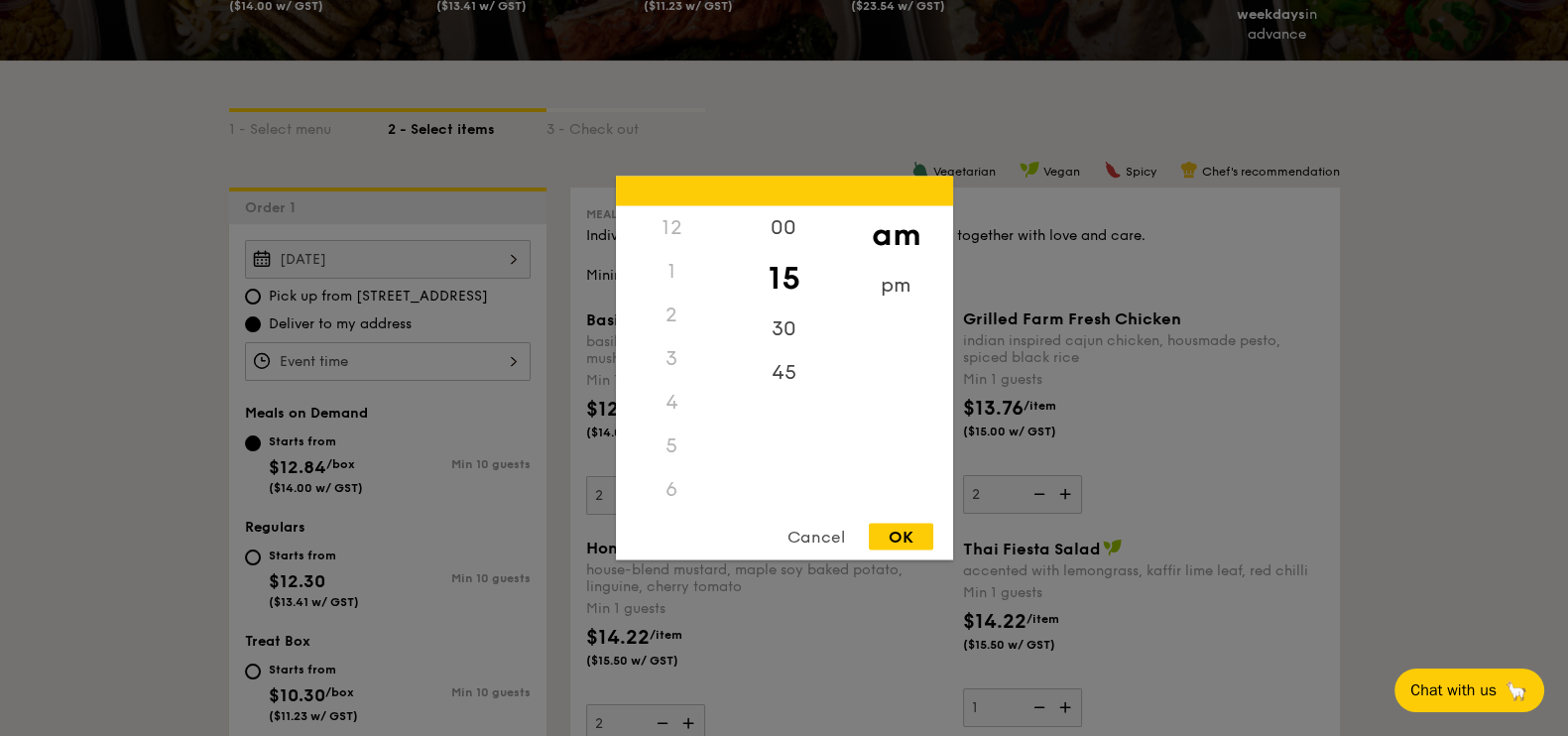 scroll, scrollTop: 237, scrollLeft: 0, axis: vertical 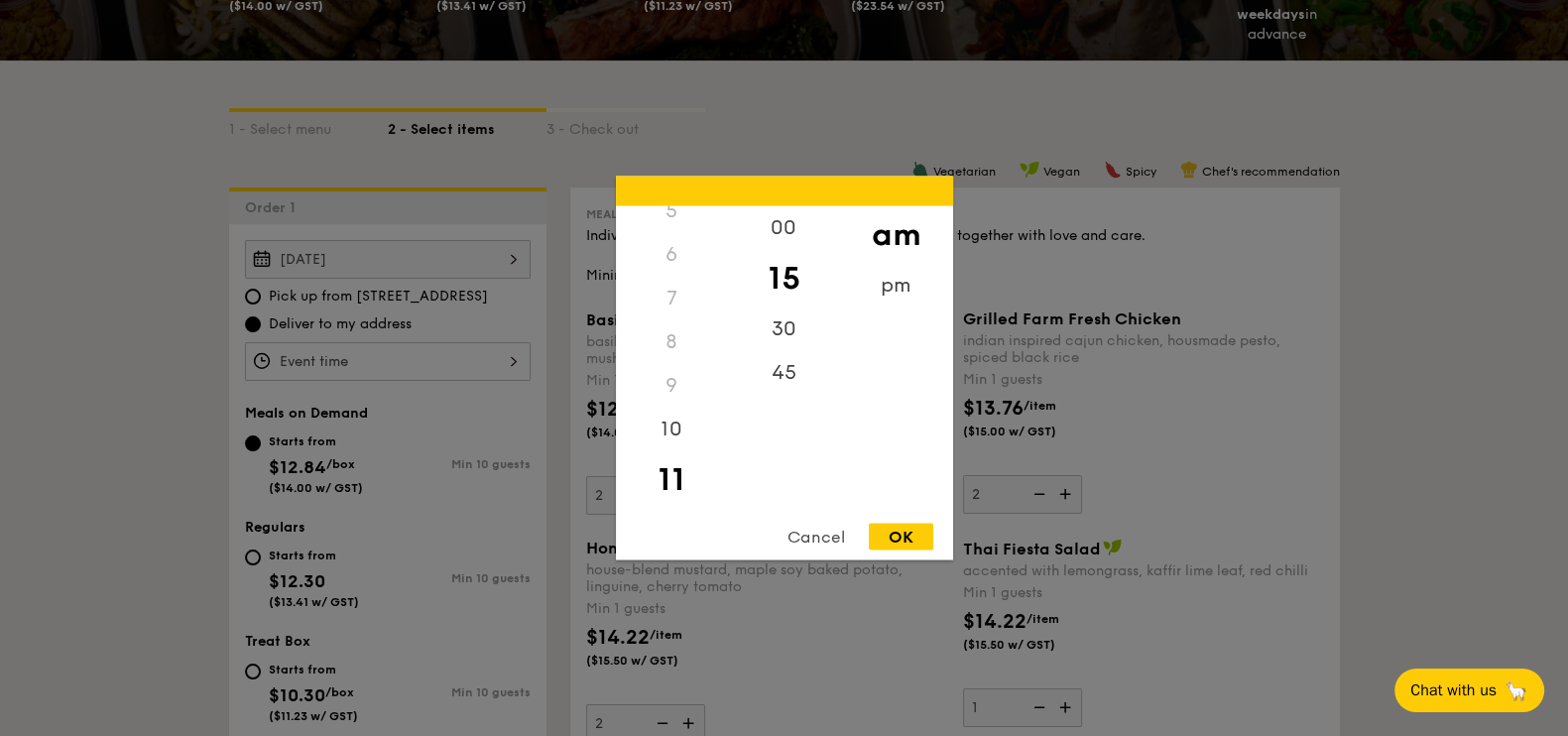 click at bounding box center (784, 368) 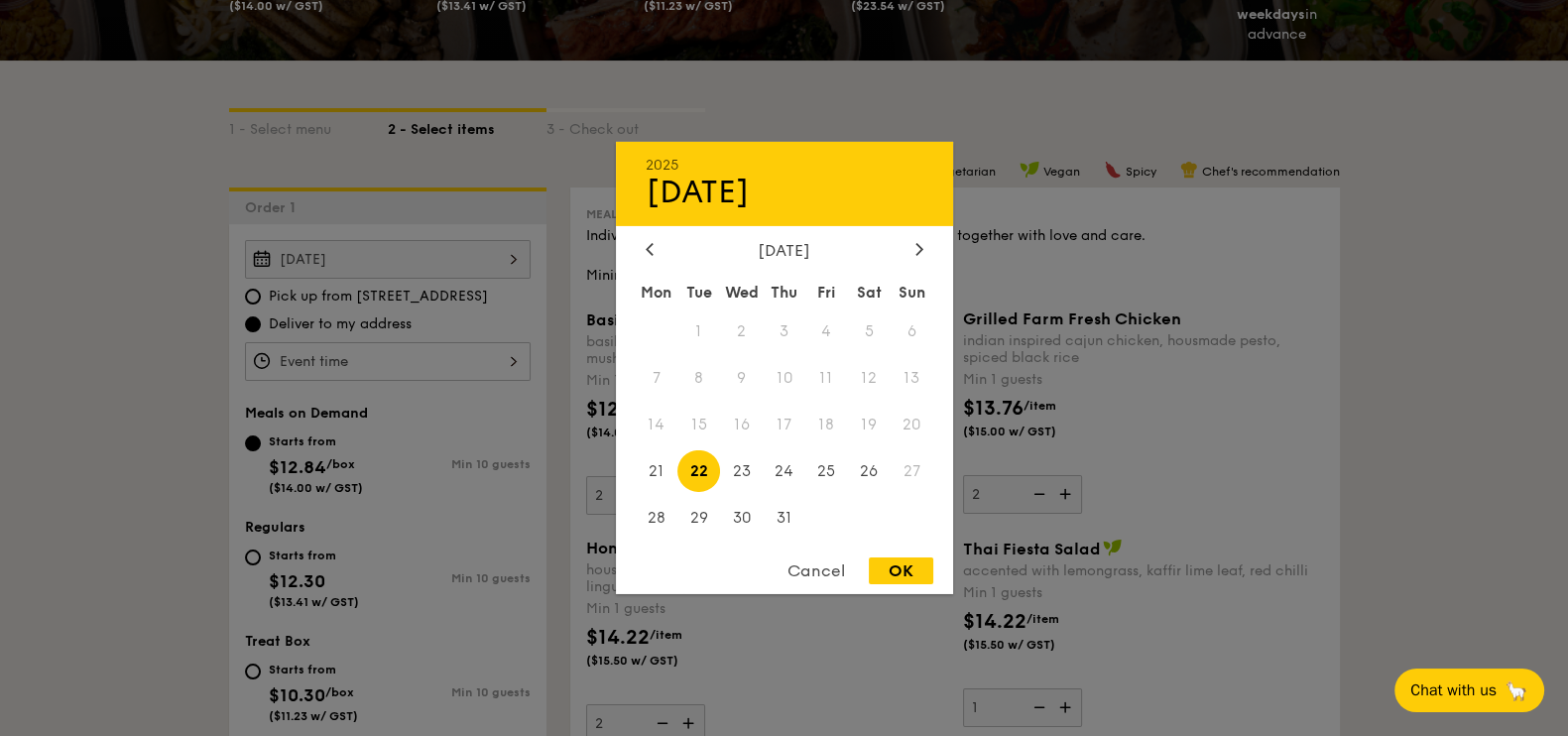 click on "Jul 22, 2025      2025   Jul 22       July 2025     Mon Tue Wed Thu Fri Sat Sun   1 2 3 4 5 6 7 8 9 10 11 12 13 14 15 16 17 18 19 20 21 22 23 24 25 26 27 28 29 30 31     Cancel   OK" at bounding box center (388, 259) 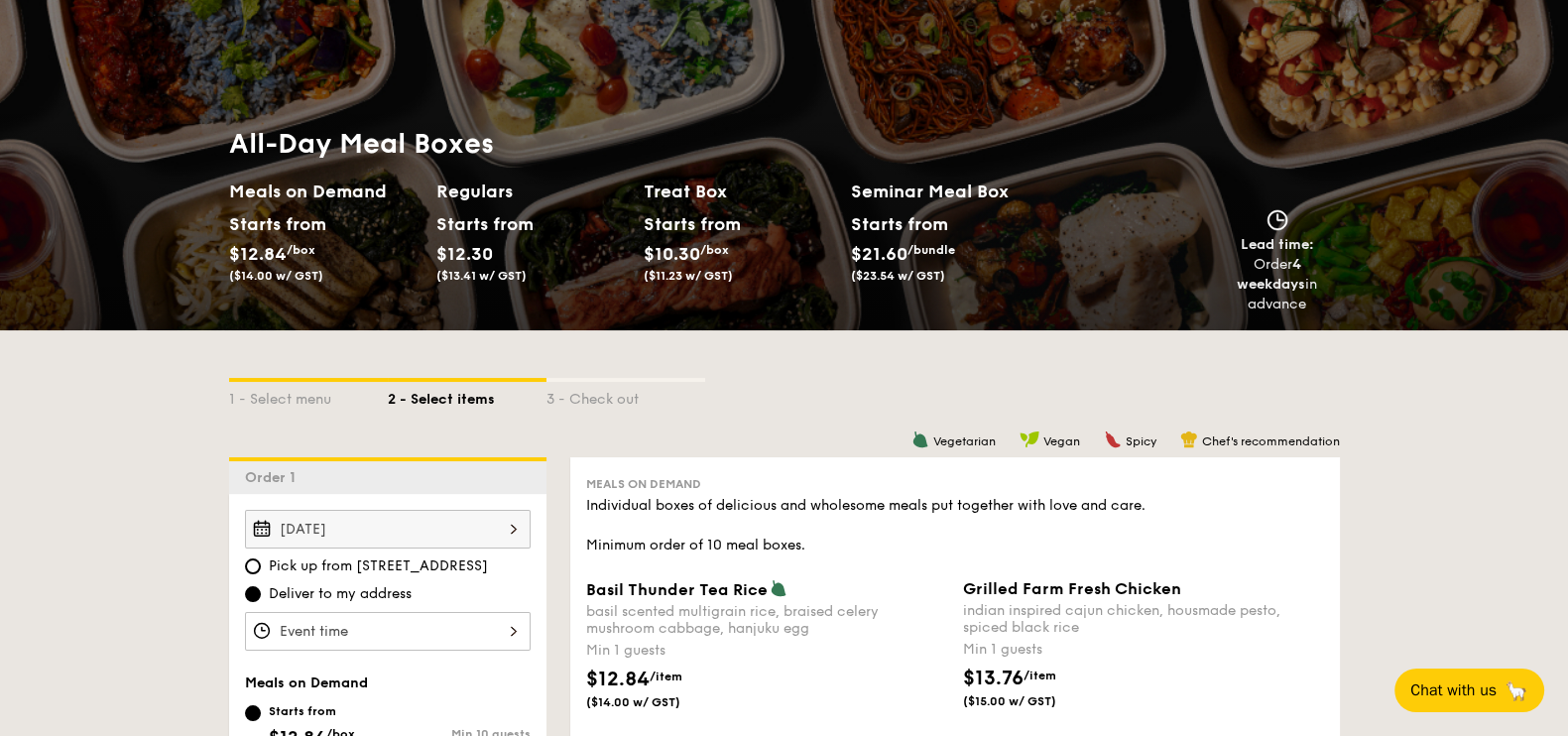 scroll, scrollTop: 0, scrollLeft: 0, axis: both 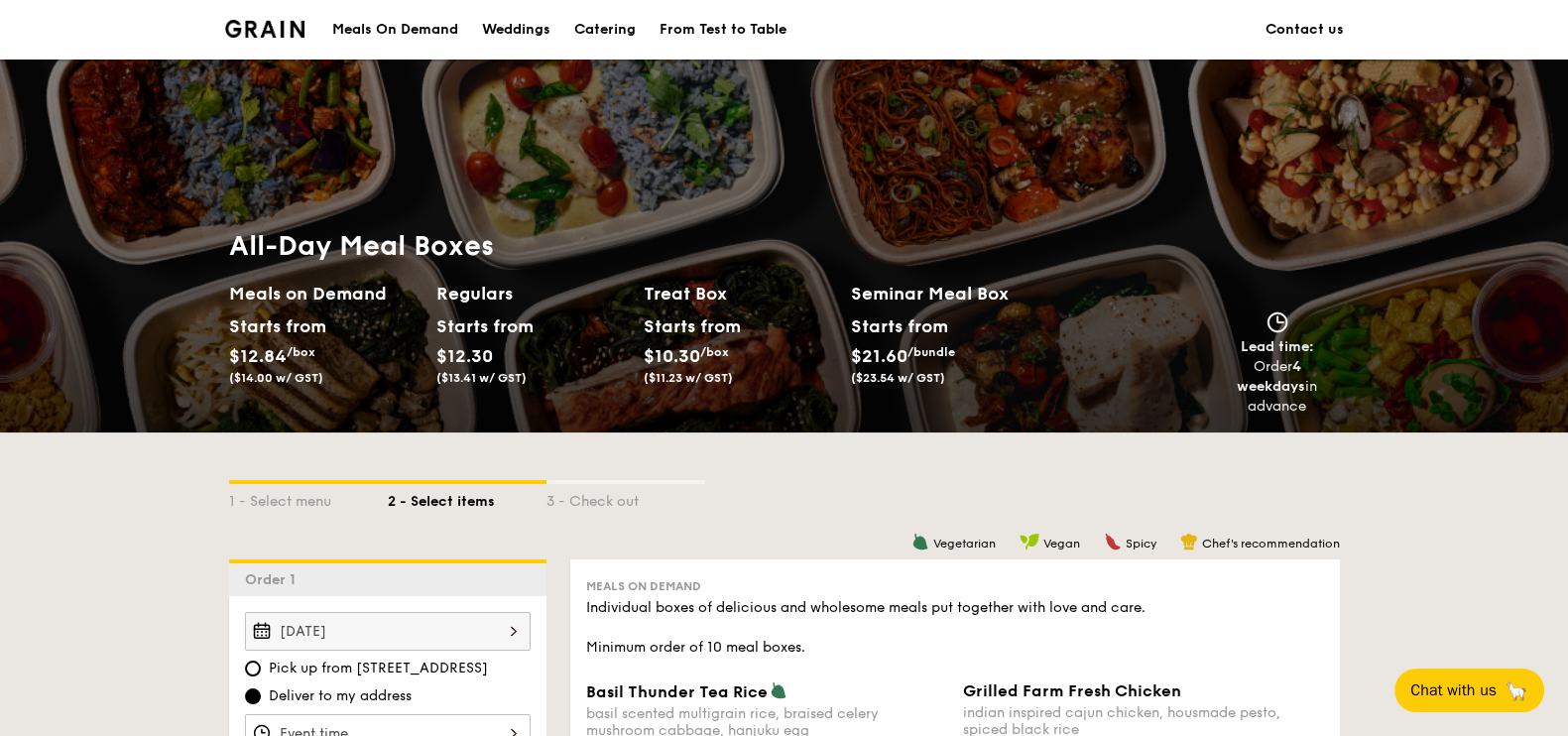 click on "Meals On Demand" at bounding box center [395, 30] 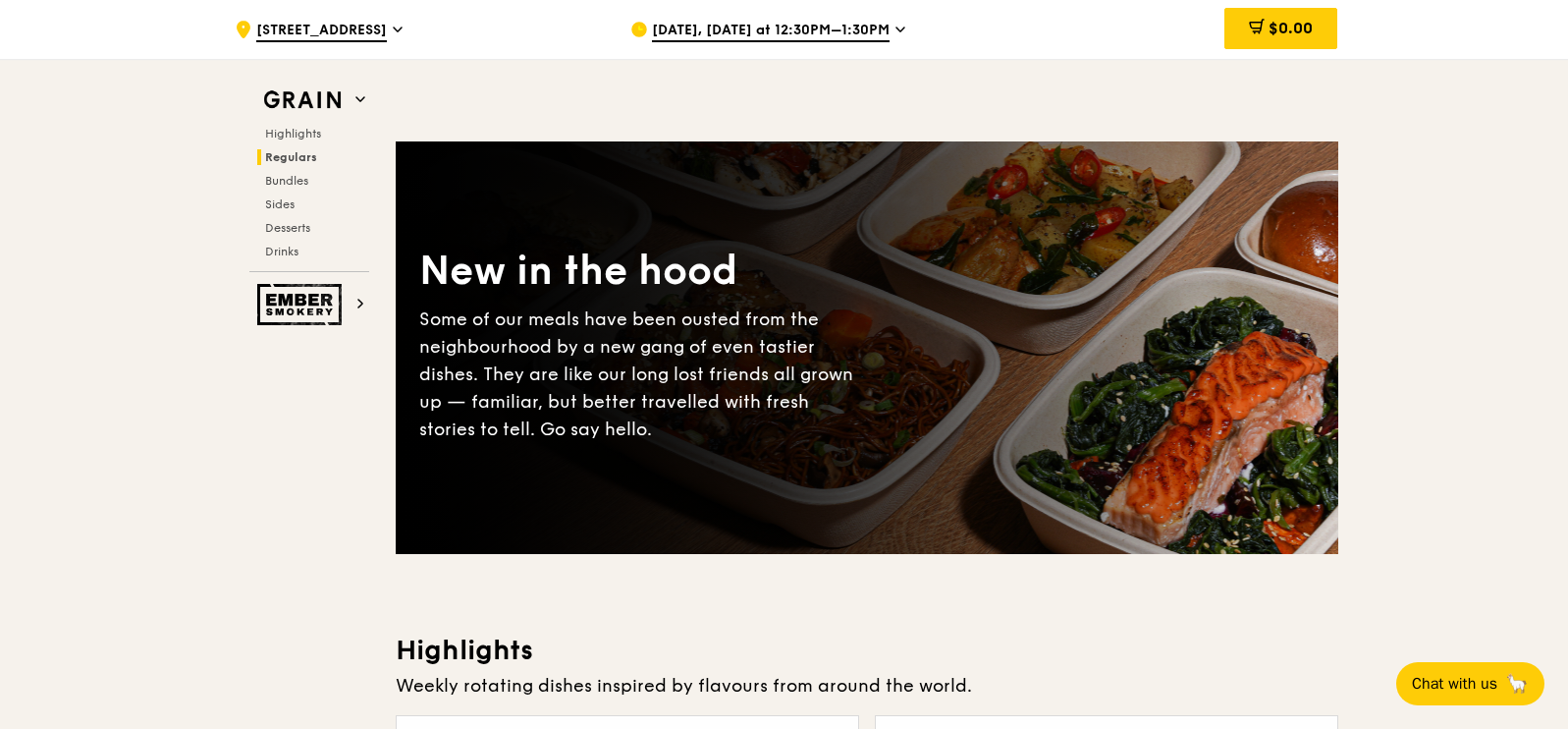 scroll, scrollTop: 1297, scrollLeft: 0, axis: vertical 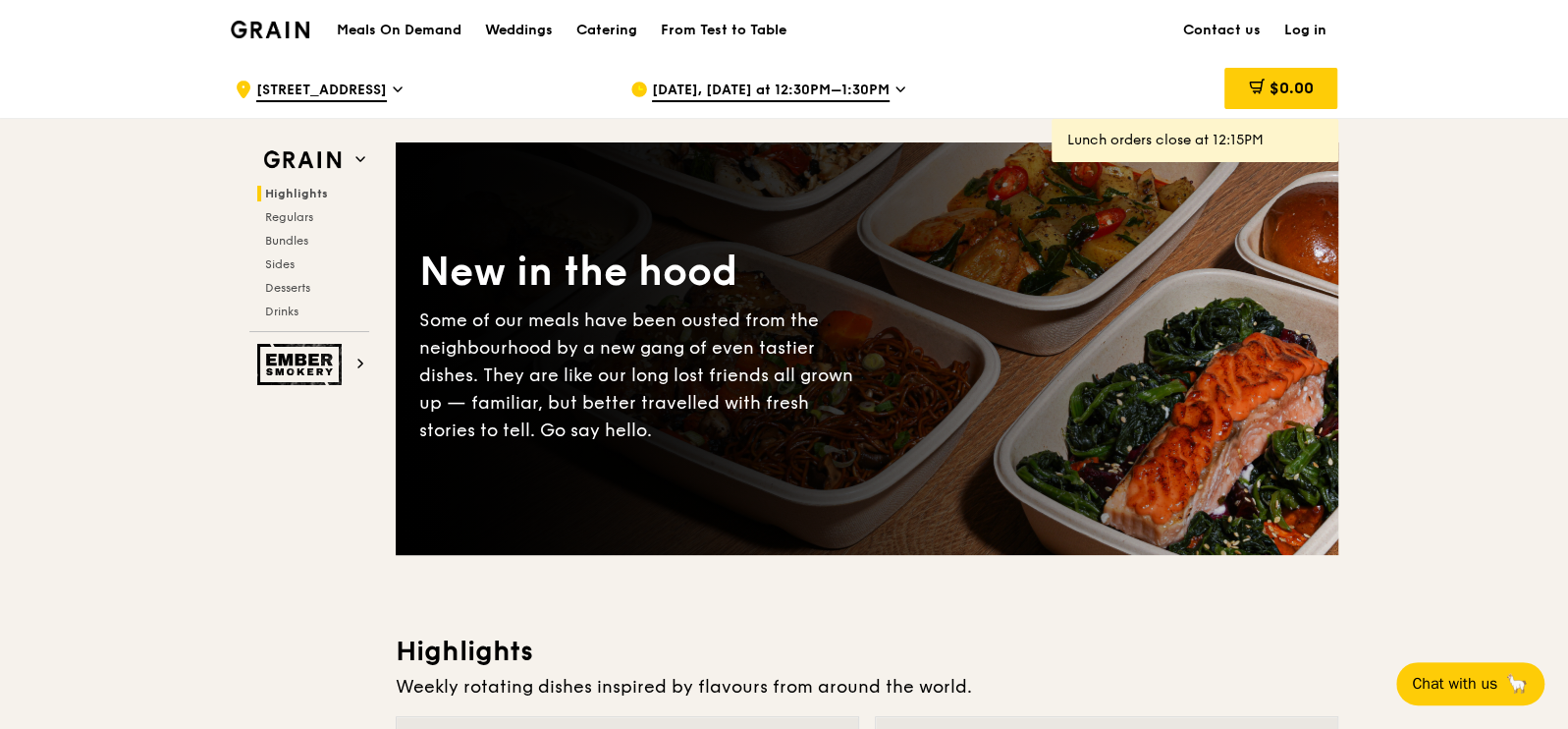 click on "[DATE], [DATE] at 12:30PM–1:30PM" at bounding box center (771, 91) 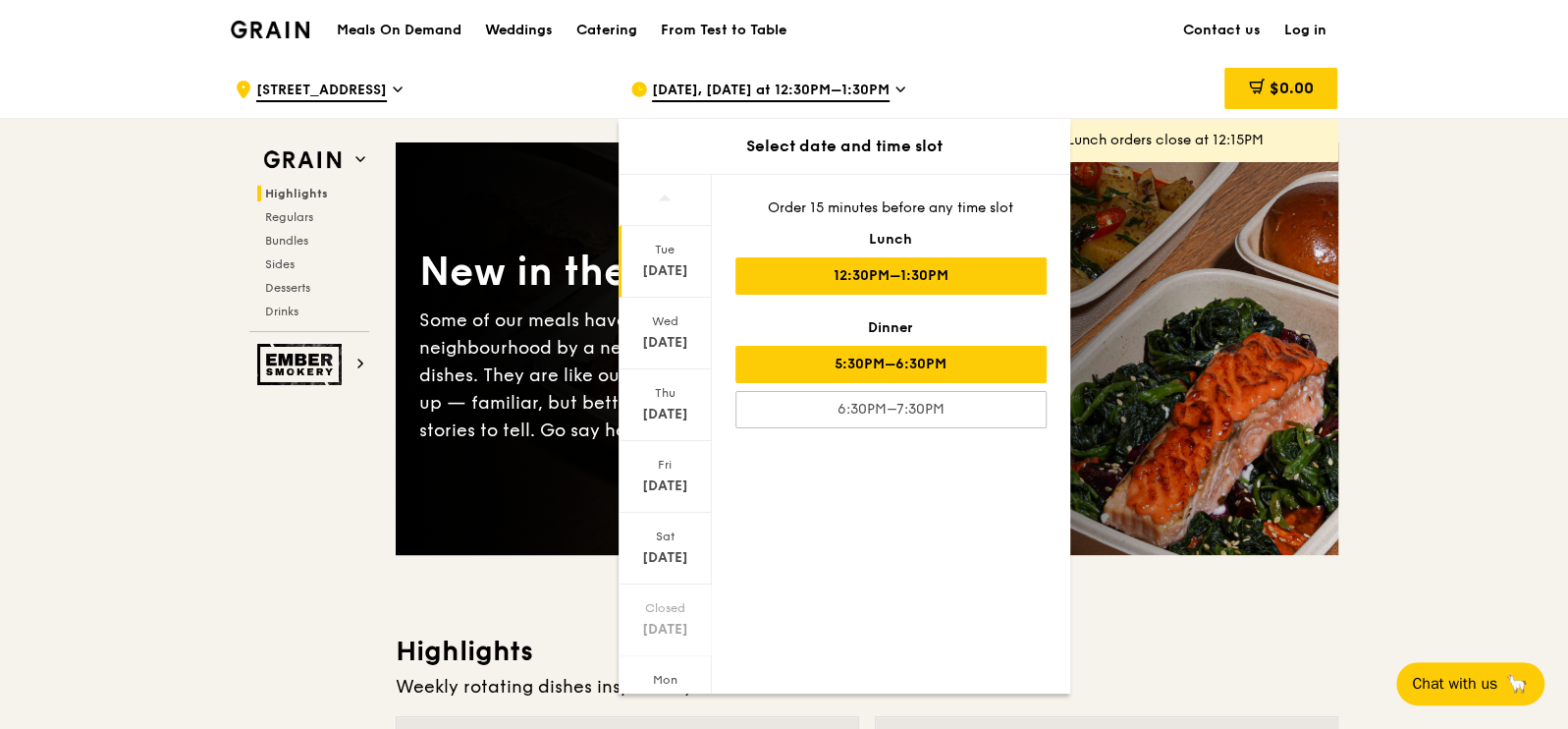click on "5:30PM–6:30PM" at bounding box center (891, 364) 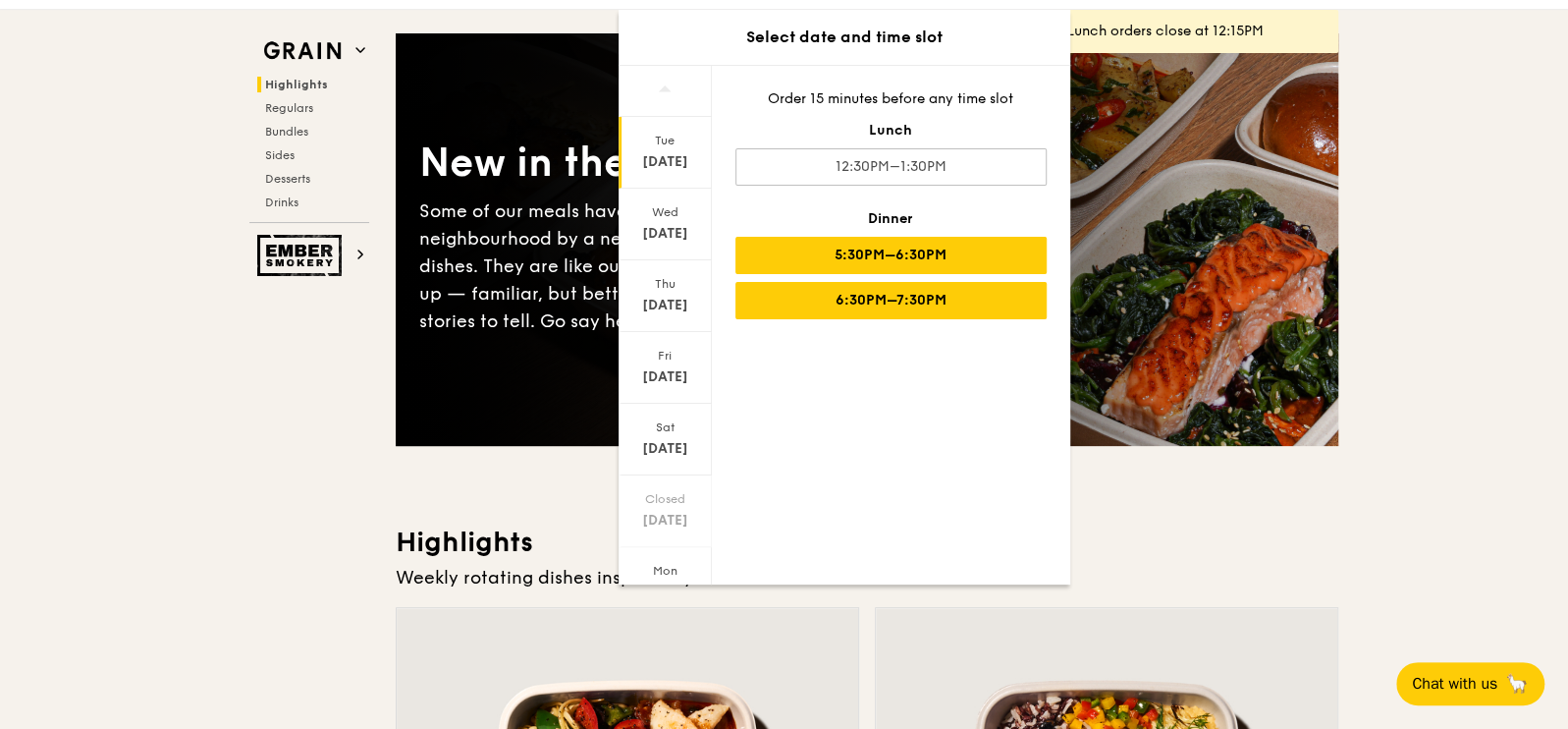 scroll, scrollTop: 737, scrollLeft: 0, axis: vertical 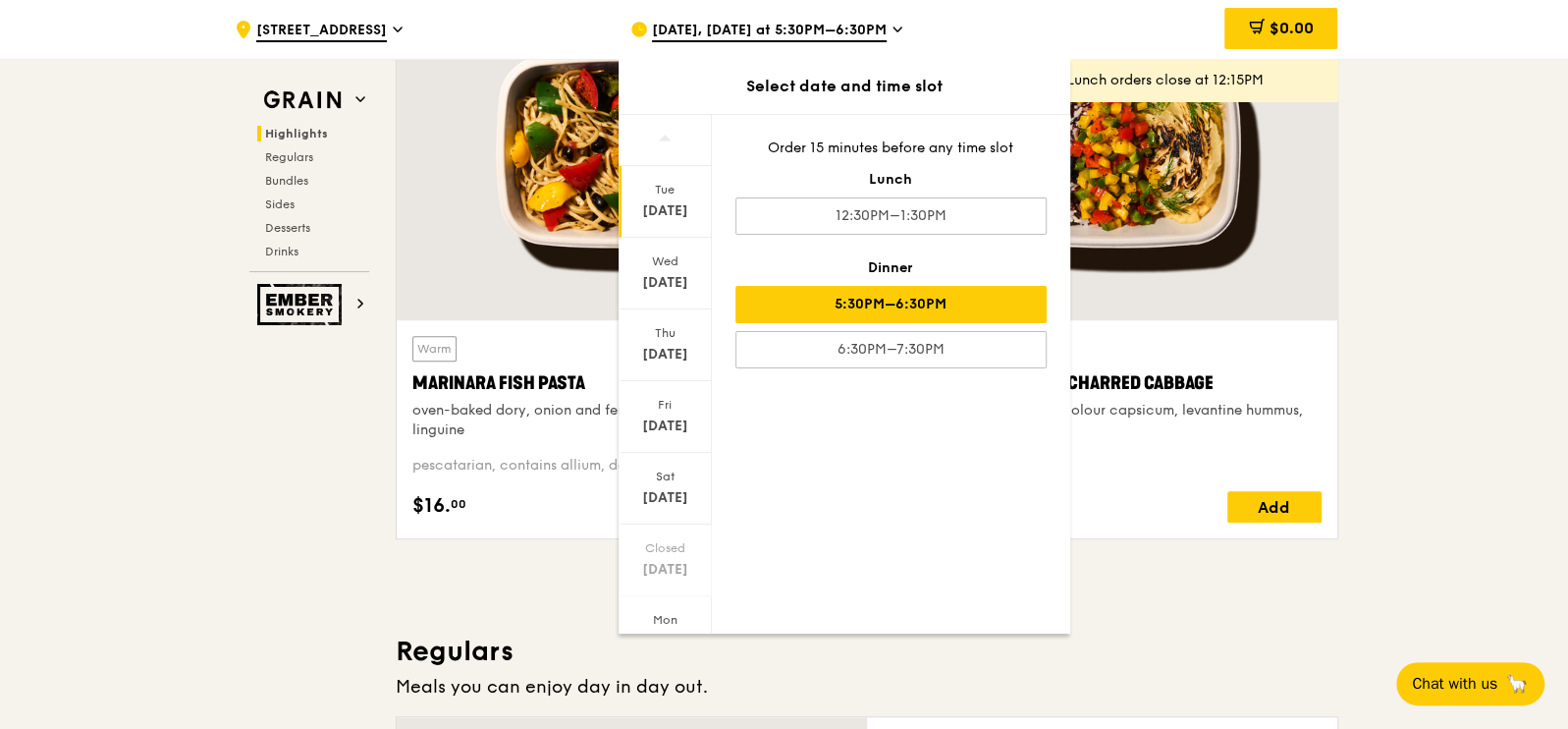 click on ".cls-1 {
fill: none;
stroke: #fff;
stroke-linecap: round;
stroke-linejoin: round;
stroke-width: 1.5px;
}
.cls-2 {
fill: #fecc07;
}
.cls-2, .cls-3 {
stroke-width: 0px;
}
.cls-3 {
fill: #fff;
fill-rule: evenodd;
}
[STREET_ADDRESS]
[DATE], [DATE] at 5:30PM–6:30PM
Select date and time slot
[DATE]
[DATE]
[DATE]
[DATE]
[DATE]
Closed
[DATE]
[DATE]
Order 15 minutes before any time slot Lunch
12:30PM–1:30PM
Dinner
5:30PM–6:30PM
6:30PM–7:30PM
$0.00
Lunch orders close at 12:15PM
Grain
Highlights
Regulars
Bundles
Sides" at bounding box center (784, 3470) 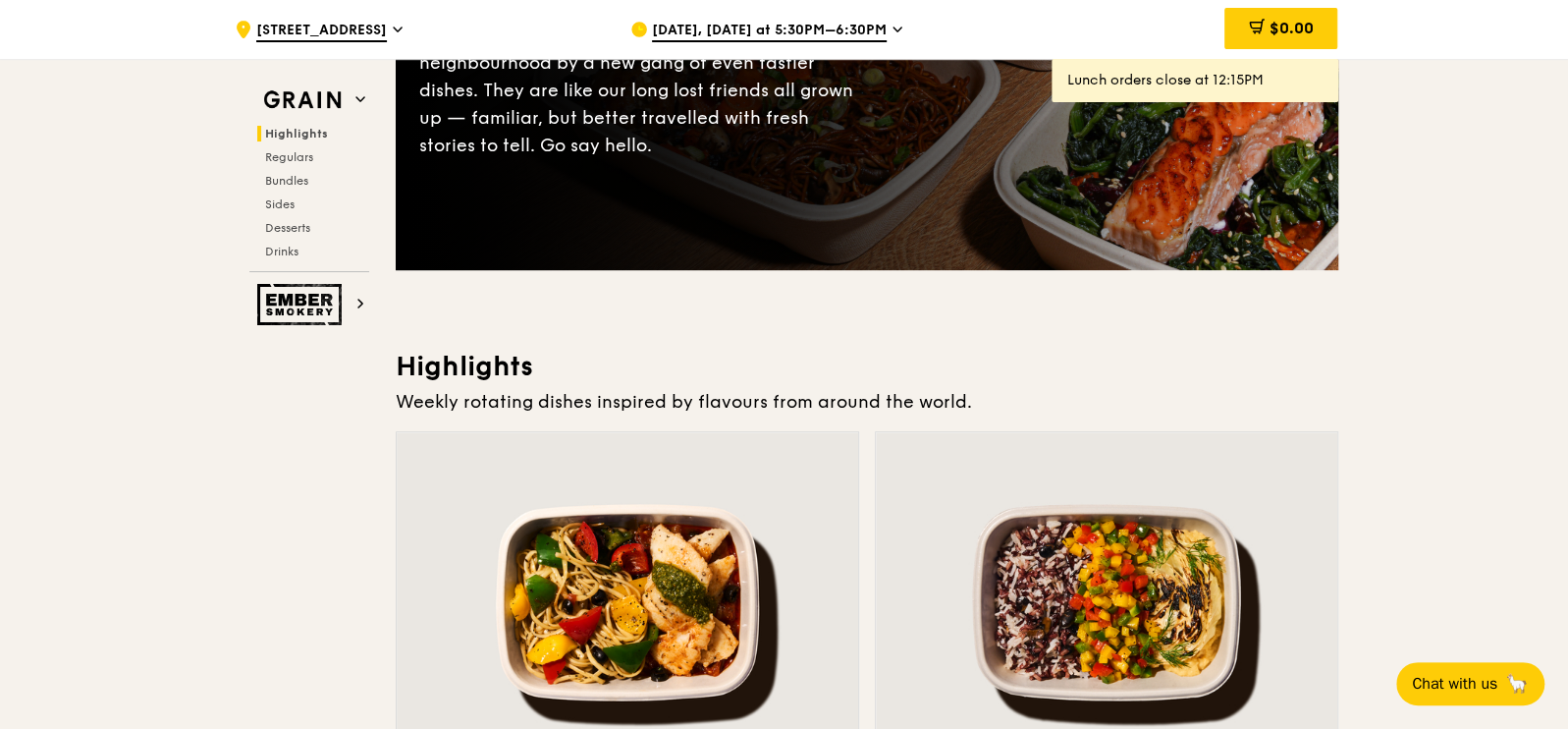 scroll, scrollTop: 245, scrollLeft: 0, axis: vertical 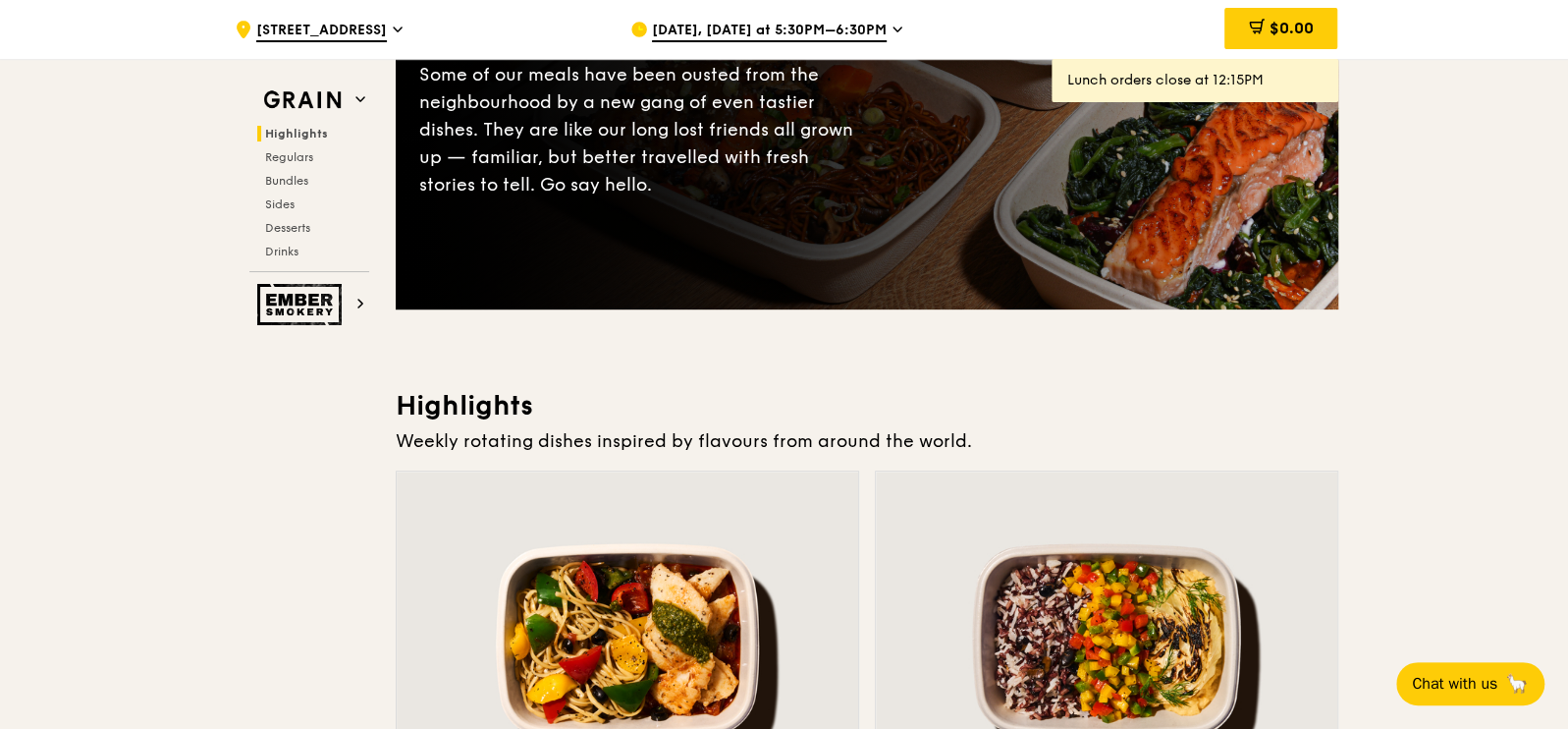 click on "[DATE], [DATE] at 5:30PM–6:30PM" at bounding box center [769, 31] 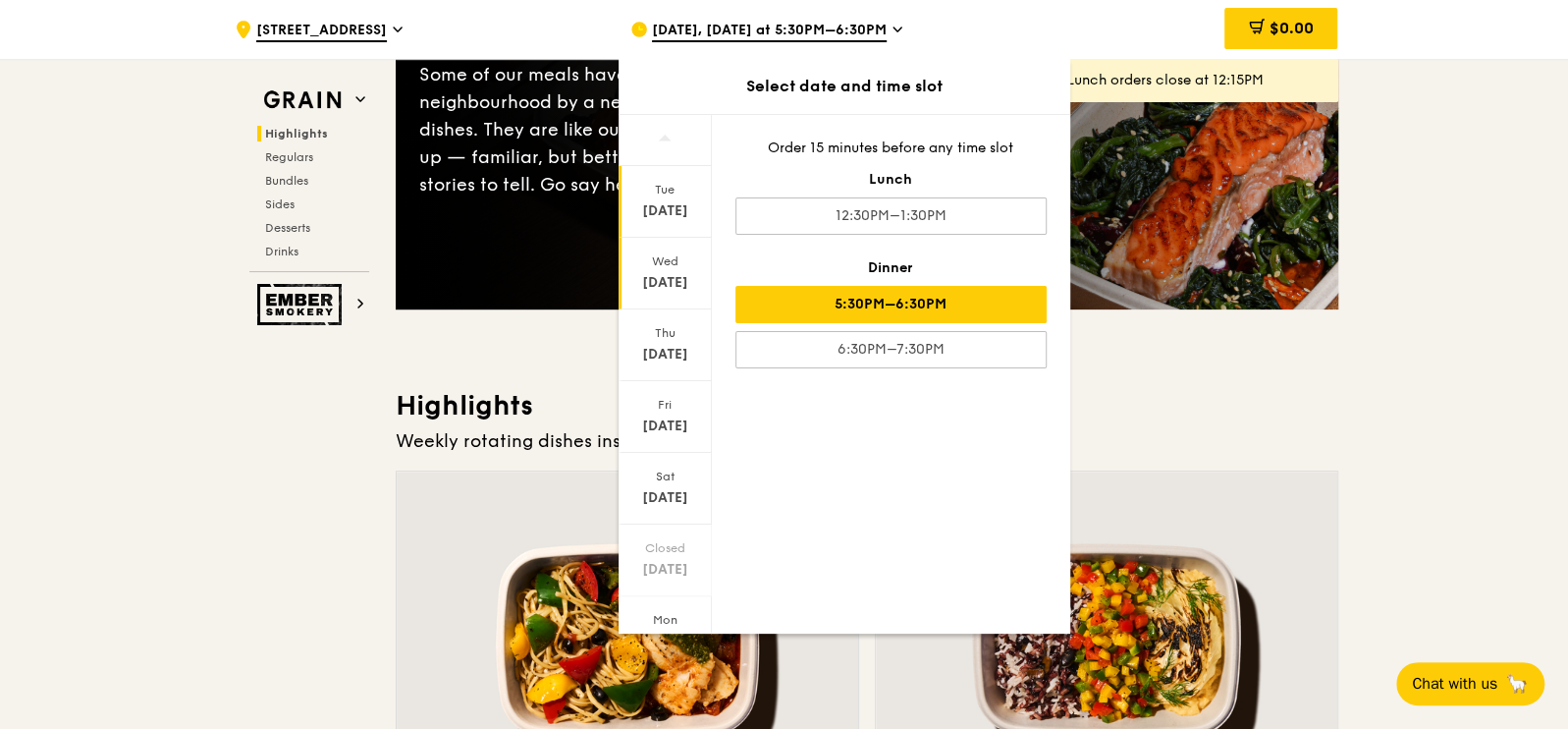 click on "[DATE]" at bounding box center (665, 283) 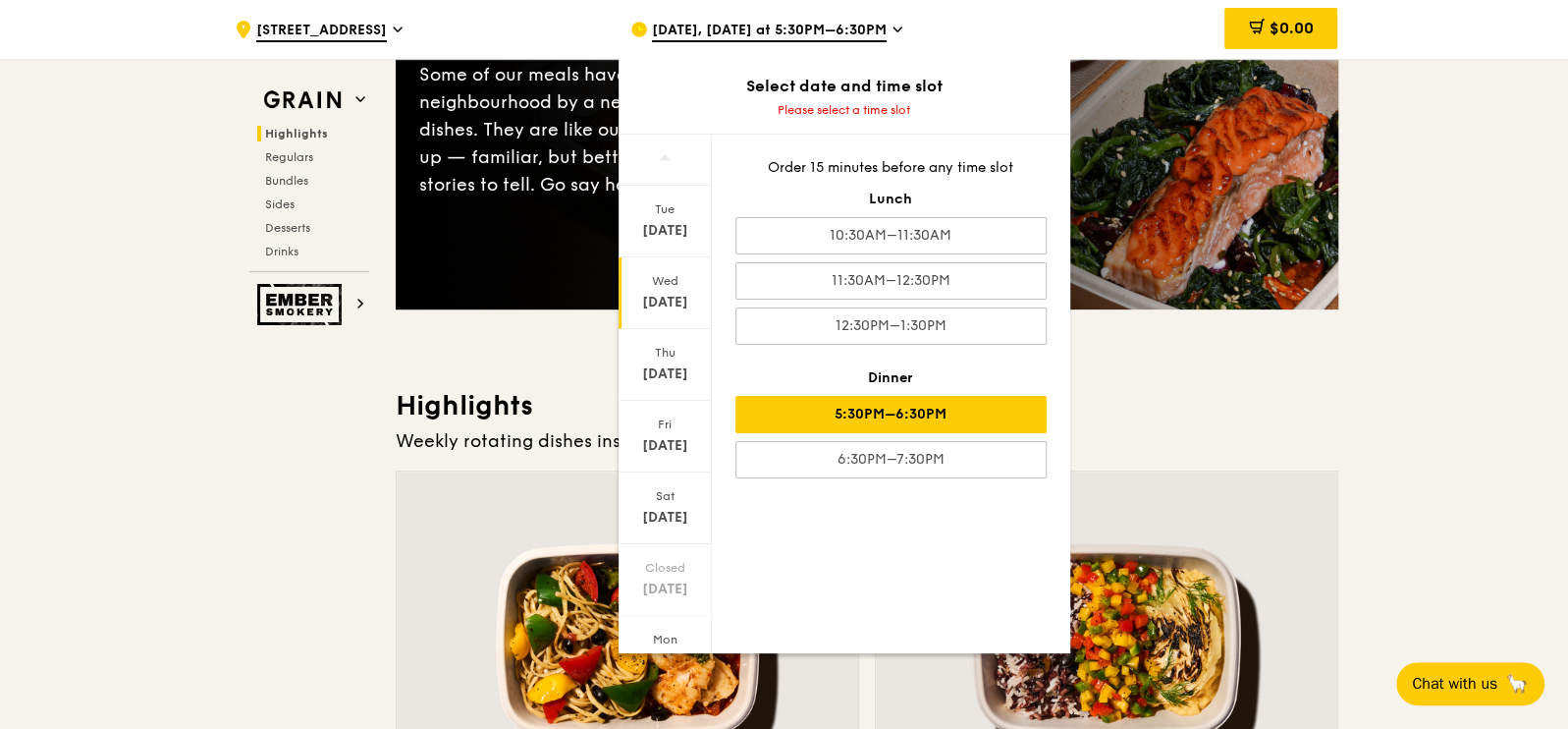 click on "5:30PM–6:30PM" at bounding box center (891, 415) 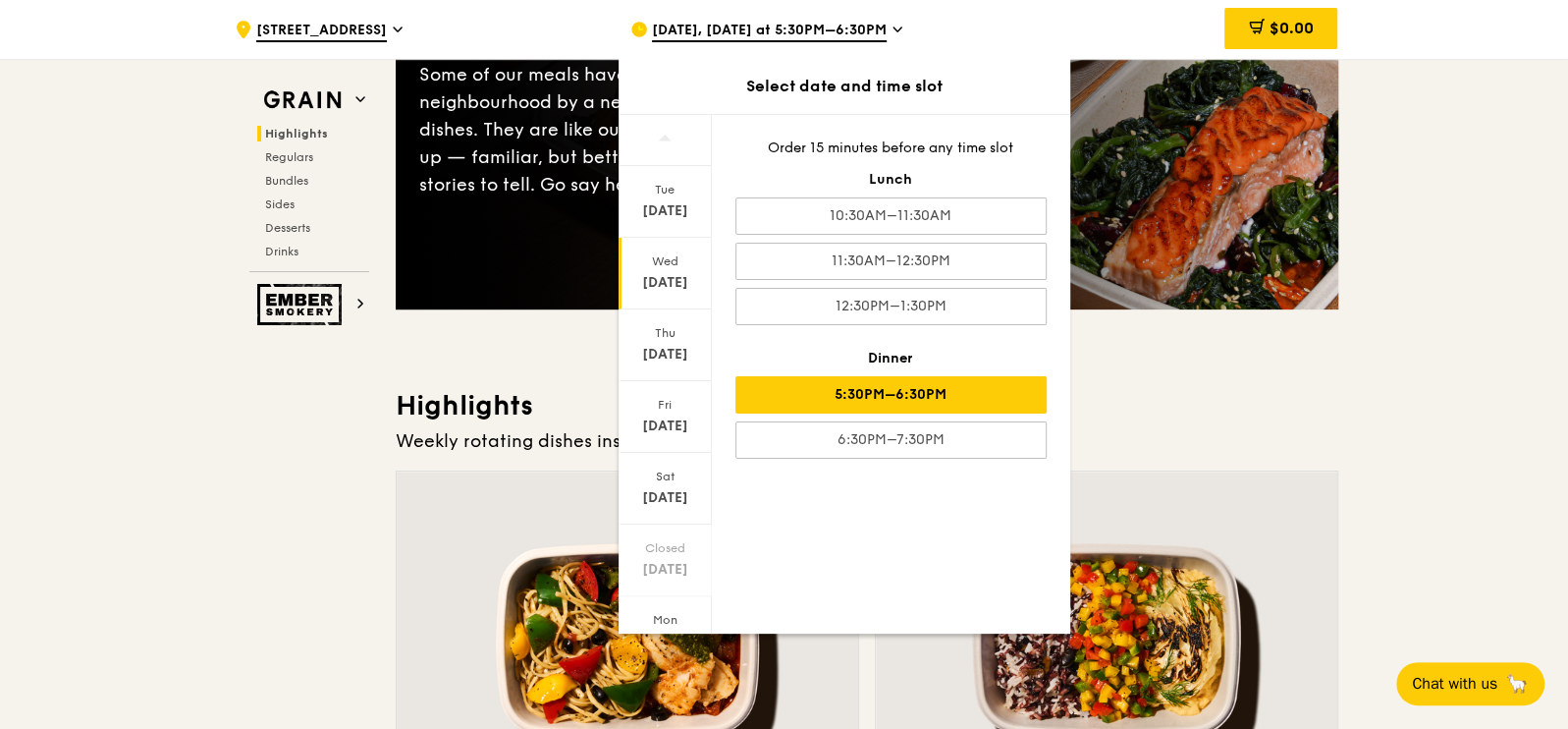 scroll, scrollTop: 737, scrollLeft: 0, axis: vertical 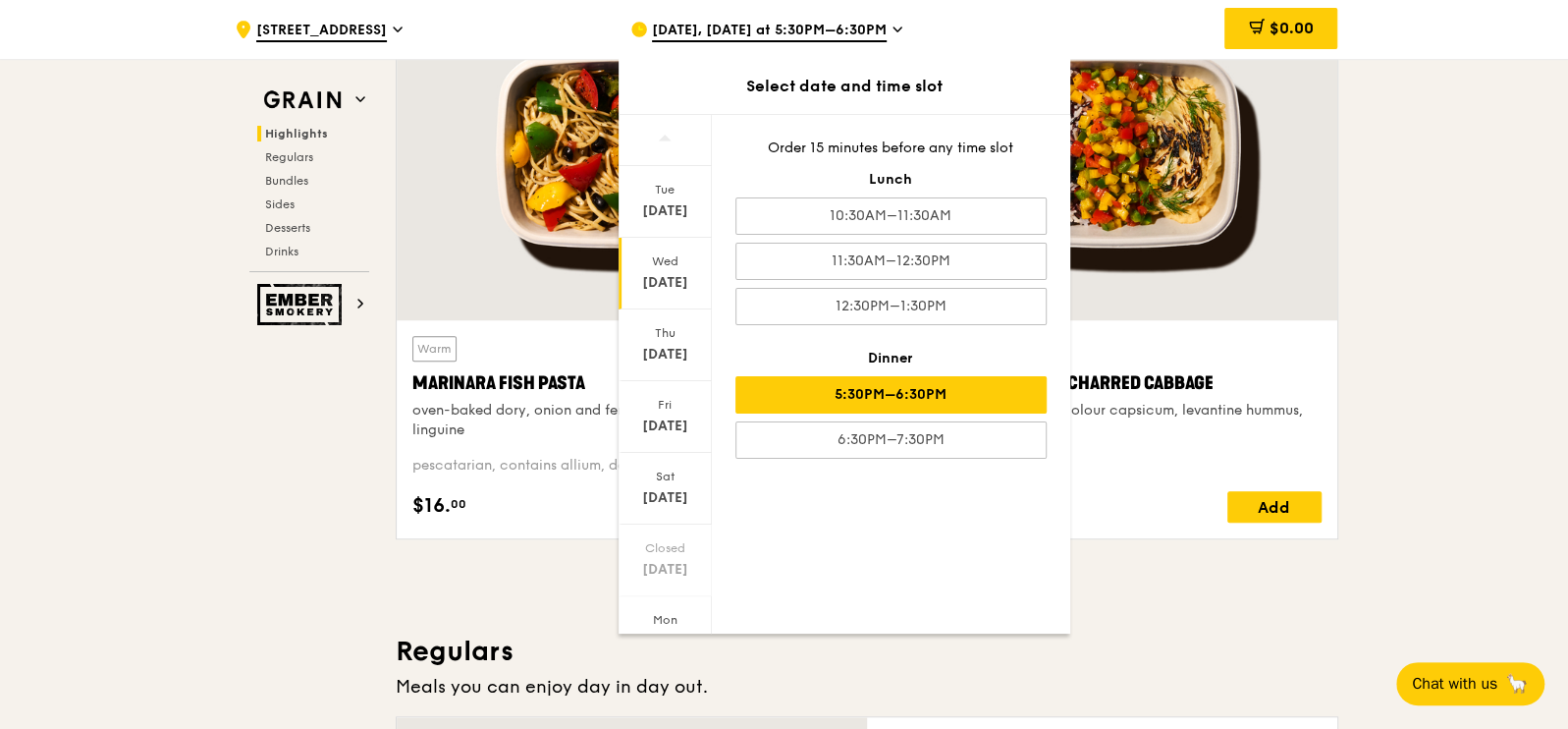 click on ".cls-1 {
fill: none;
stroke: #fff;
stroke-linecap: round;
stroke-linejoin: round;
stroke-width: 1.5px;
}
.cls-2 {
fill: #fecc07;
}
.cls-2, .cls-3 {
stroke-width: 0px;
}
.cls-3 {
fill: #fff;
fill-rule: evenodd;
}
[STREET_ADDRESS]
[DATE], [DATE] at 5:30PM–6:30PM
Select date and time slot
[DATE]
[DATE]
[DATE]
[DATE]
[DATE]
Closed
[DATE]
[DATE]
Order 15 minutes before any time slot Lunch
10:30AM–11:30AM
11:30AM–12:30PM
12:30PM–1:30PM
Dinner
5:30PM–6:30PM
6:30PM–7:30PM
$0.00
Grain
Highlights
Regulars" at bounding box center (784, 3470) 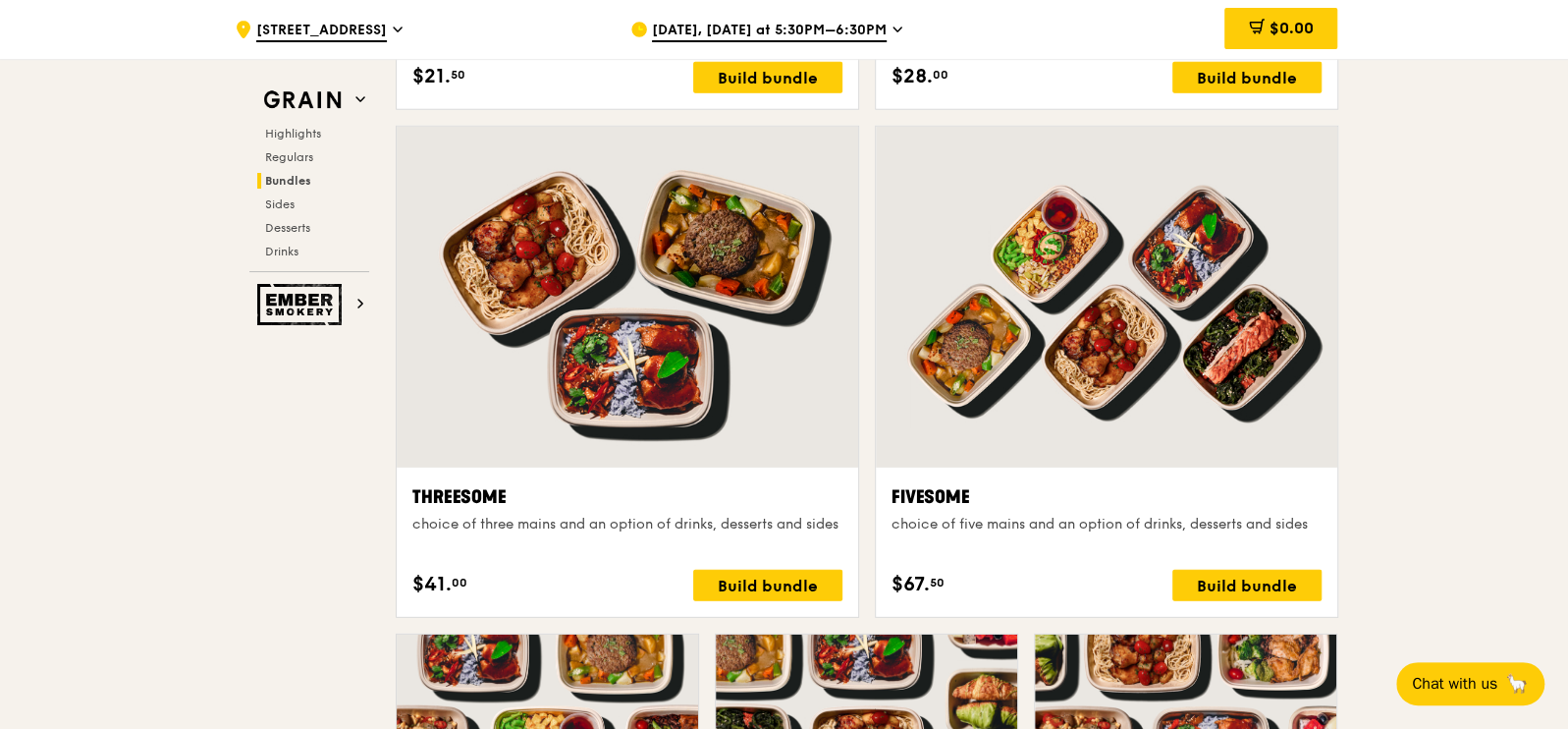 scroll, scrollTop: 3438, scrollLeft: 0, axis: vertical 